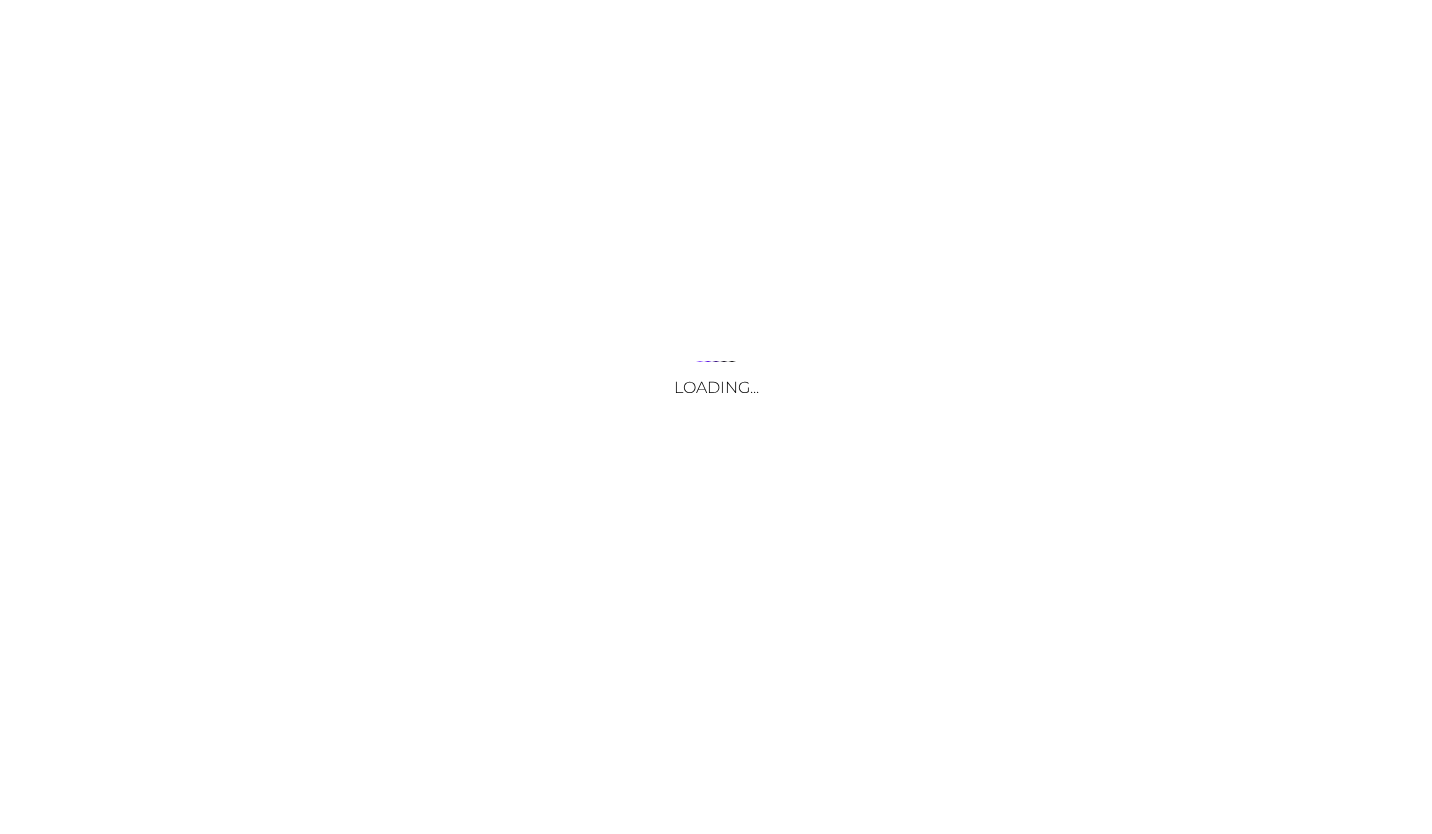 scroll, scrollTop: 0, scrollLeft: 0, axis: both 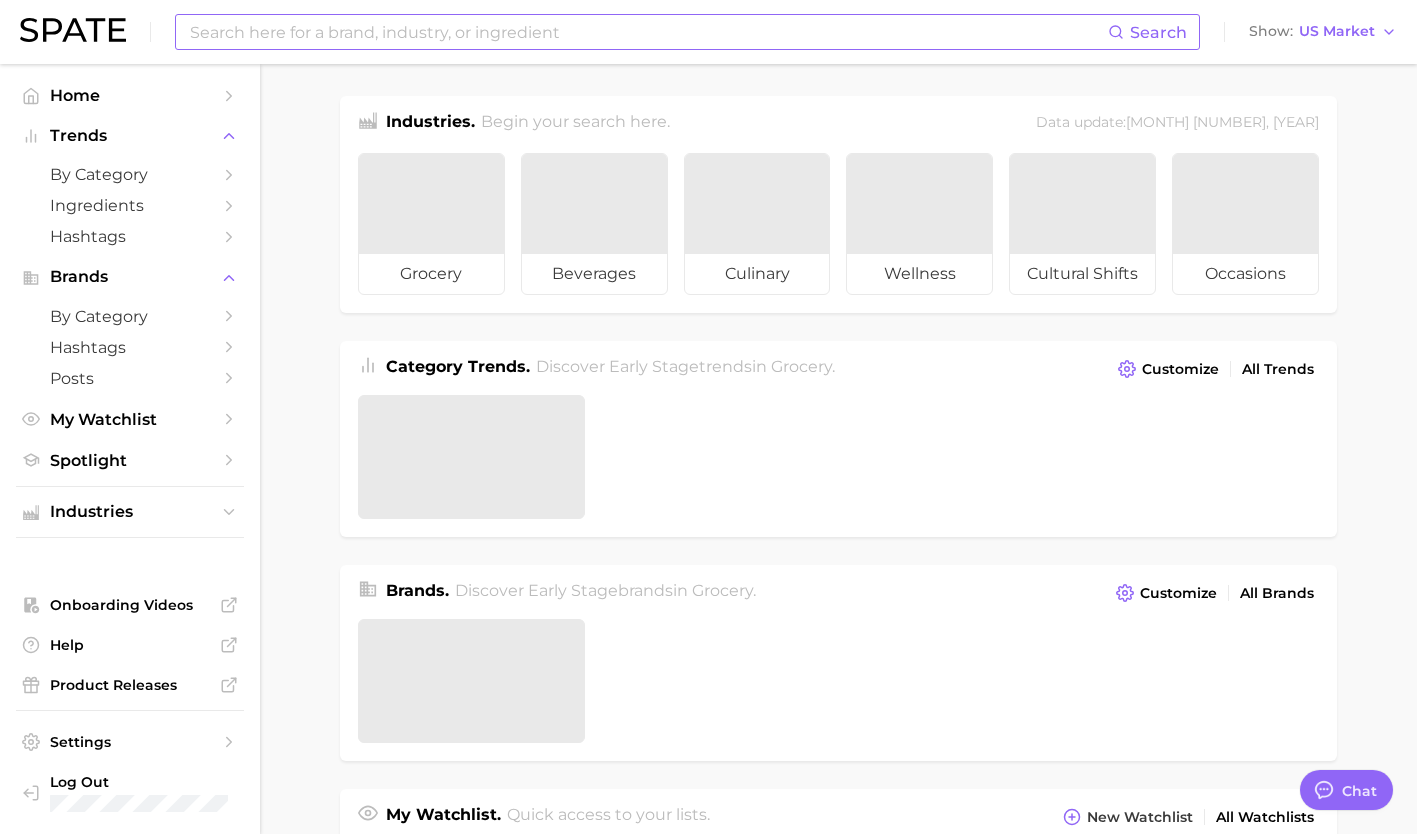 click at bounding box center (648, 32) 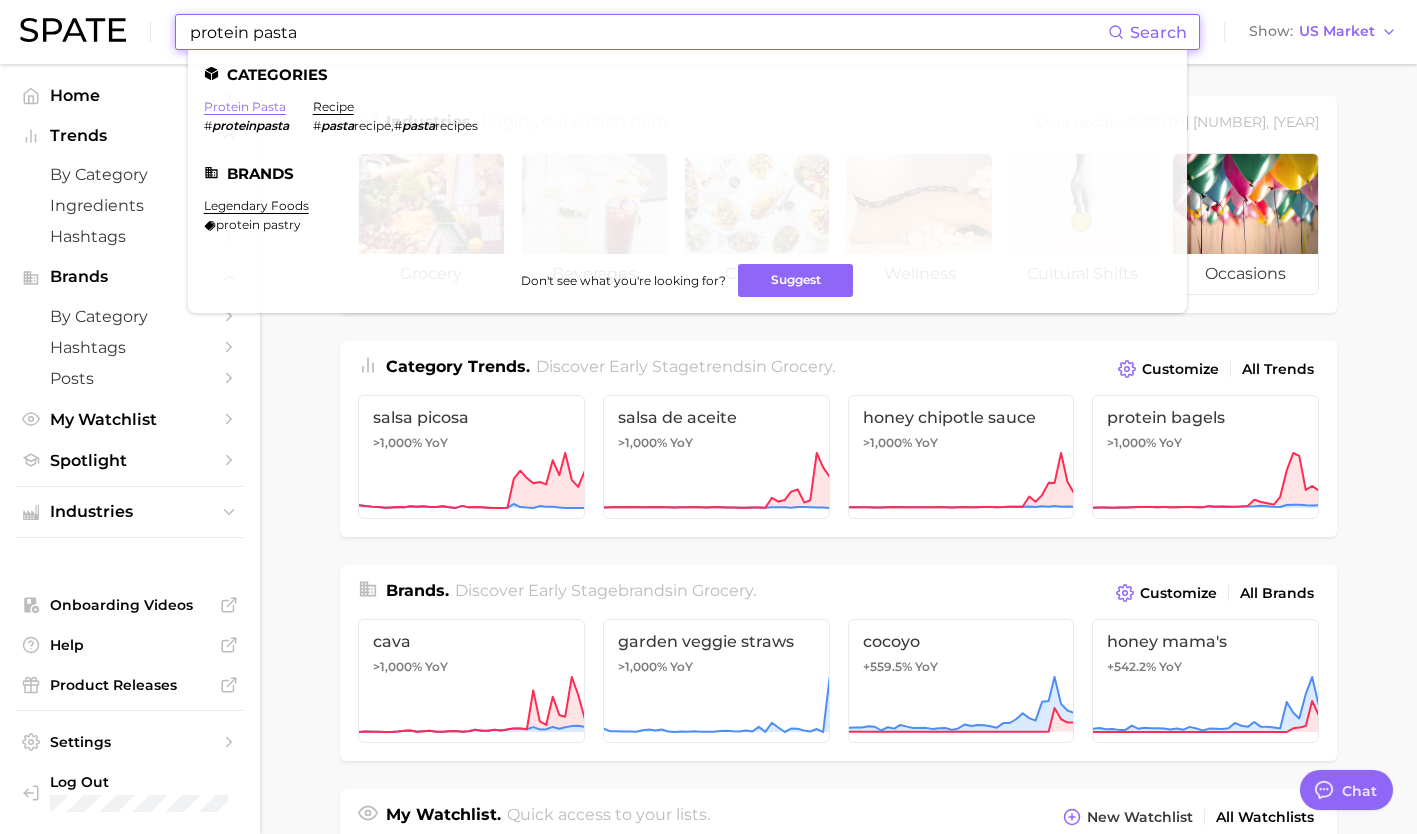 type on "protein pasta" 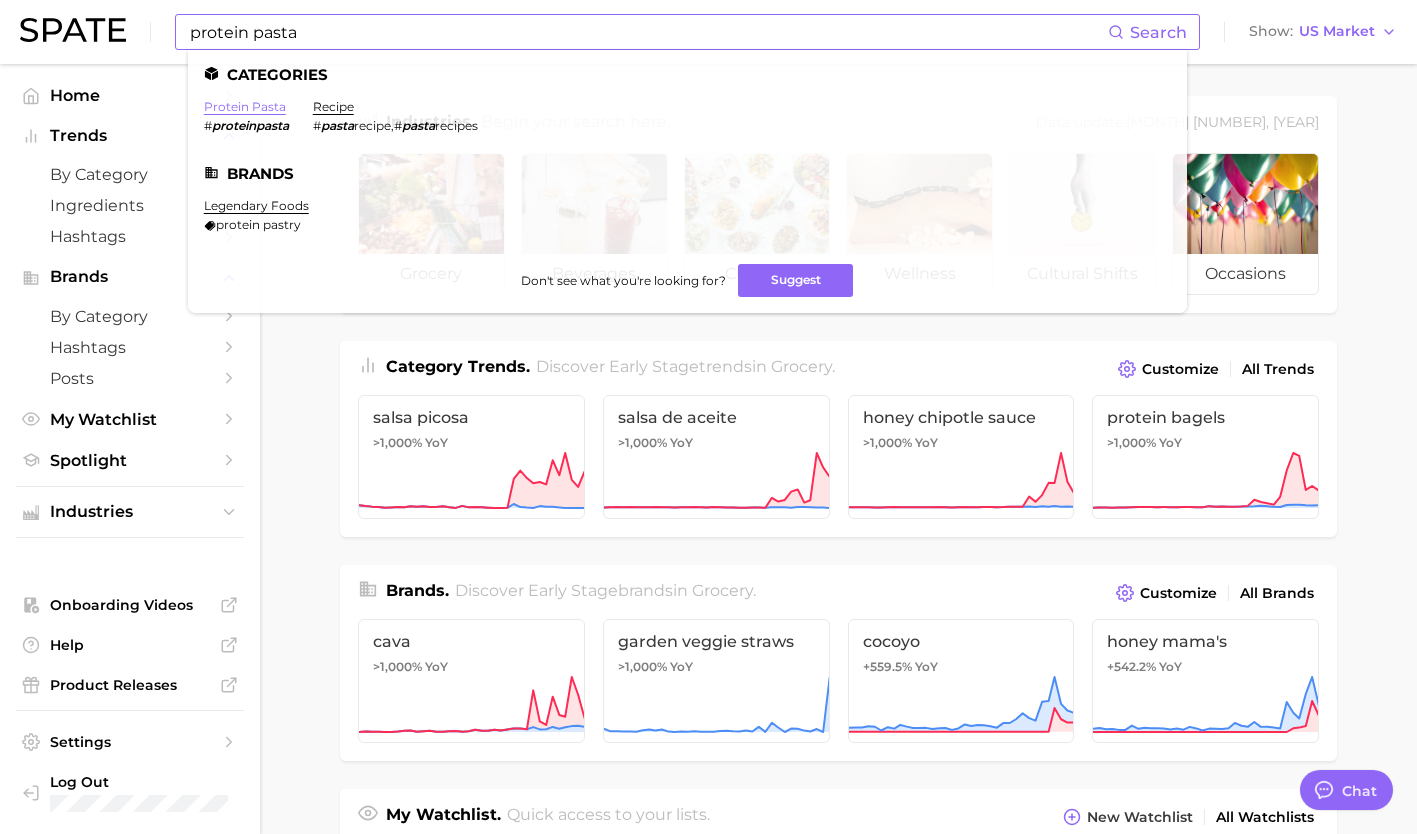 click on "protein pasta" at bounding box center (245, 106) 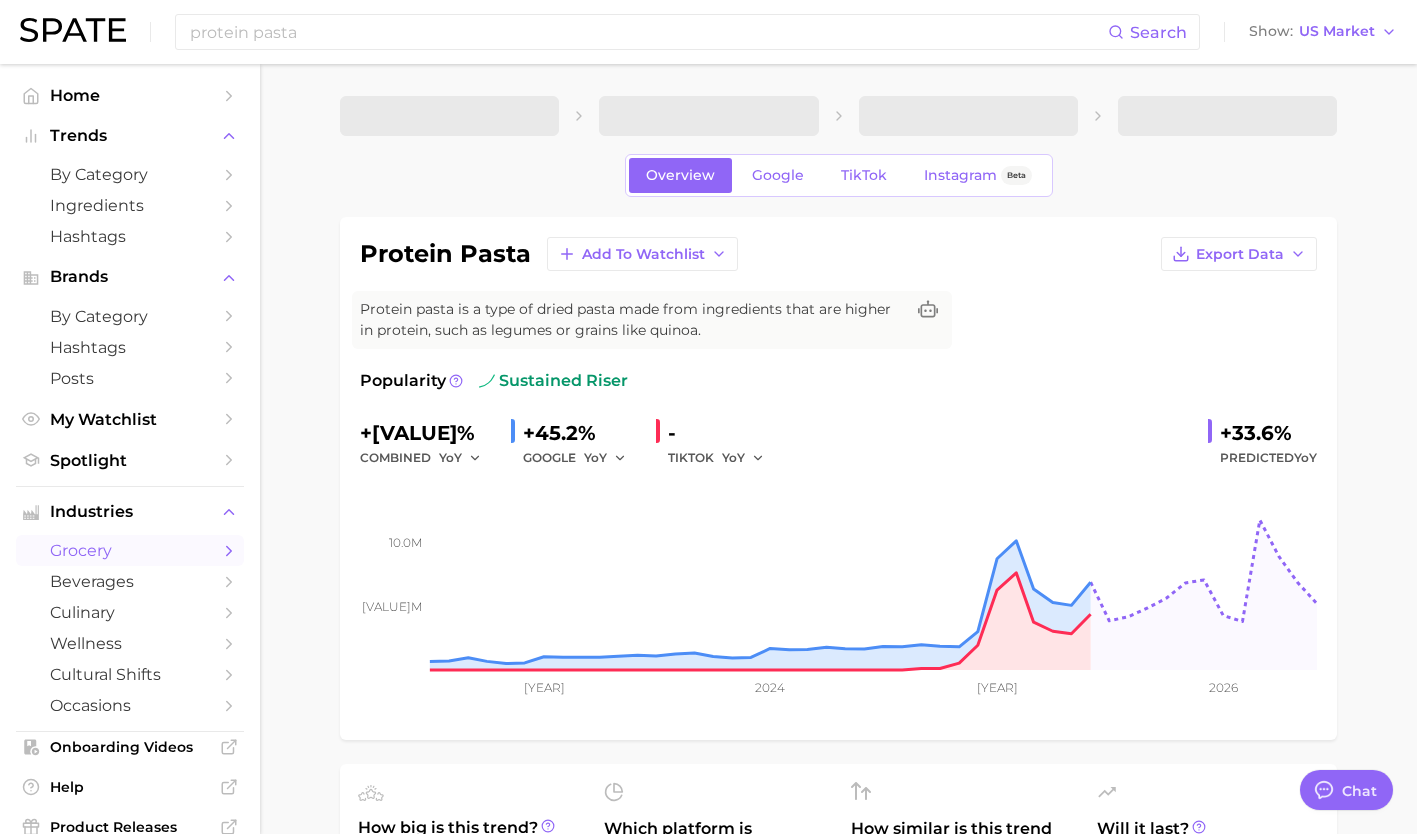 type on "x" 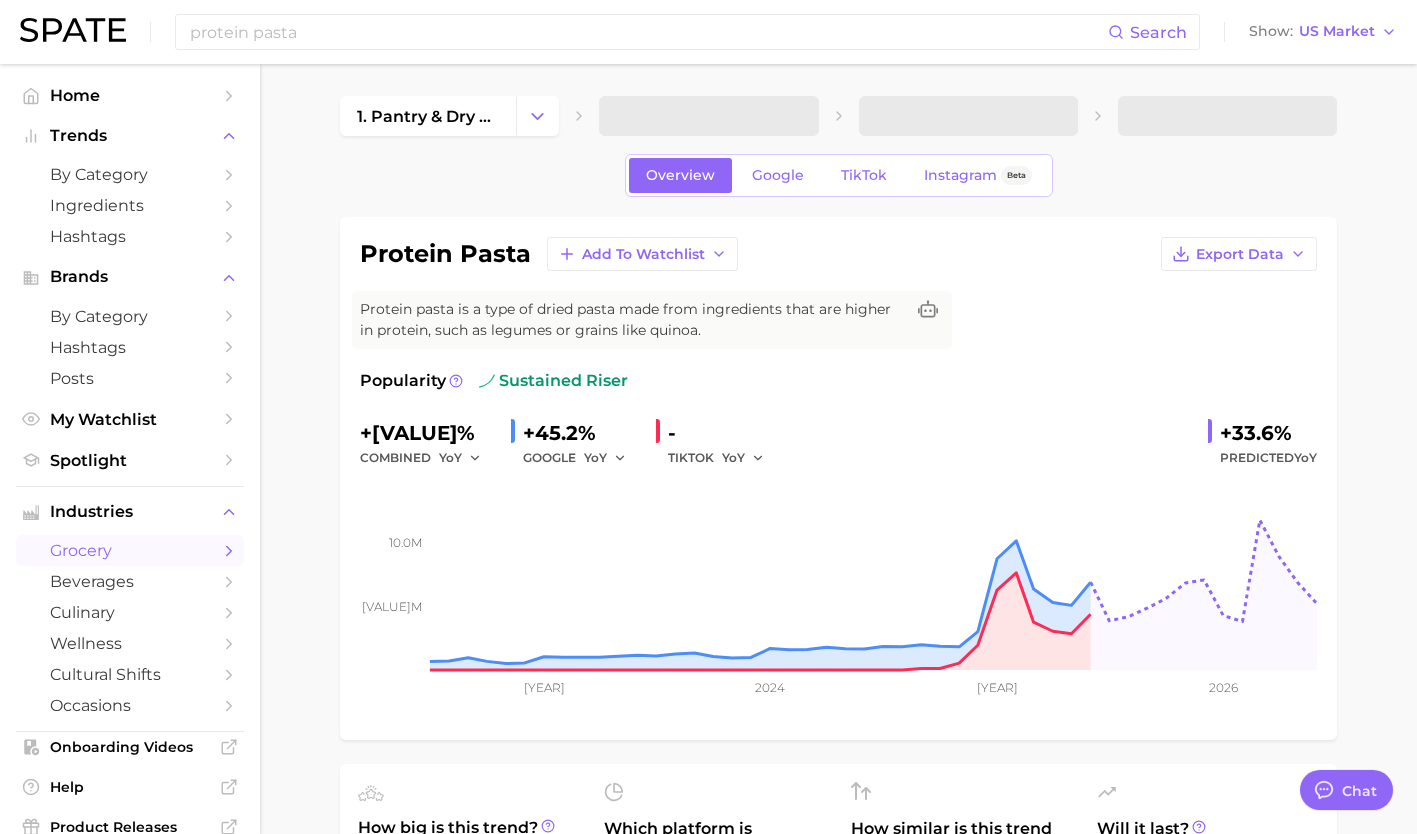 scroll, scrollTop: 42, scrollLeft: 0, axis: vertical 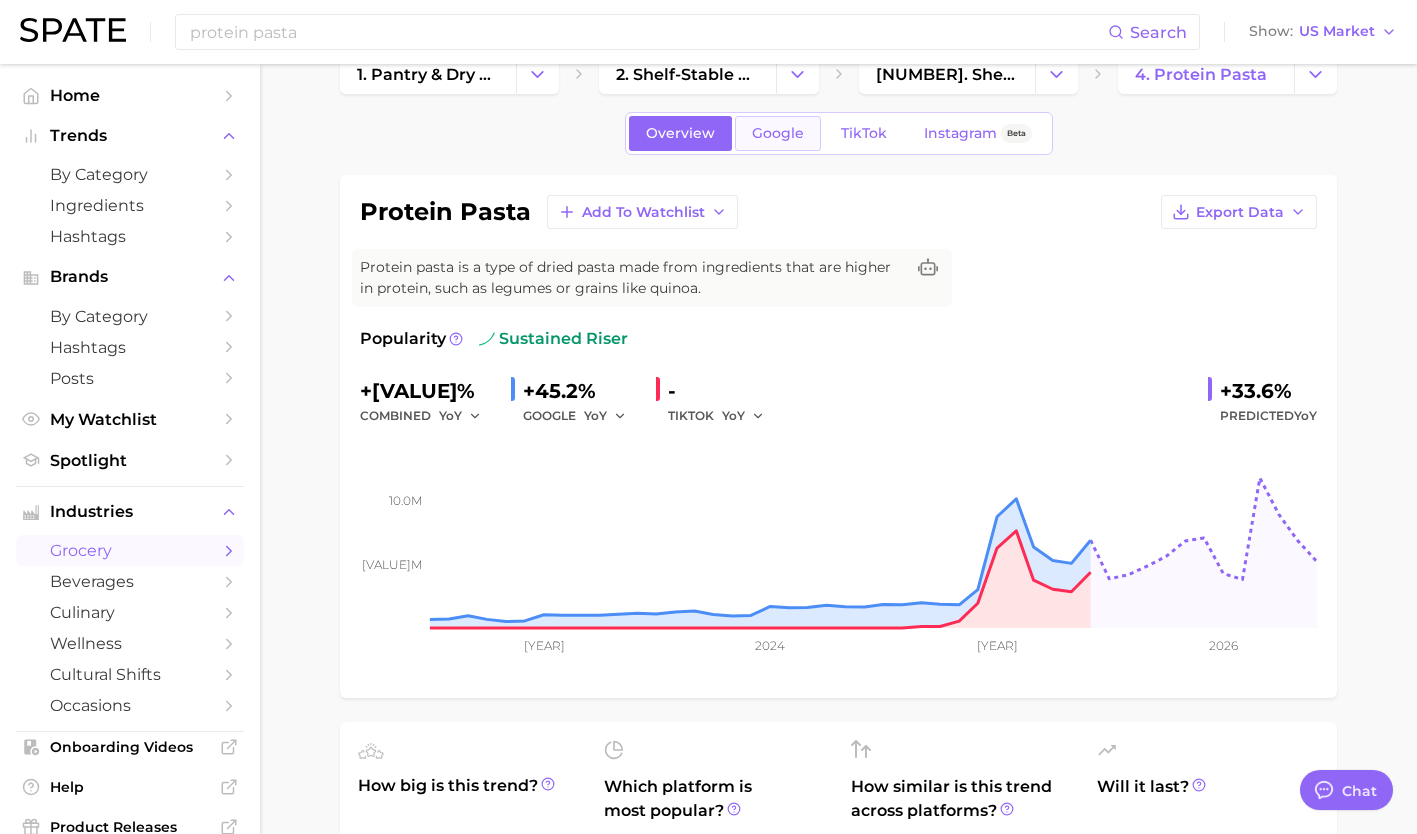 click on "Google" at bounding box center (778, 133) 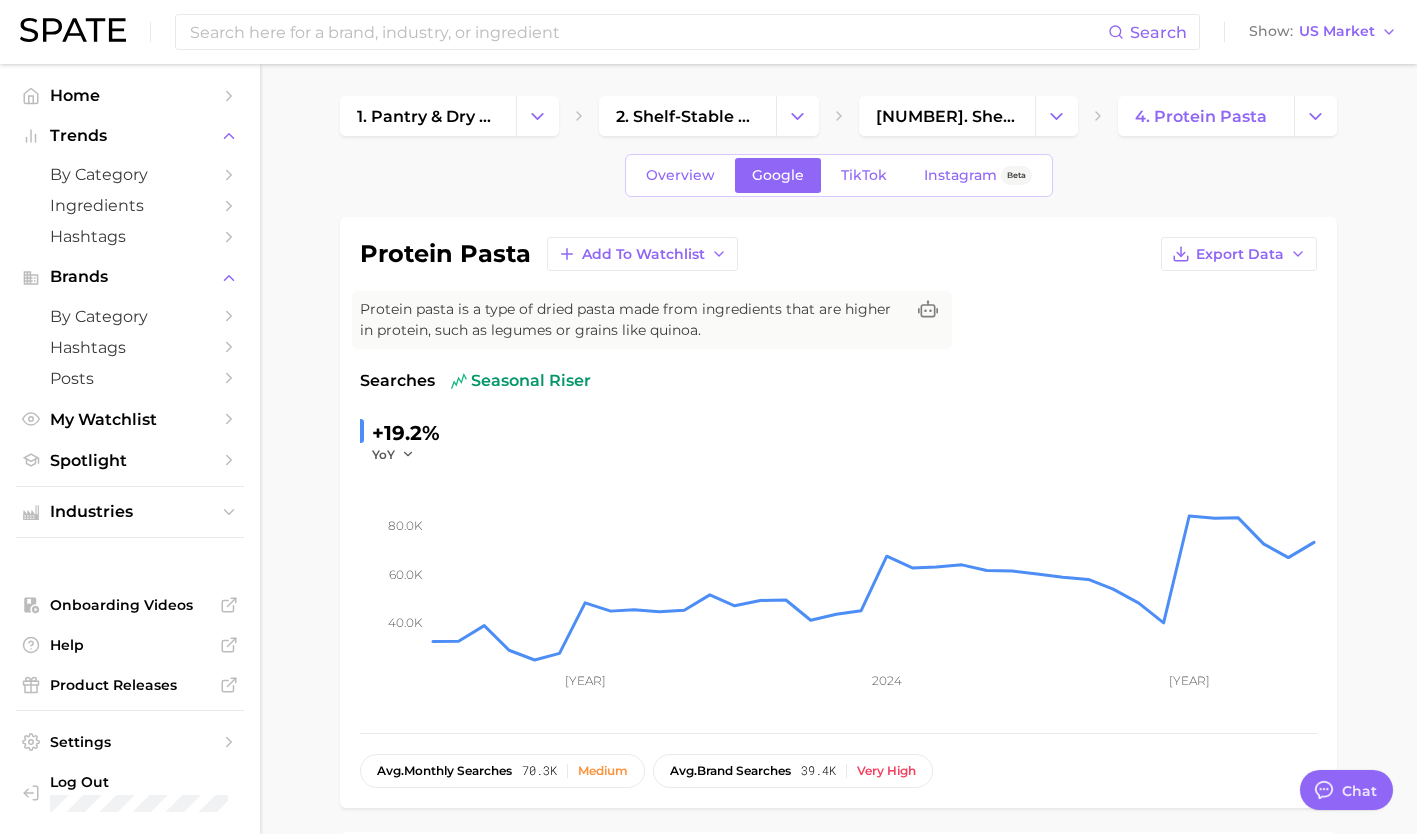 scroll, scrollTop: 33, scrollLeft: 0, axis: vertical 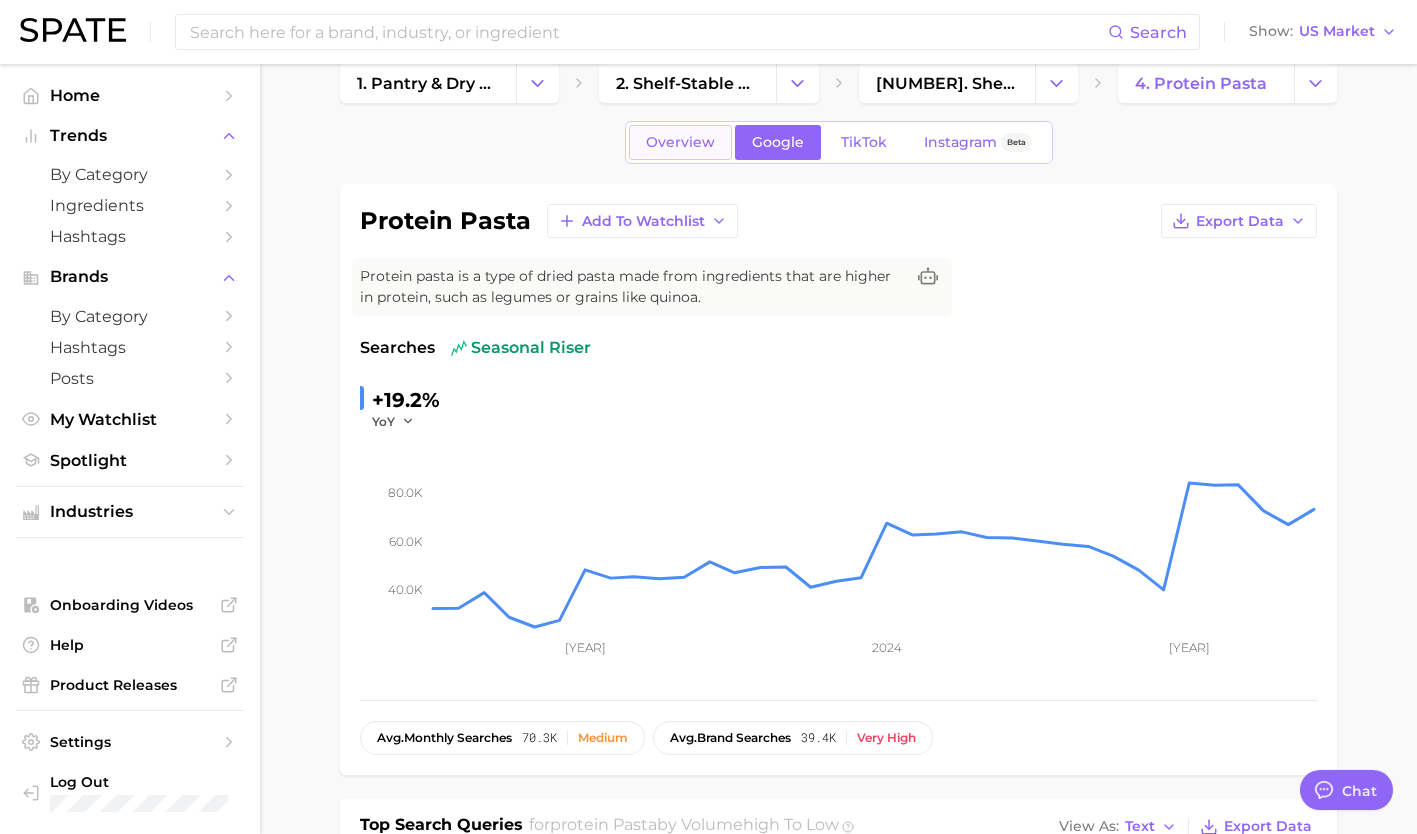 click on "Overview" at bounding box center (680, 142) 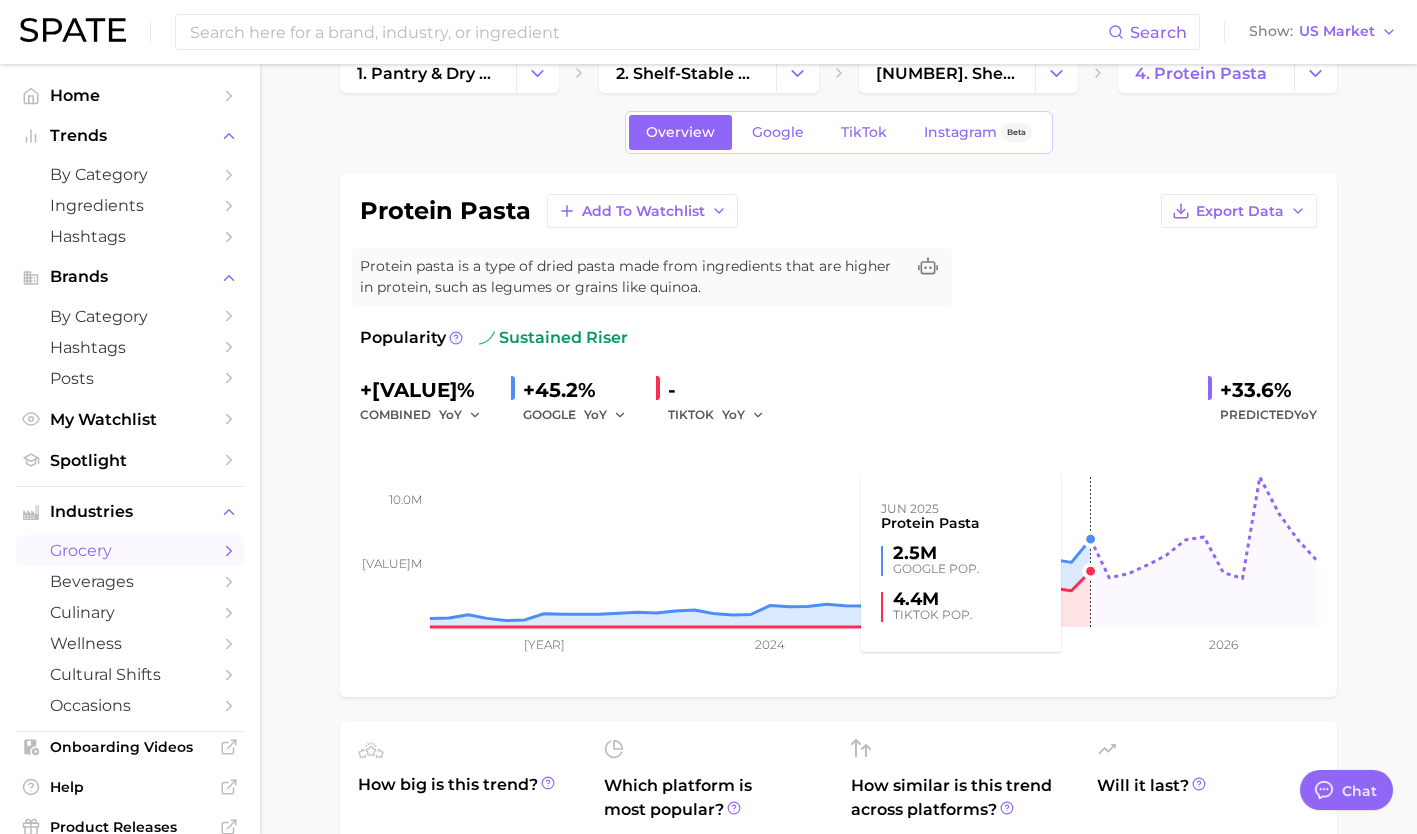 scroll, scrollTop: 54, scrollLeft: 0, axis: vertical 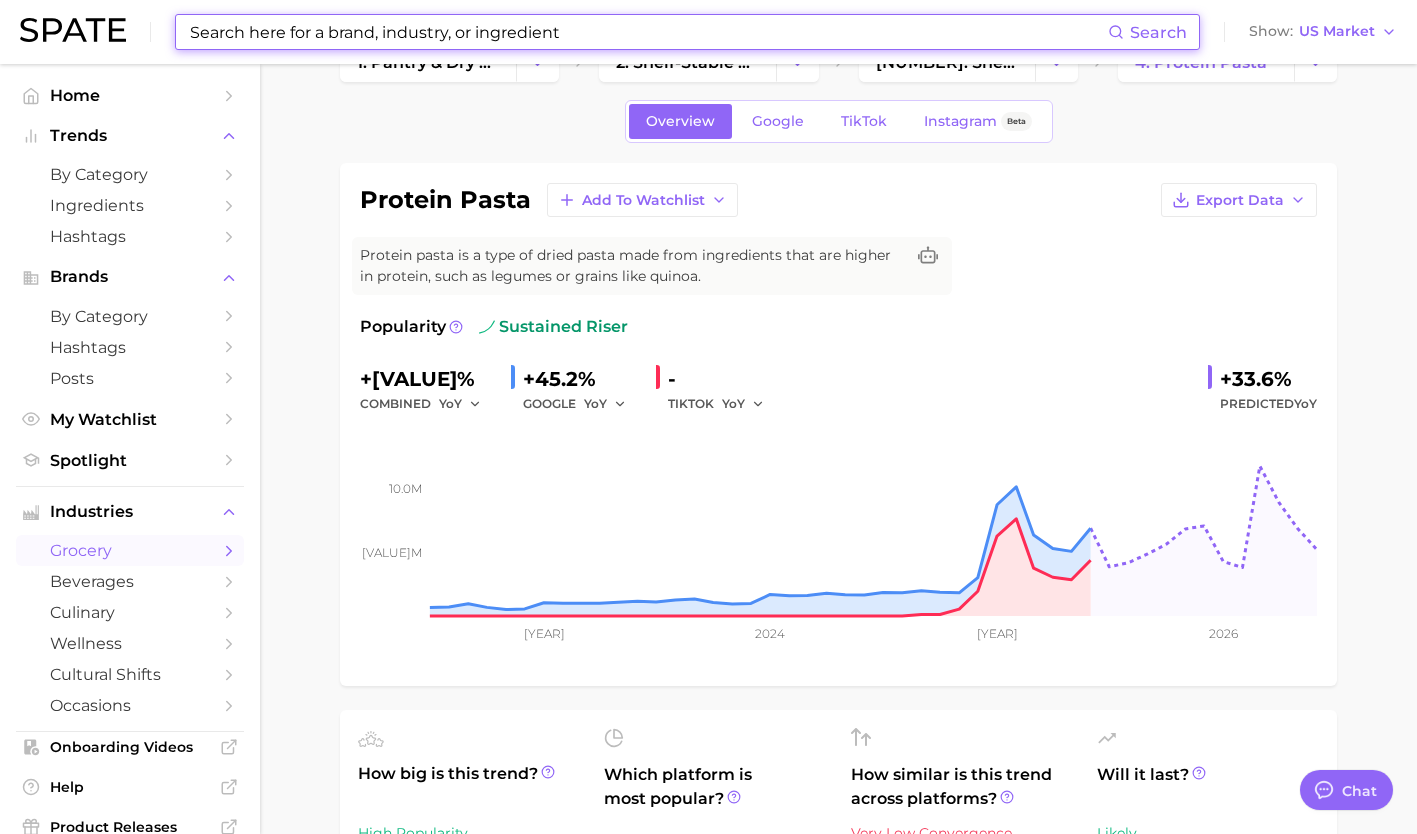 click at bounding box center [648, 32] 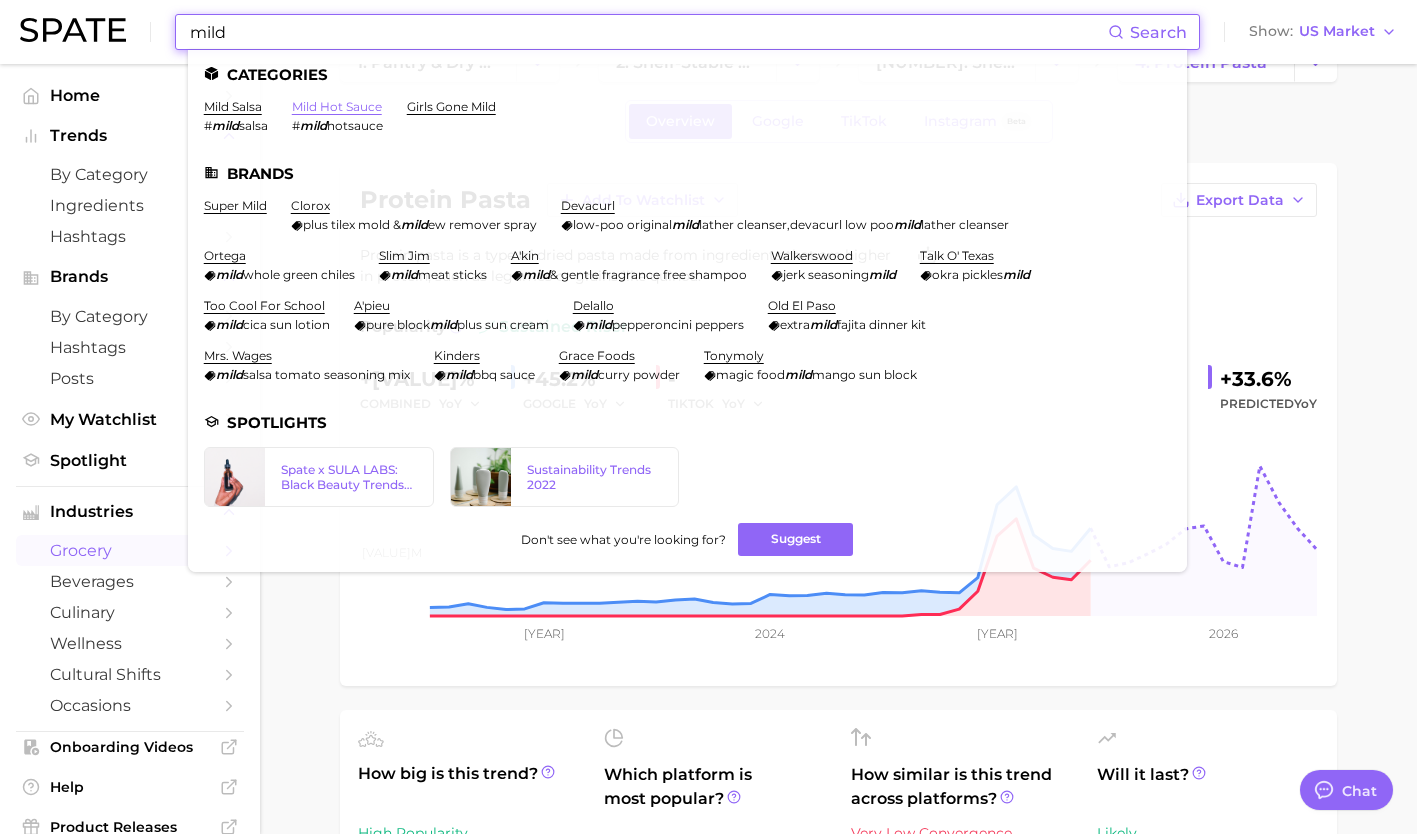 type on "mild" 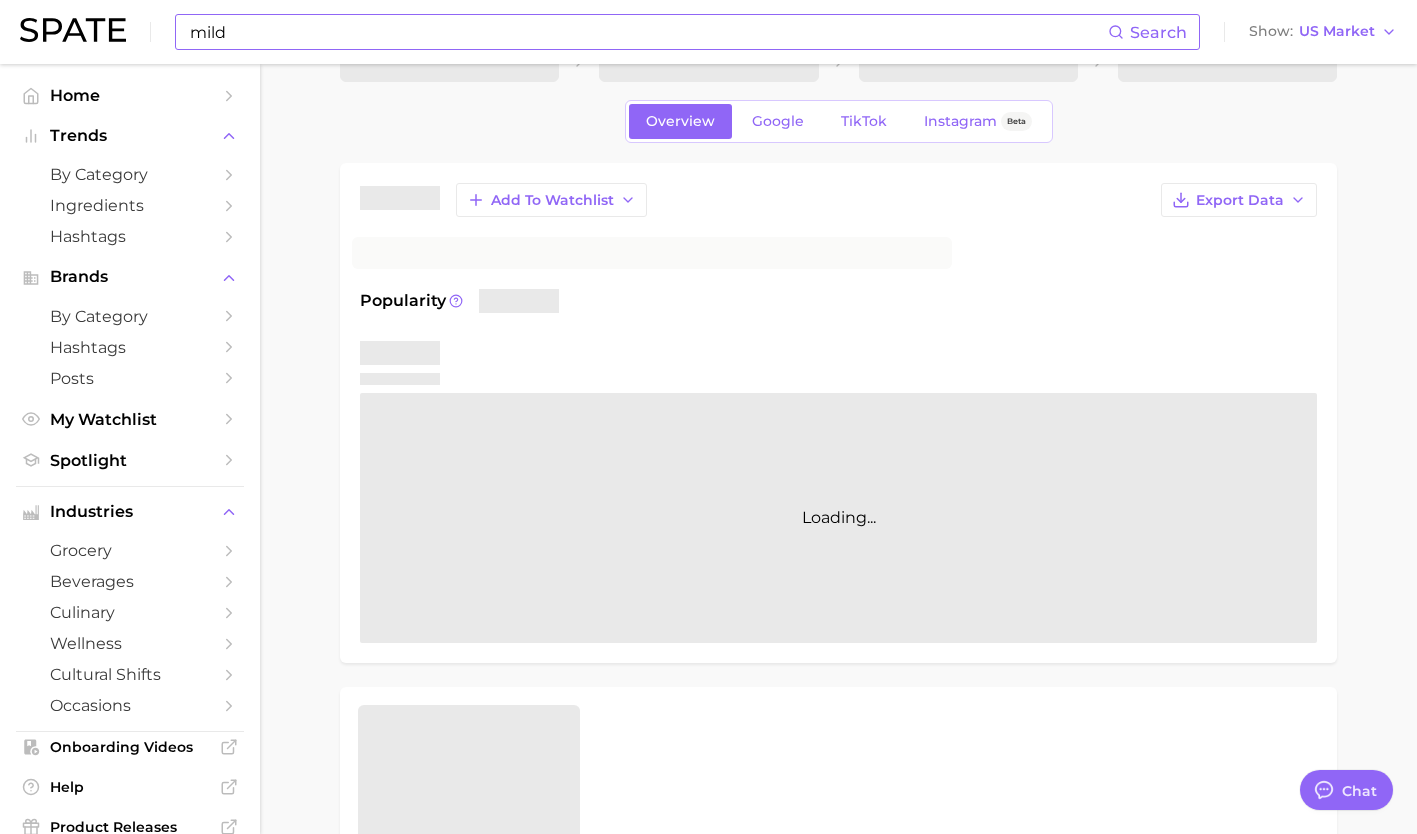 scroll, scrollTop: 0, scrollLeft: 0, axis: both 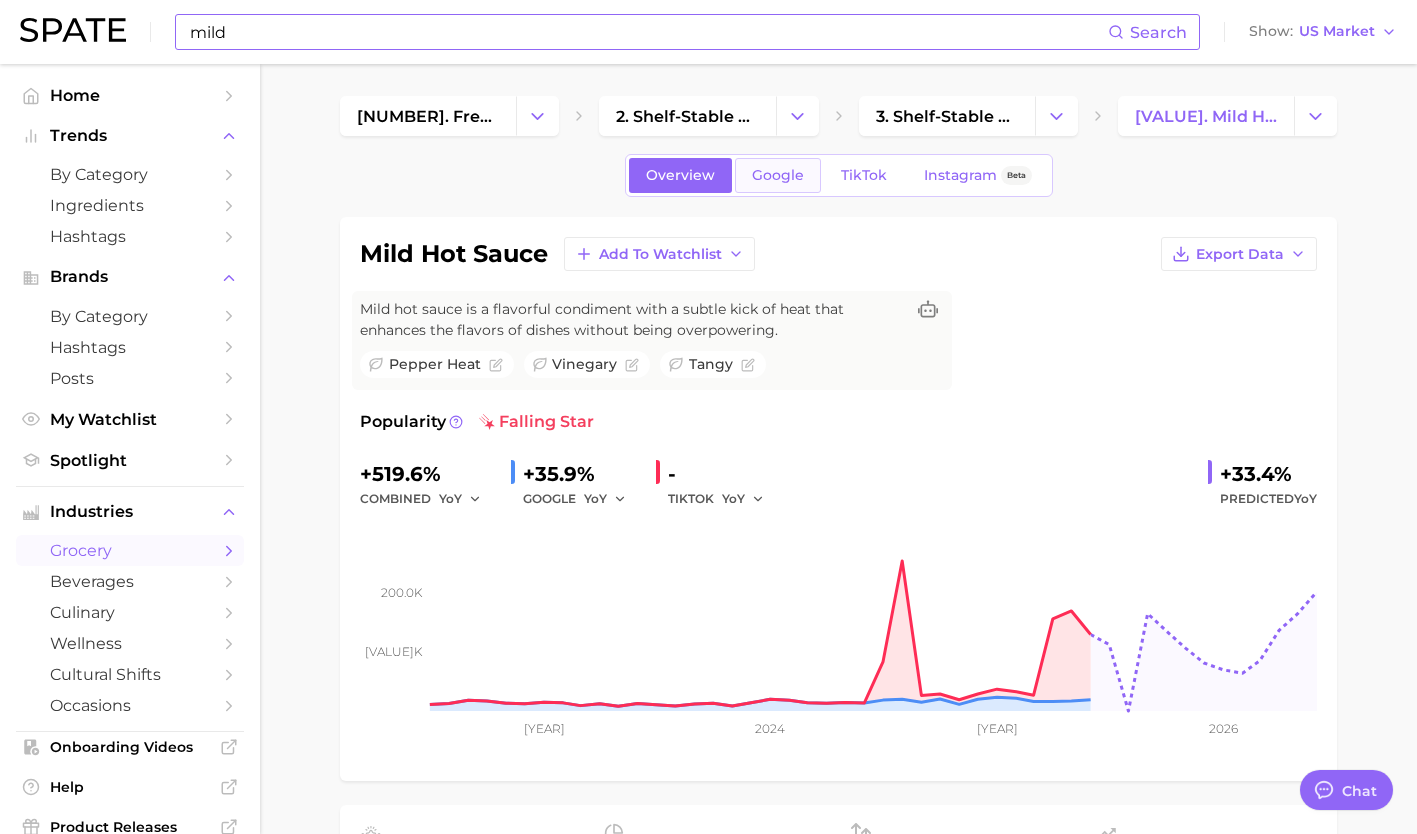 click on "Google" at bounding box center (778, 175) 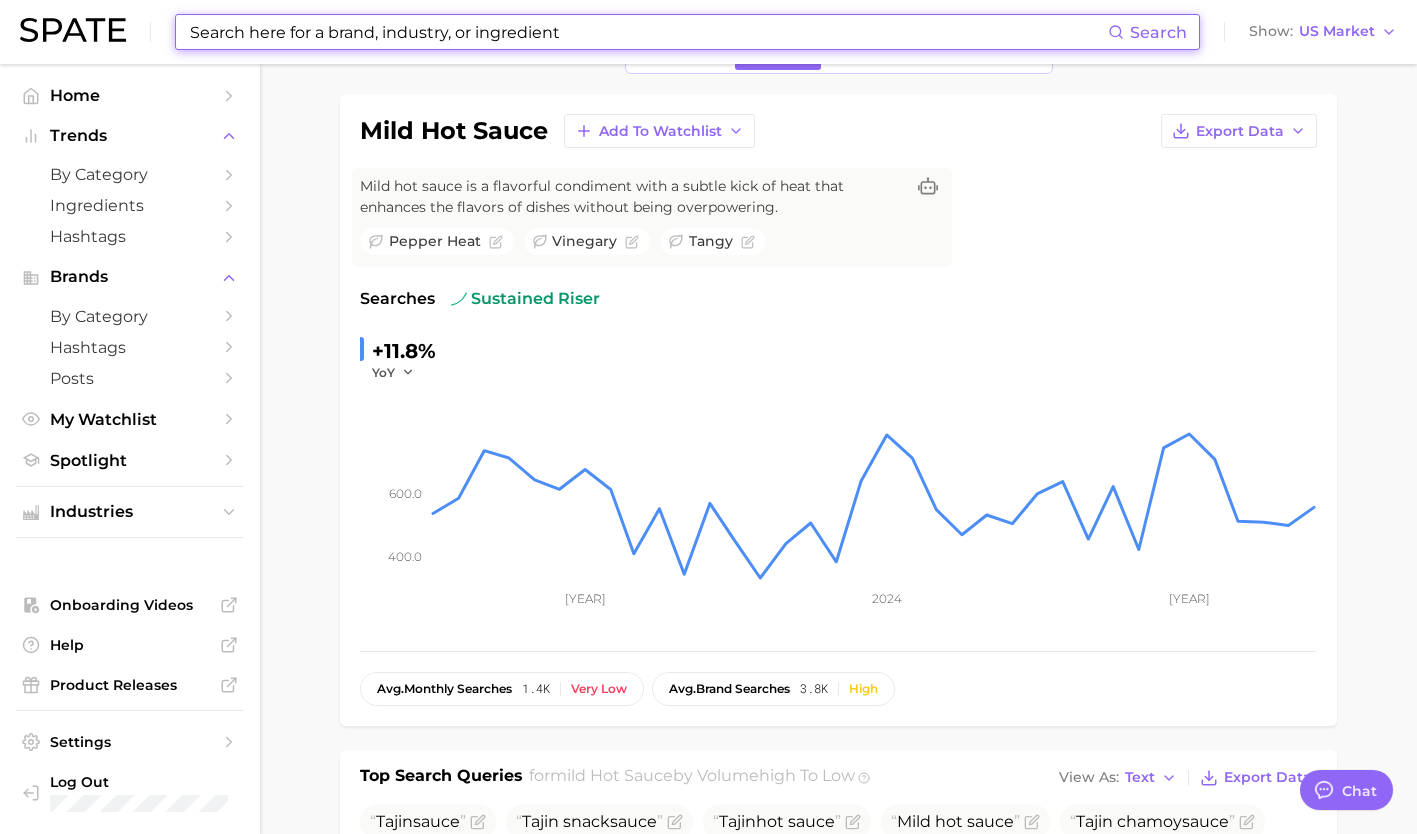 scroll, scrollTop: 122, scrollLeft: 0, axis: vertical 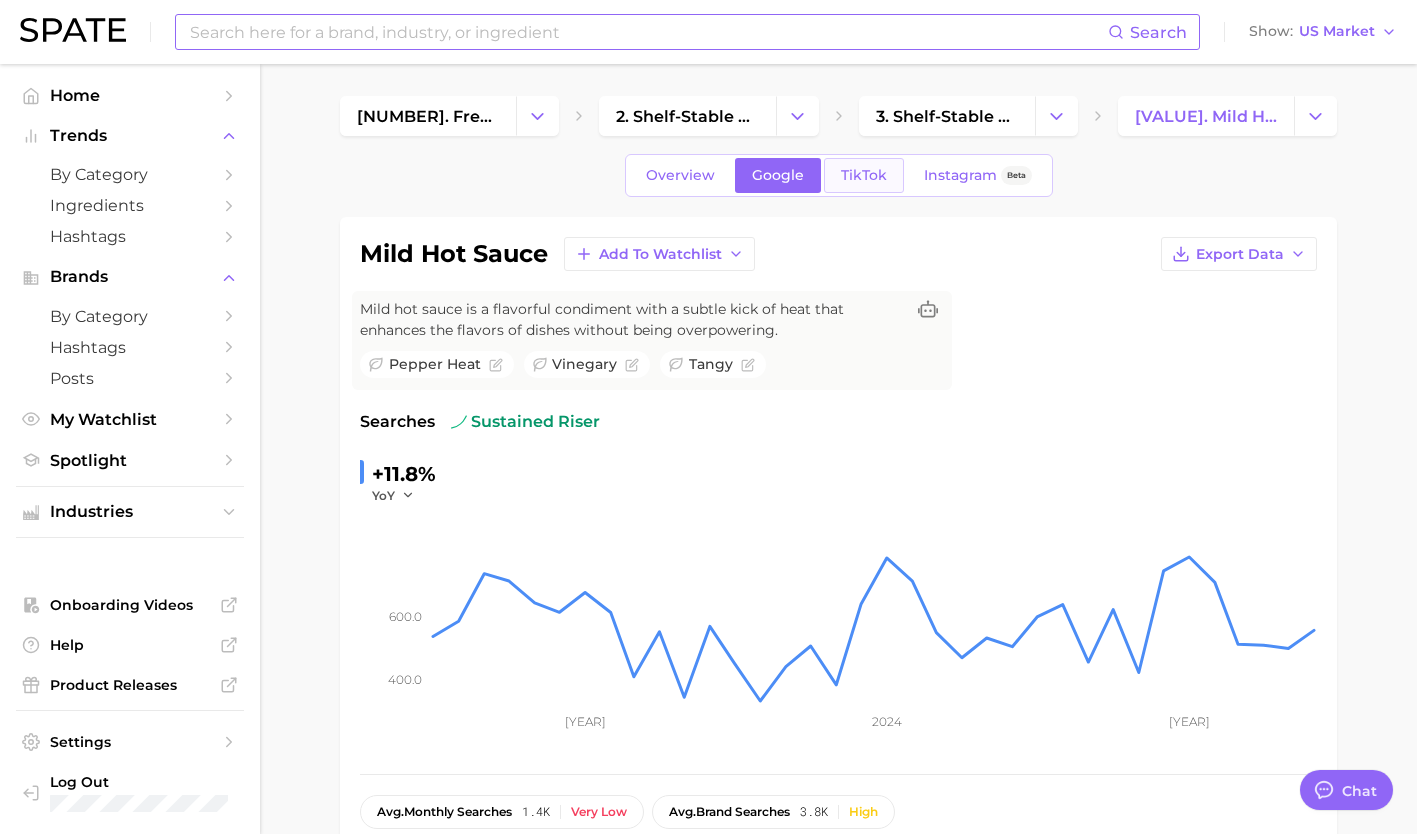 click on "TikTok" at bounding box center [864, 175] 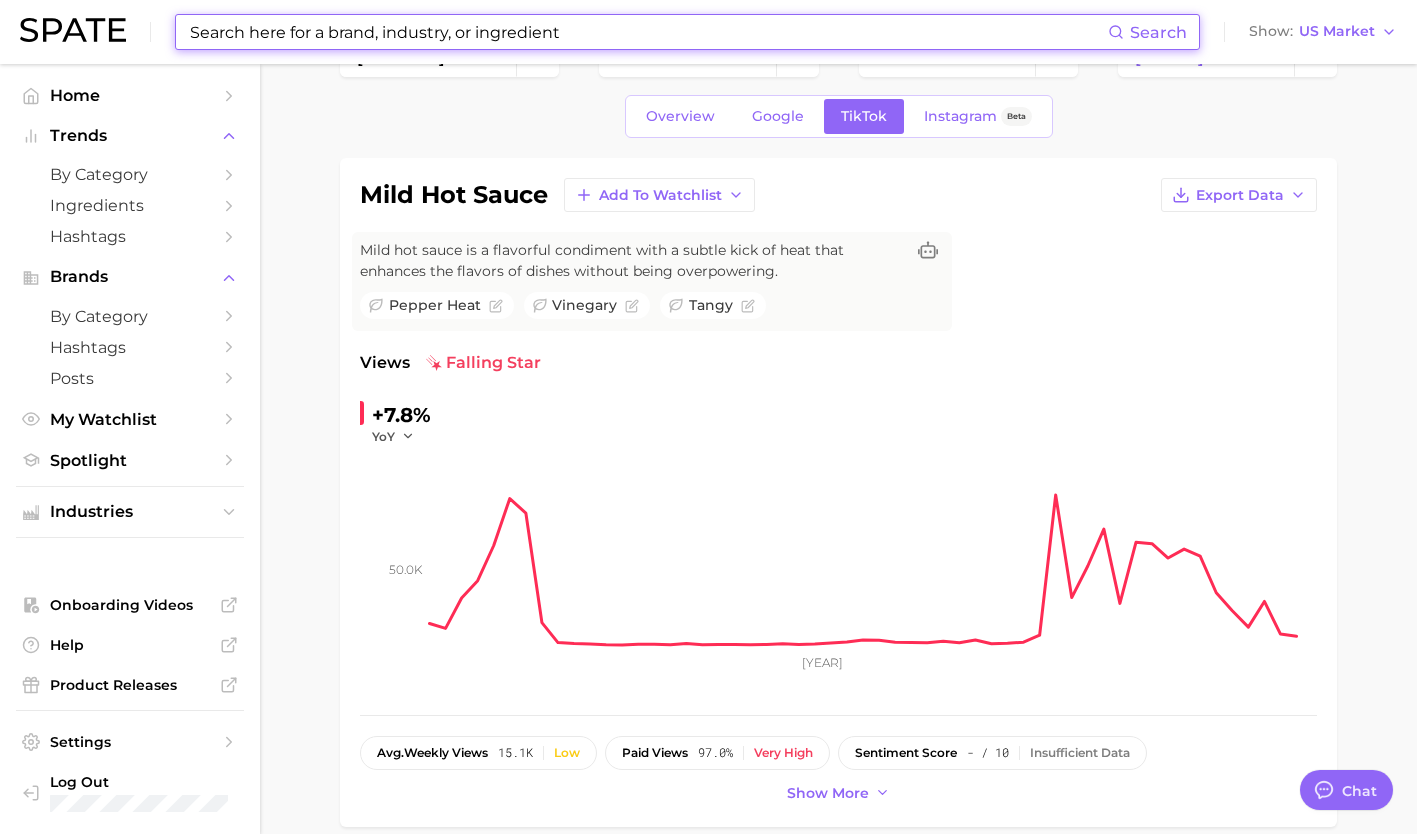 scroll, scrollTop: 58, scrollLeft: 0, axis: vertical 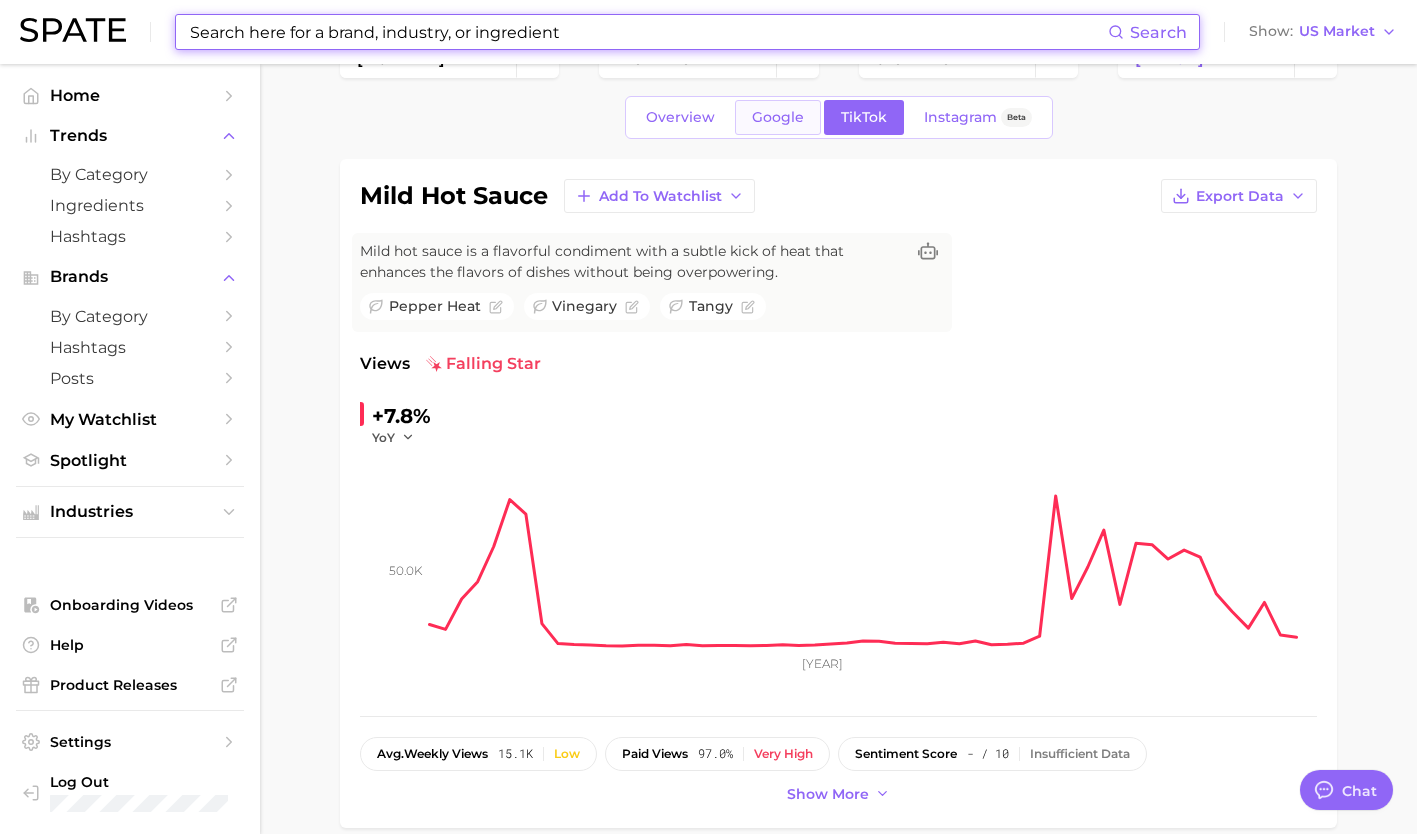 click on "Google" at bounding box center [778, 117] 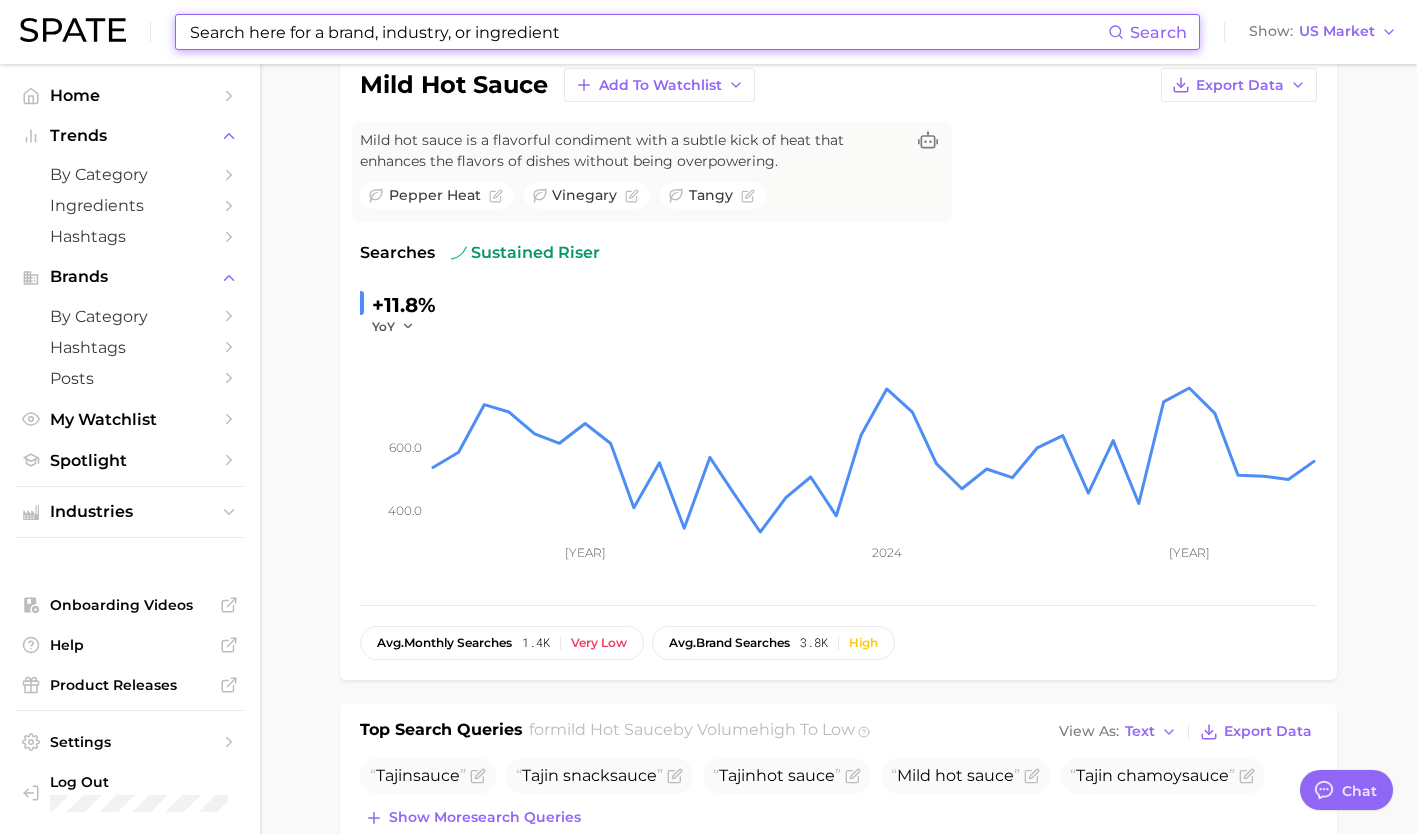scroll, scrollTop: 170, scrollLeft: 0, axis: vertical 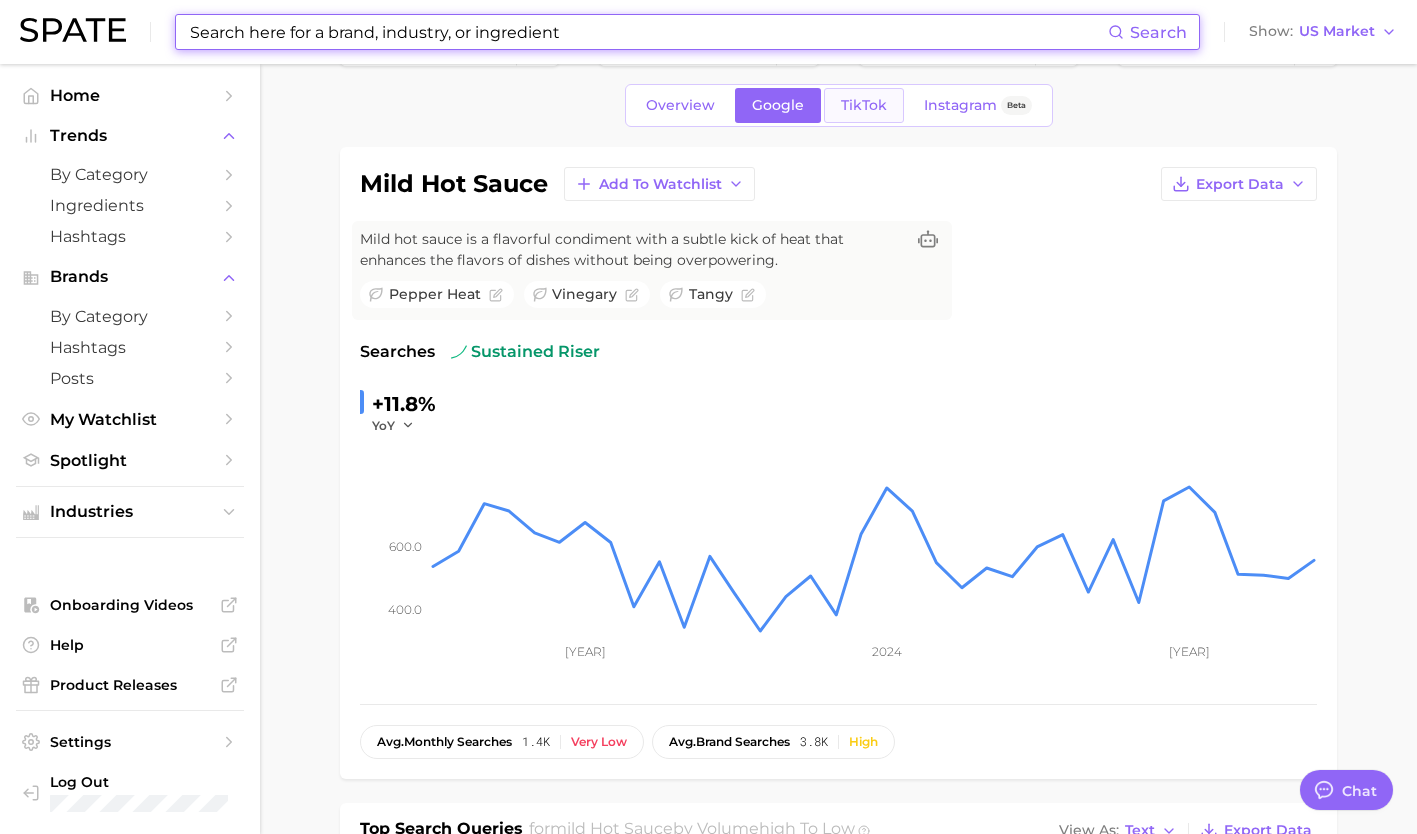 click on "TikTok" at bounding box center [864, 105] 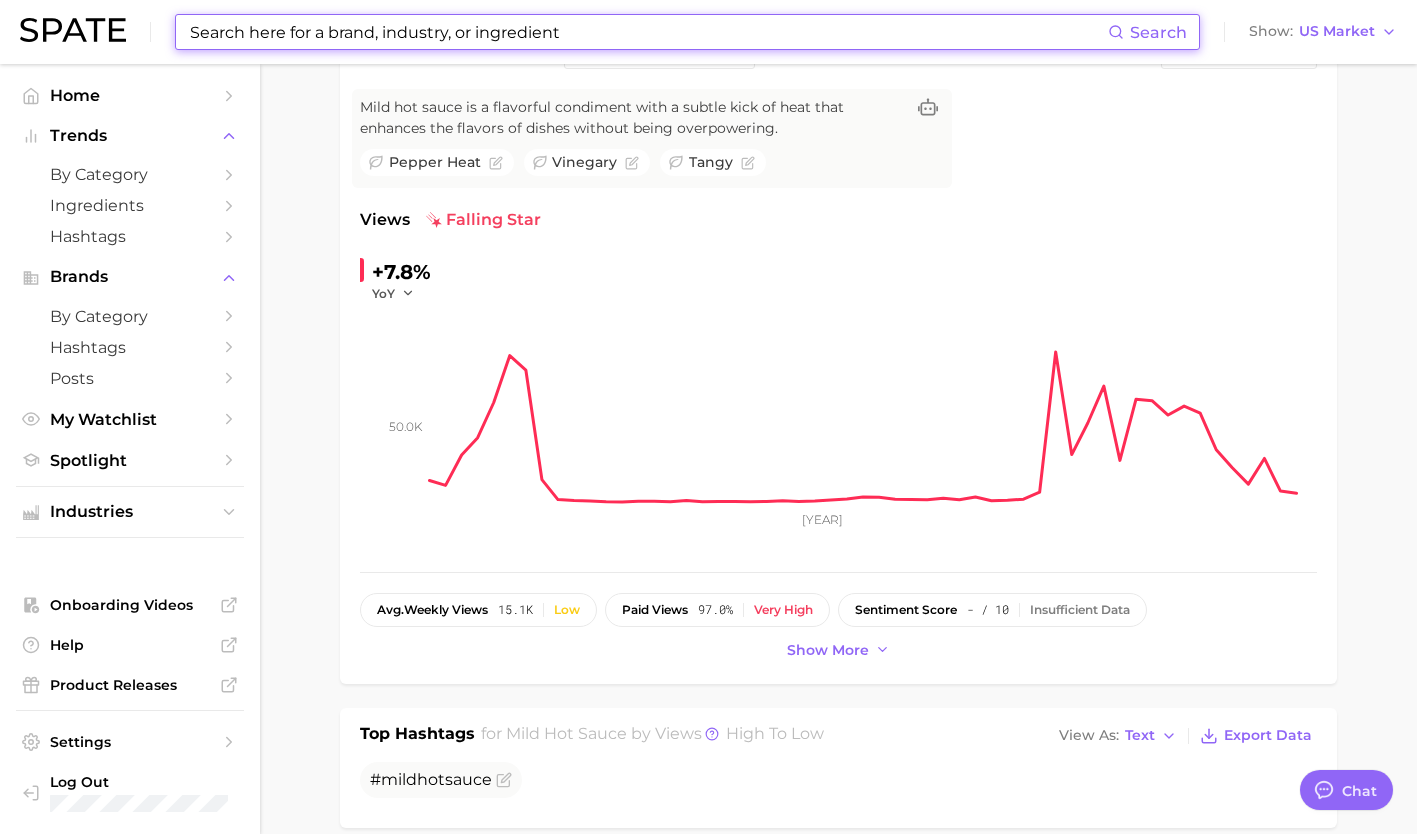 scroll, scrollTop: 203, scrollLeft: 0, axis: vertical 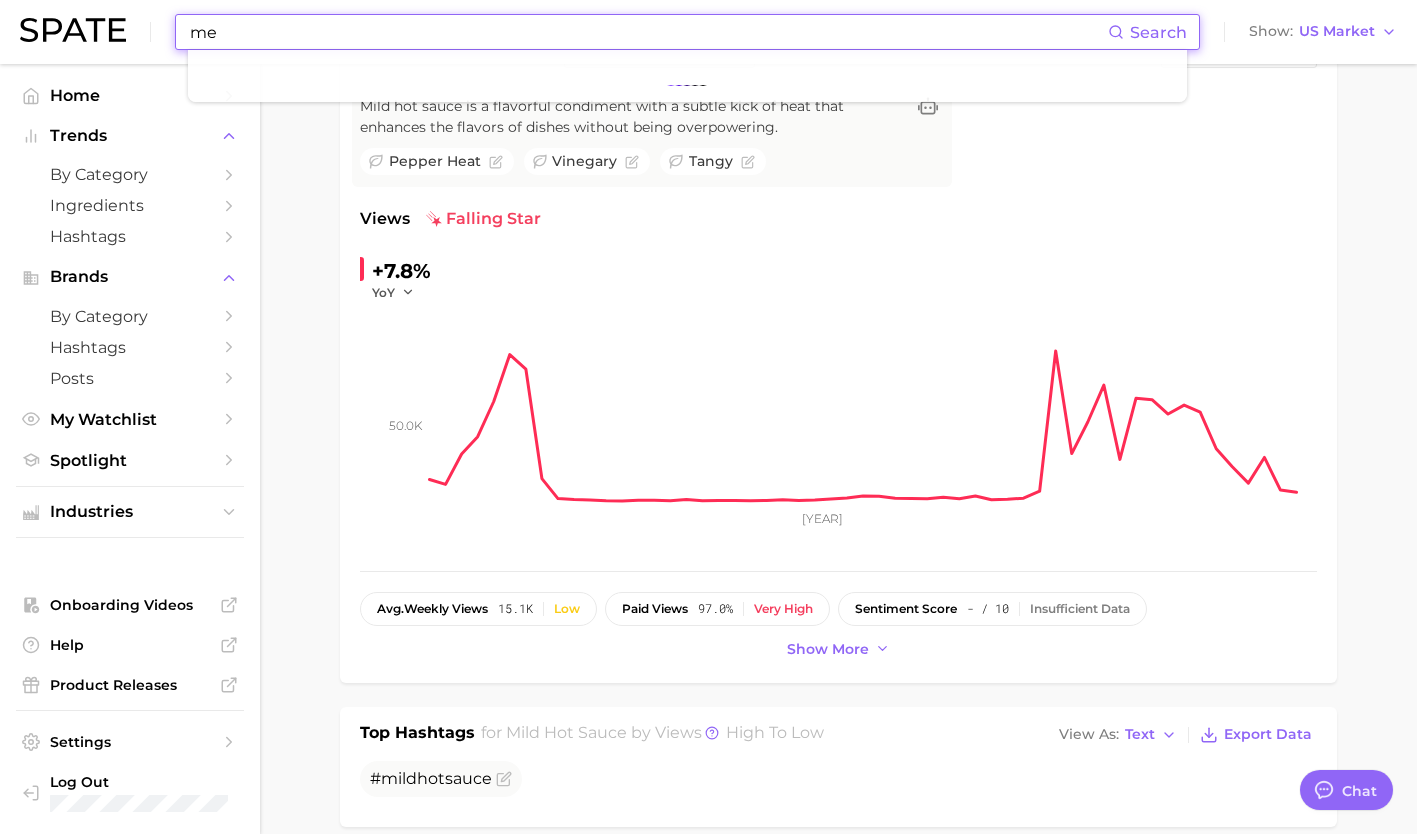 type on "m" 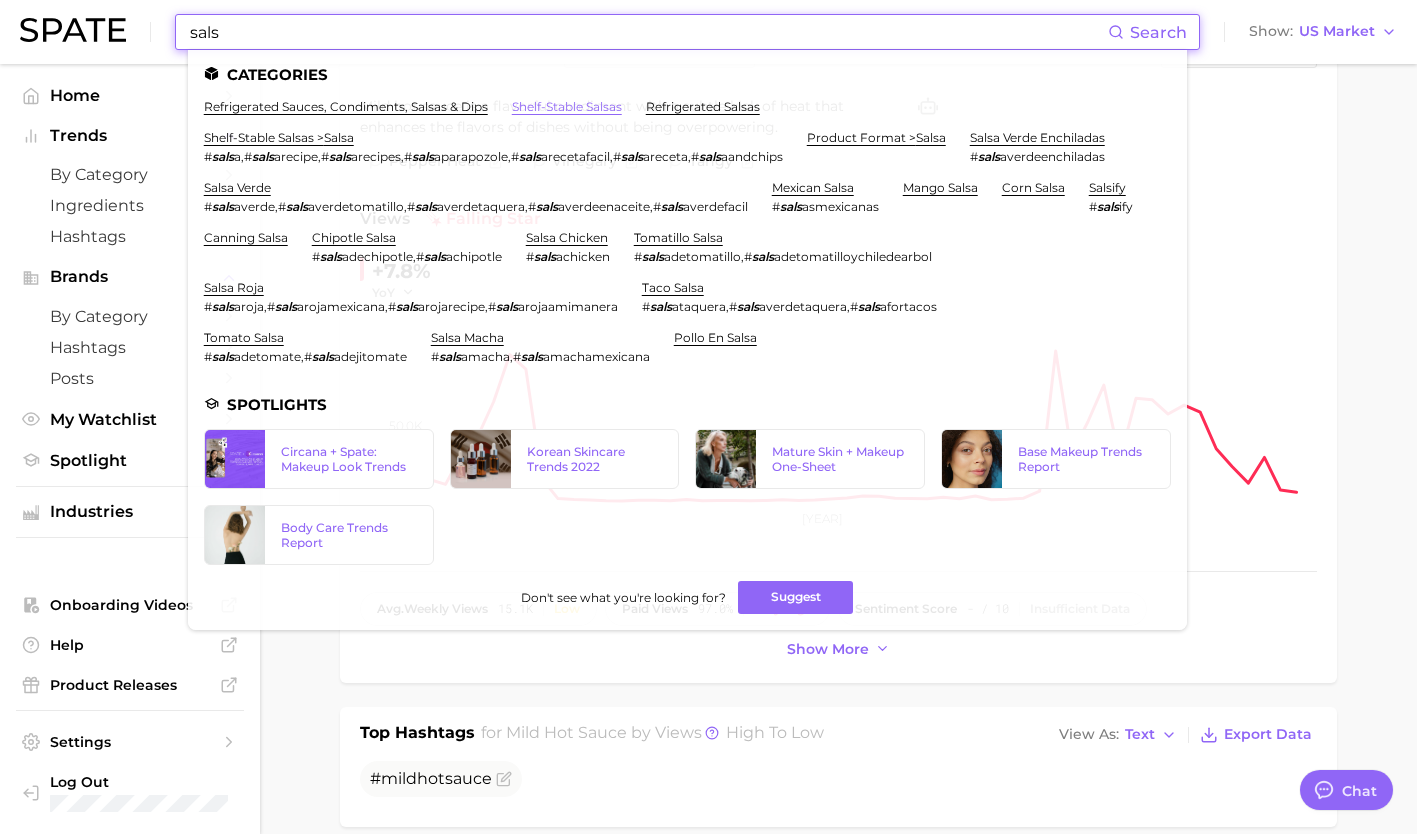type on "sals" 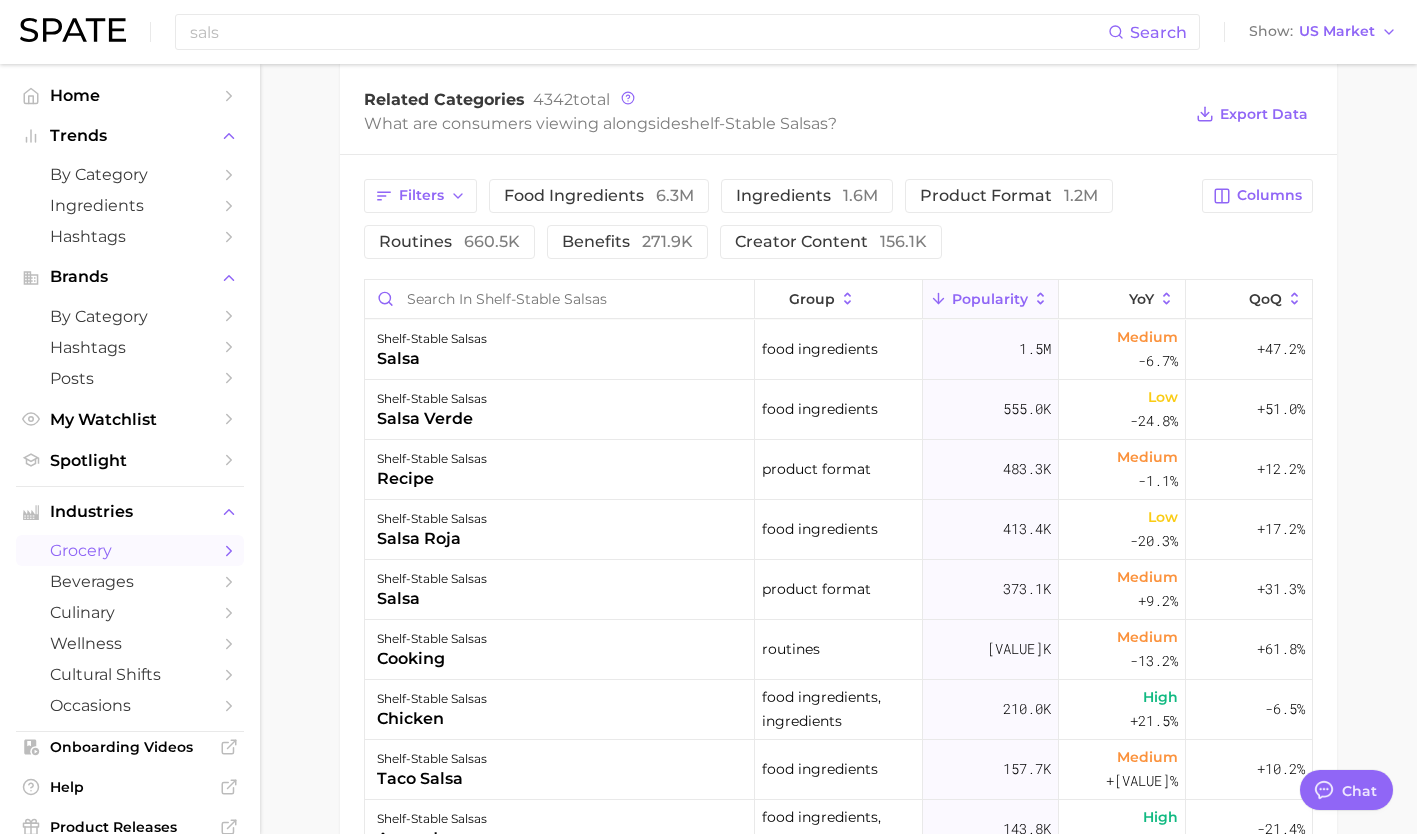 scroll, scrollTop: 861, scrollLeft: 0, axis: vertical 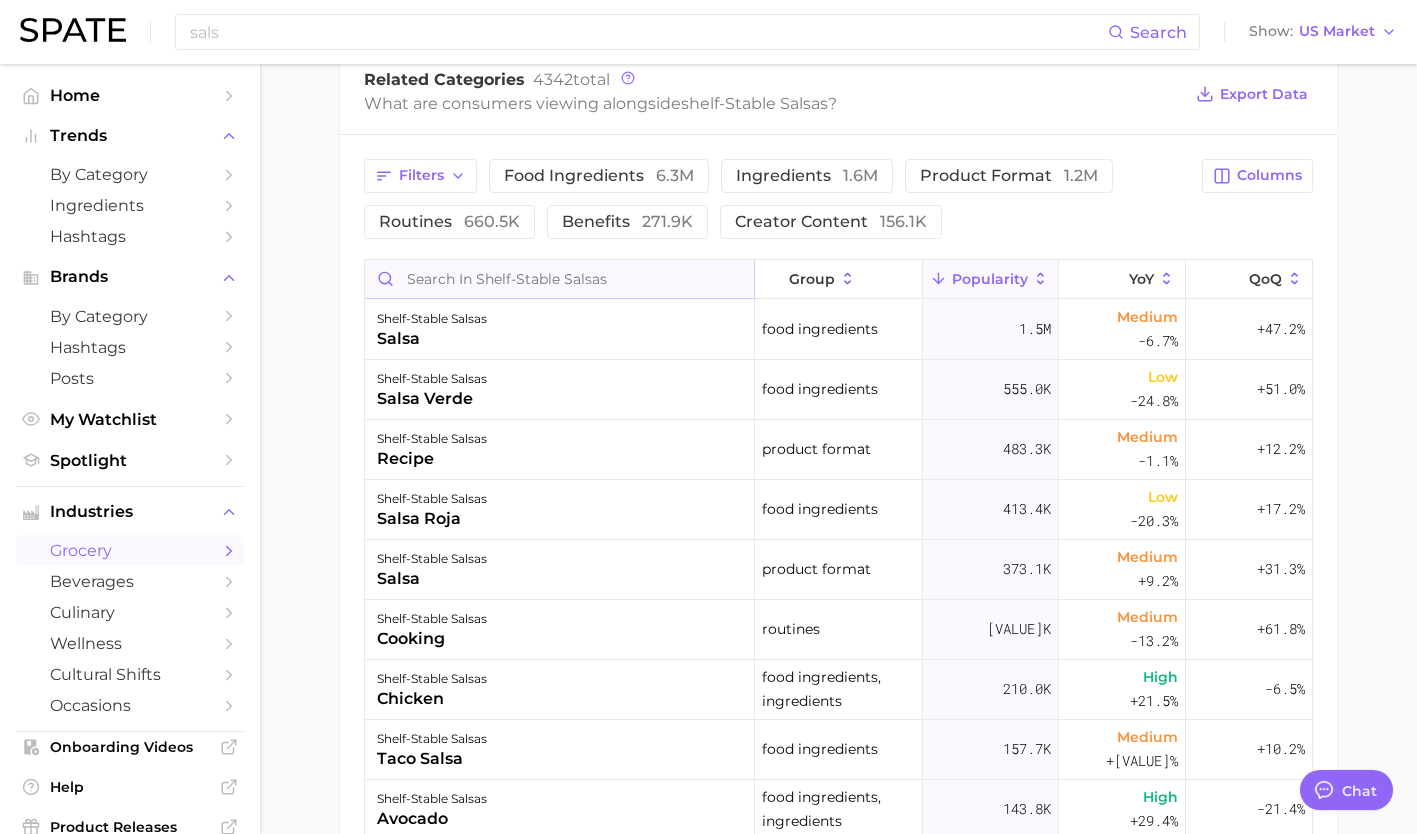 click at bounding box center [559, 279] 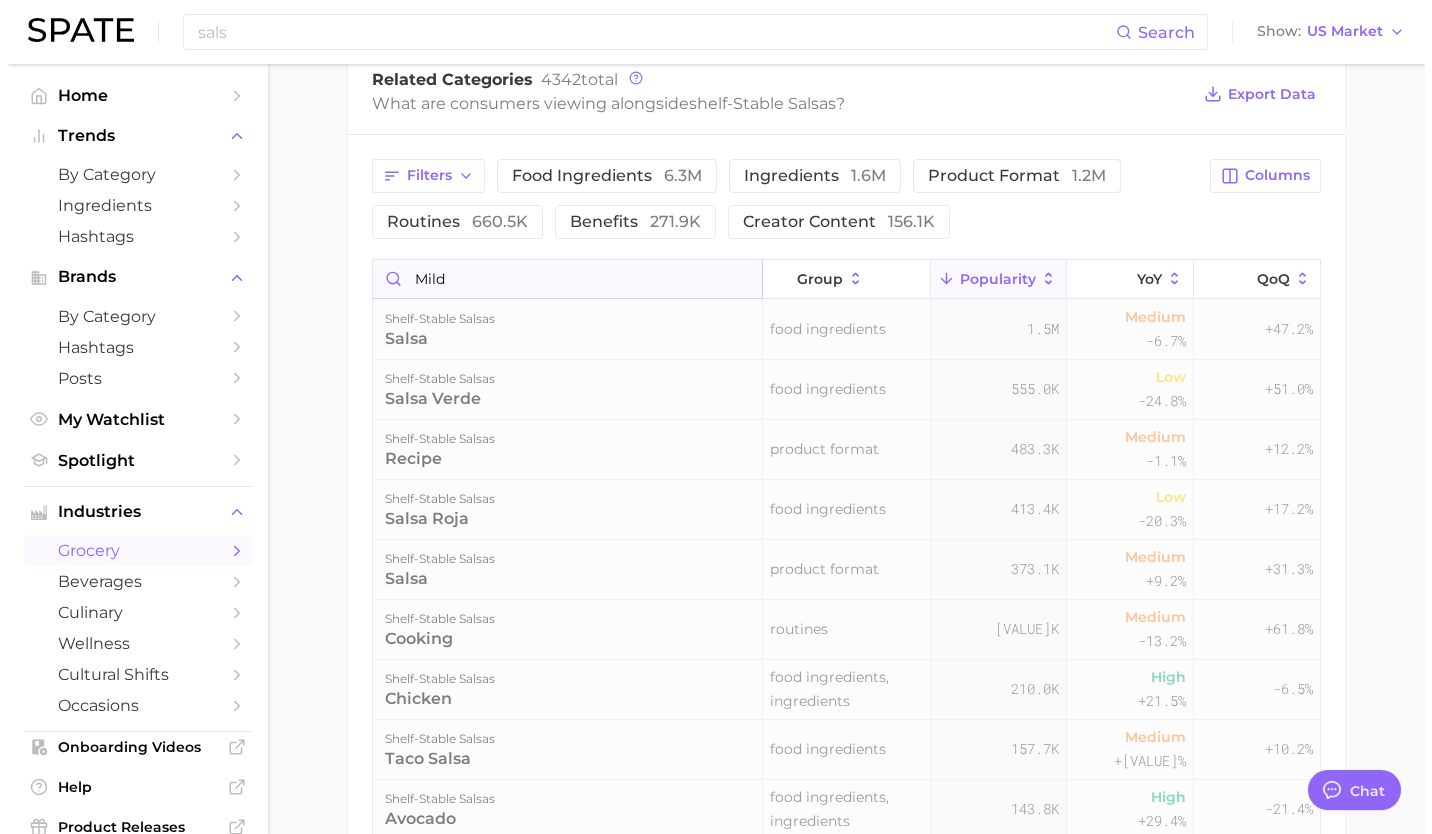 scroll, scrollTop: 834, scrollLeft: 0, axis: vertical 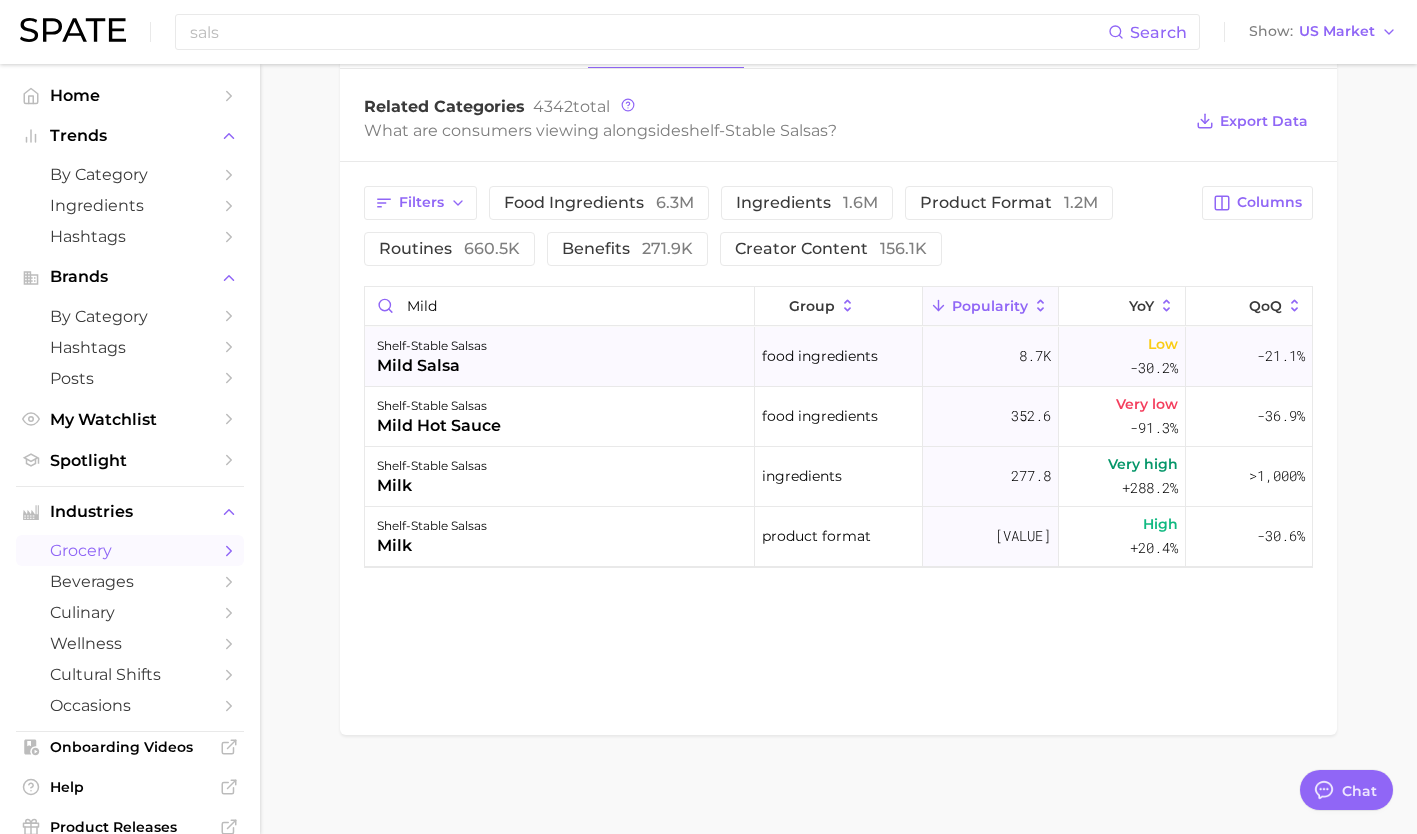 click on "shelf-stable salsas mild salsa" at bounding box center (560, 357) 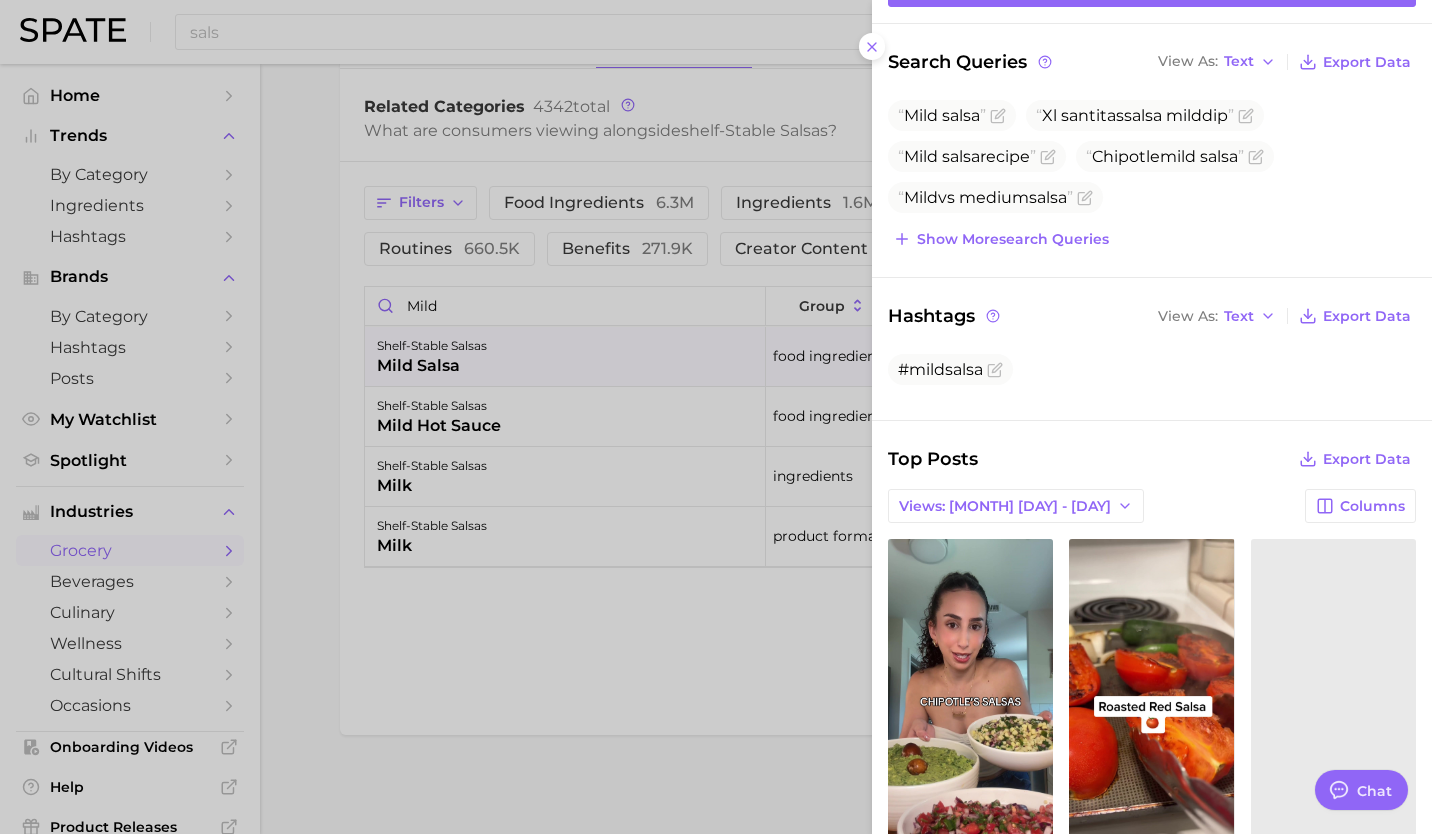 scroll, scrollTop: 772, scrollLeft: 0, axis: vertical 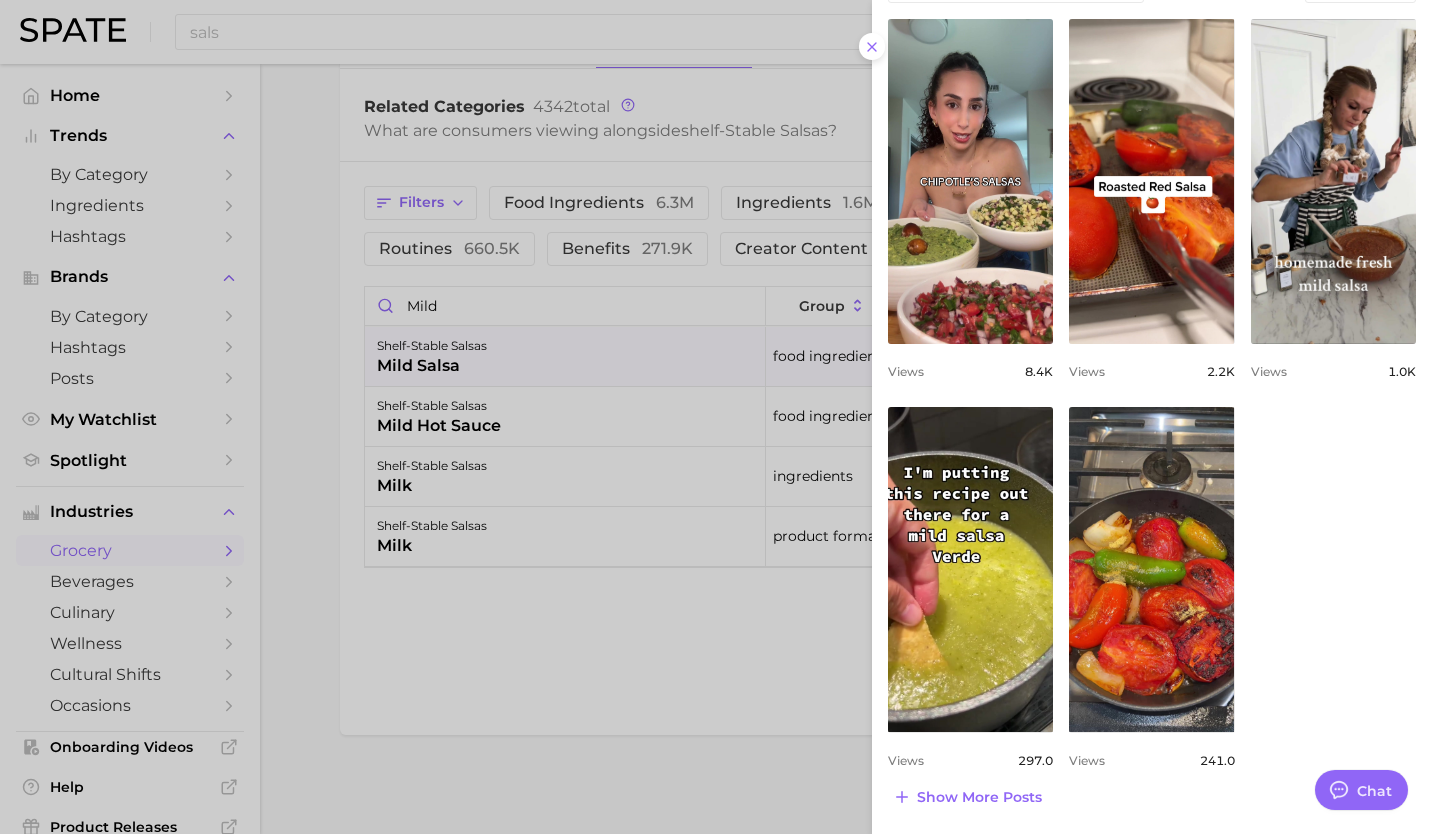 click at bounding box center (716, 417) 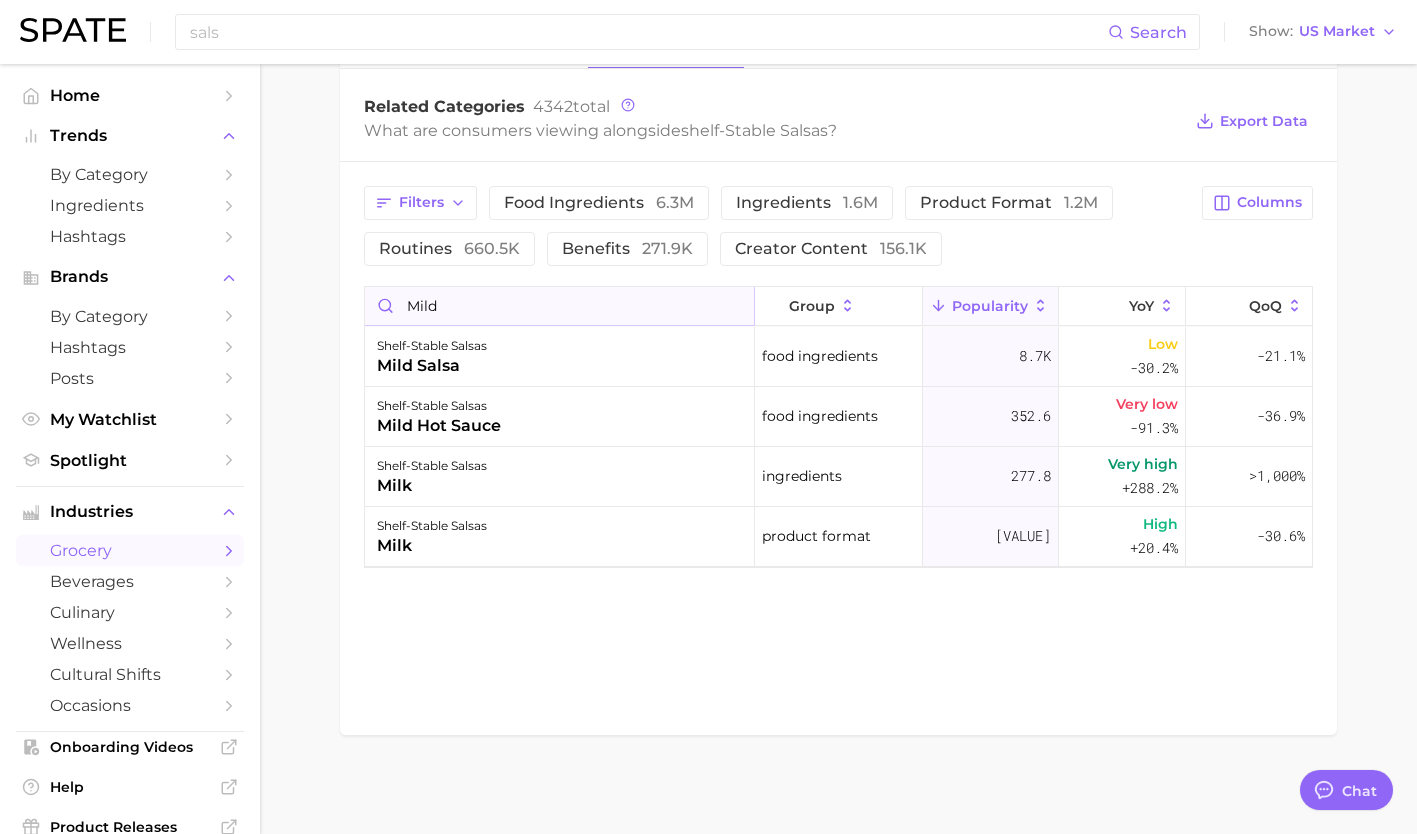 click on "mild" at bounding box center [559, 306] 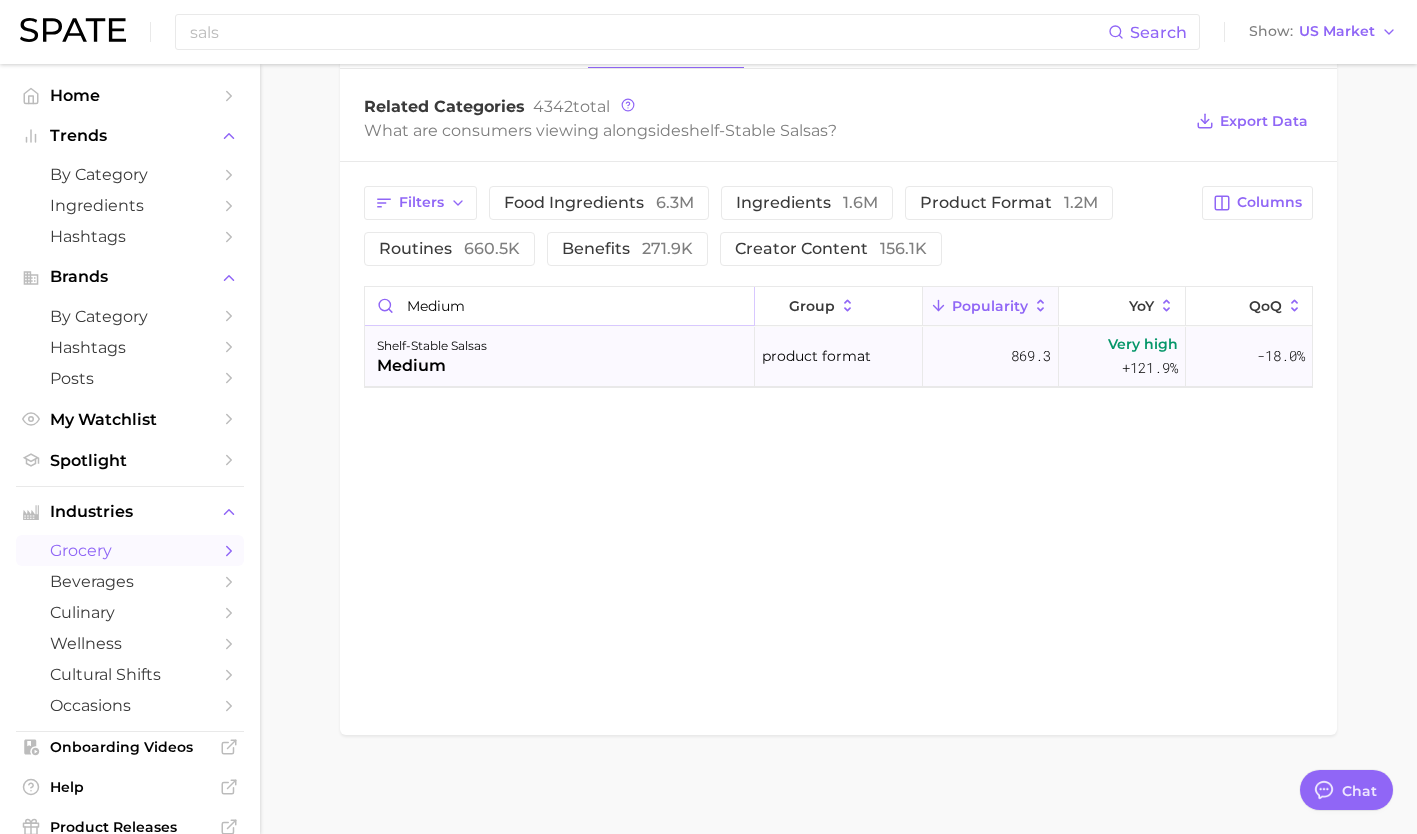 type on "medium" 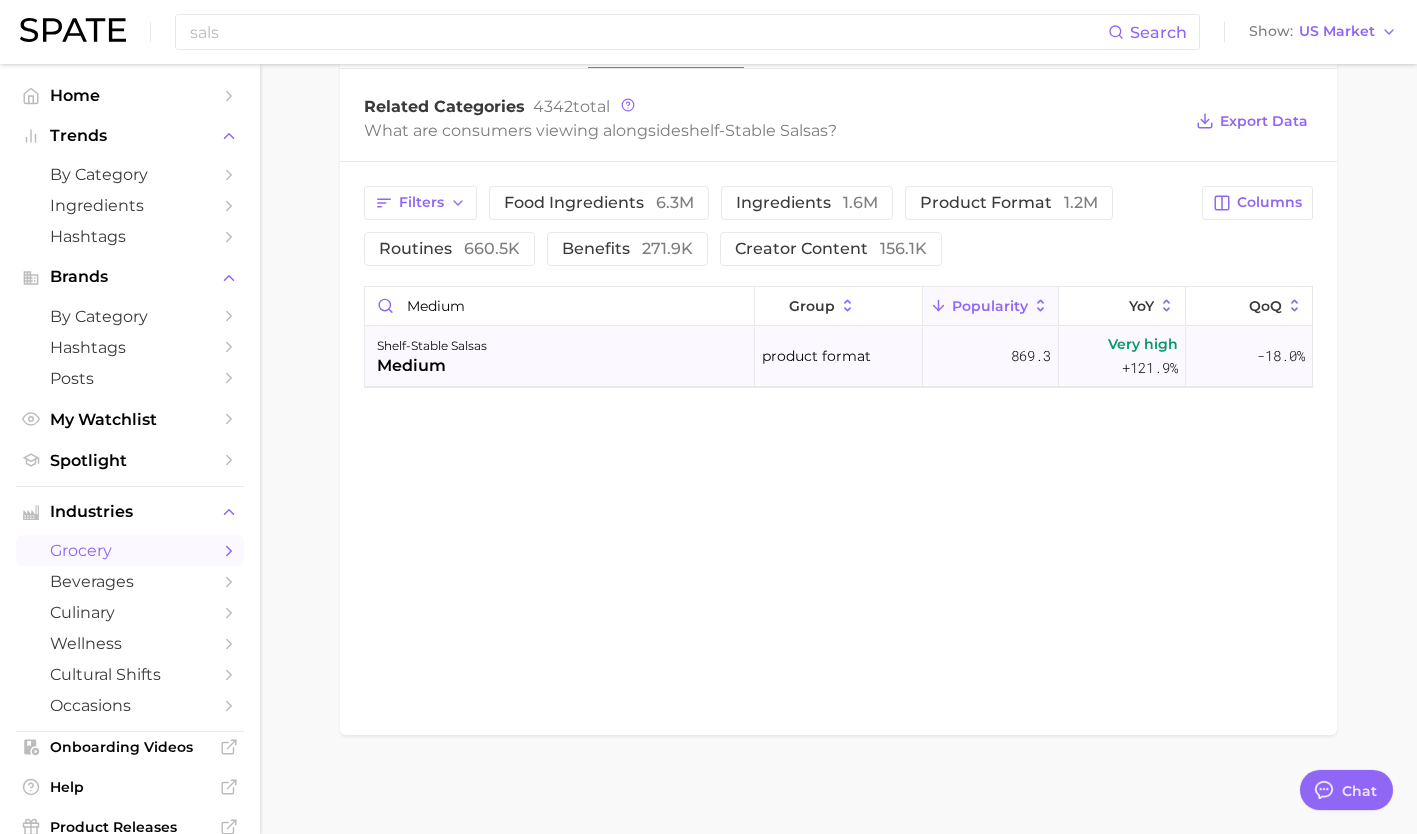 click on "shelf-stable salsas medium" at bounding box center (560, 357) 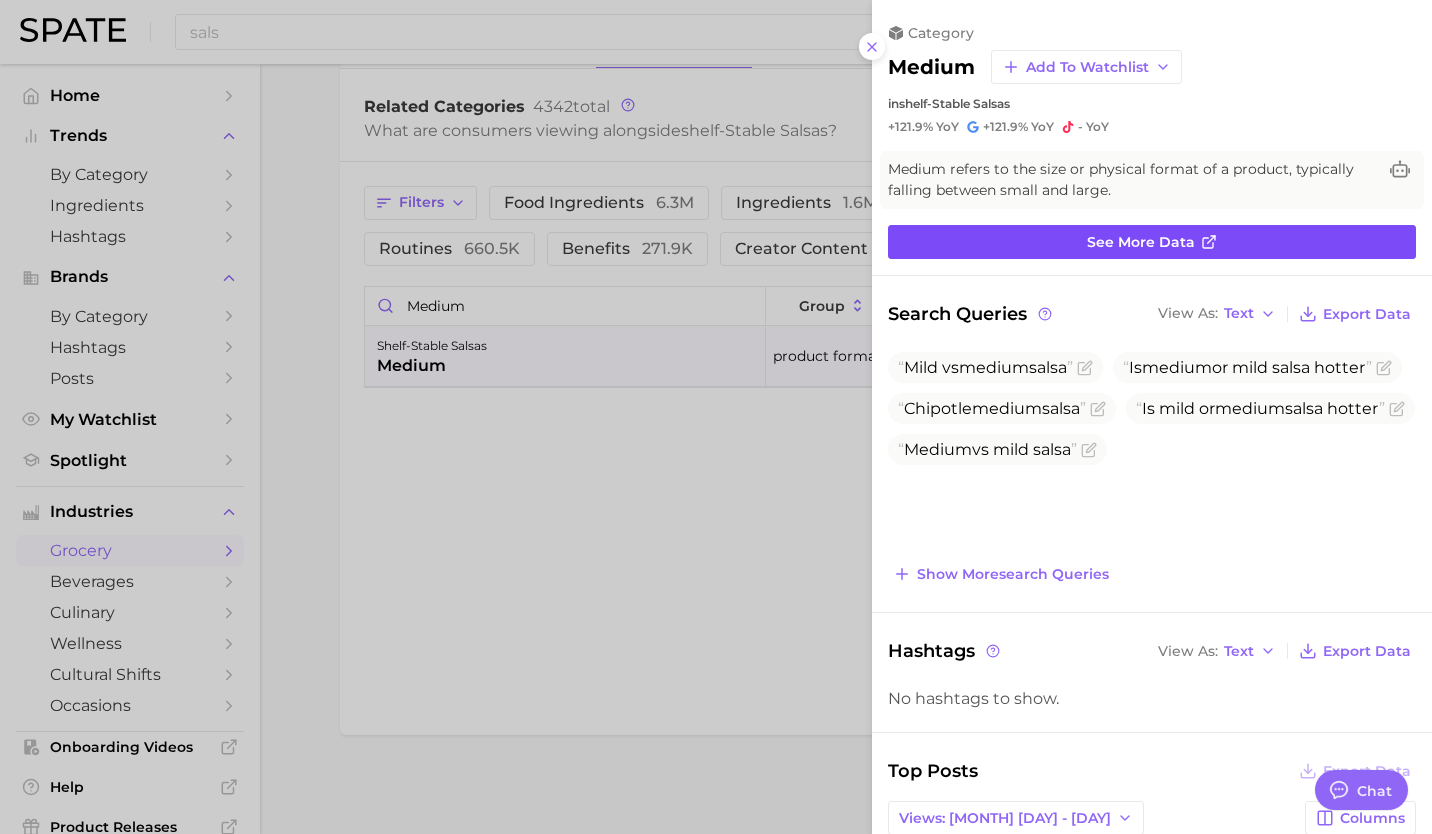 click on "See more data" at bounding box center (1141, 242) 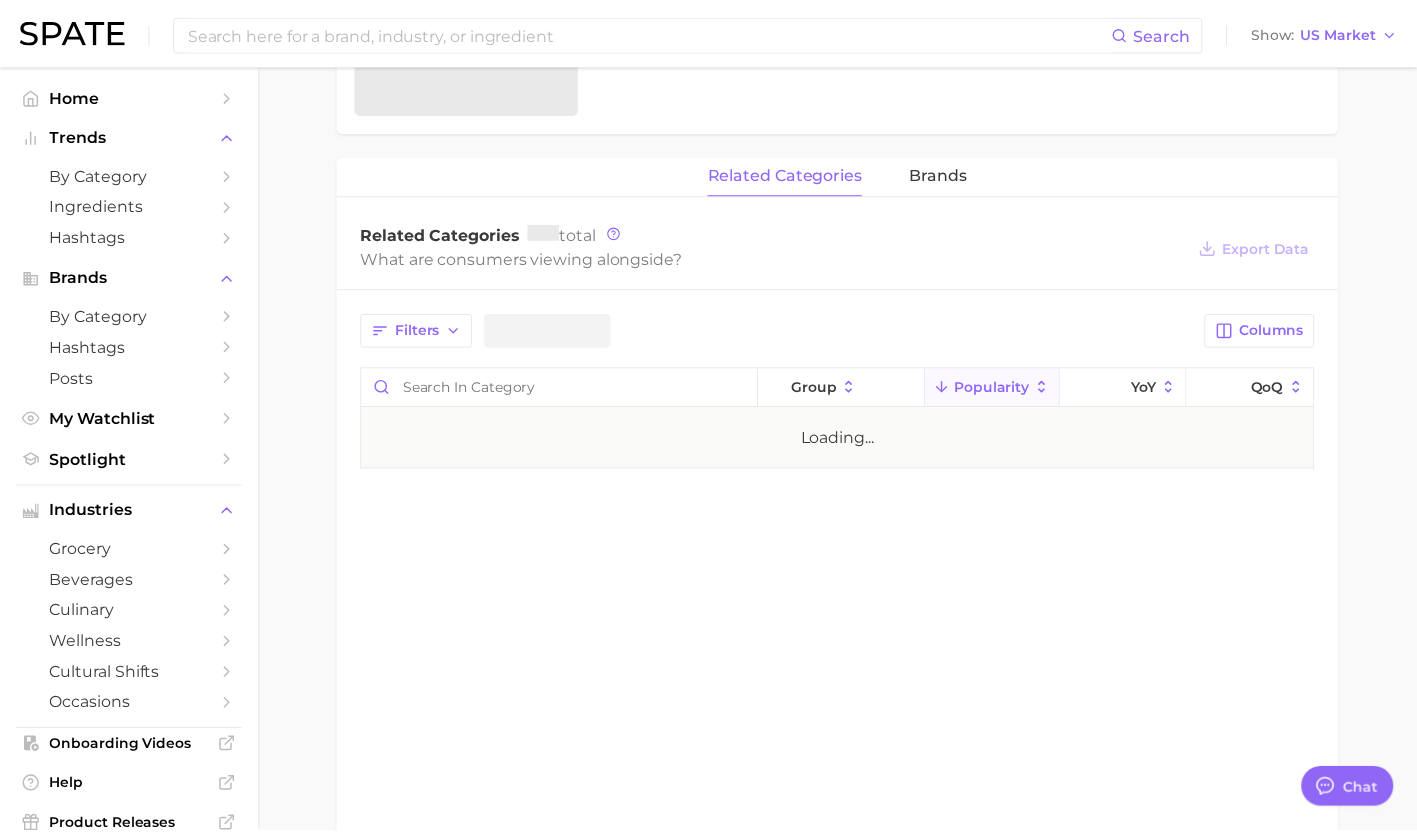 scroll, scrollTop: 0, scrollLeft: 0, axis: both 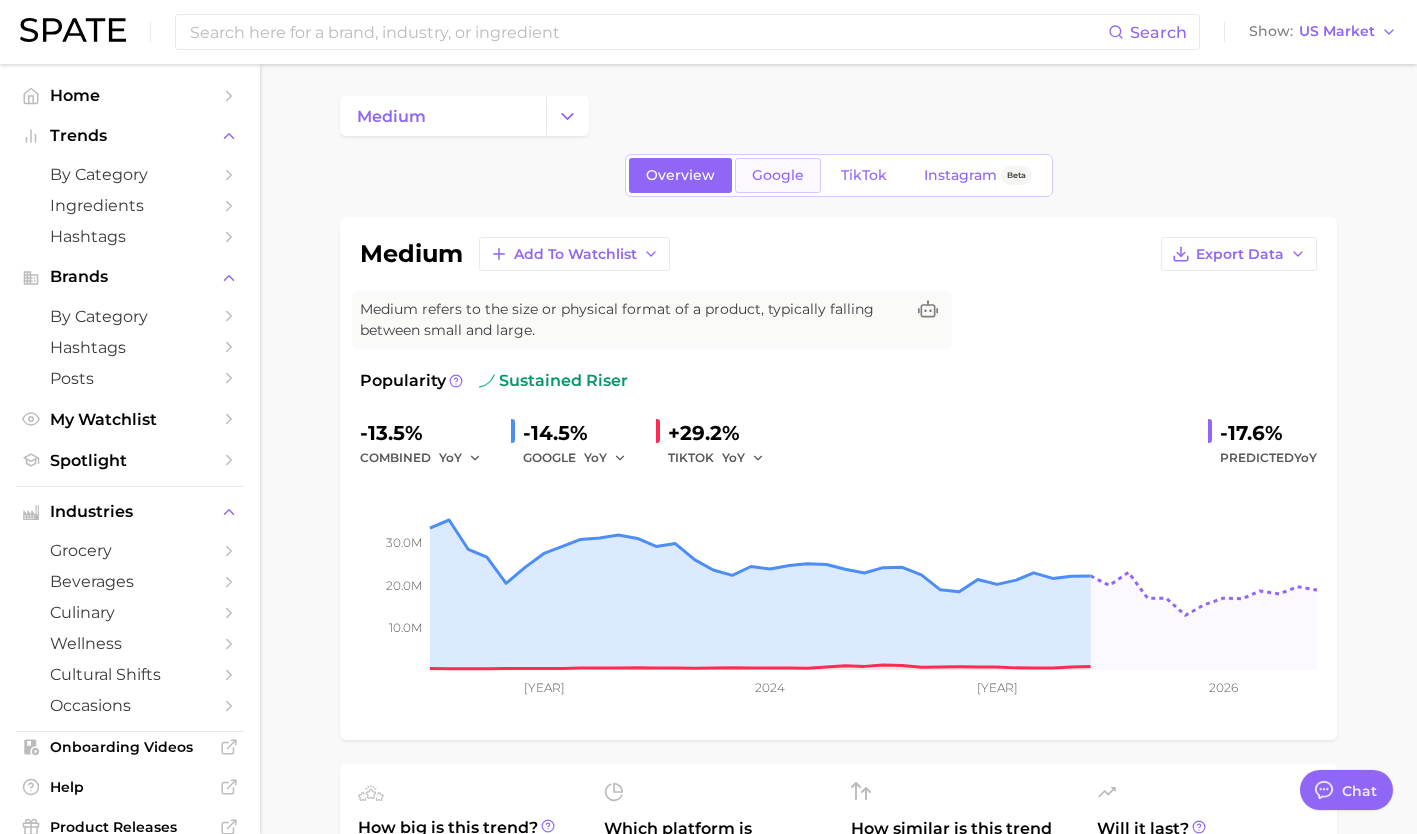 click on "Google" at bounding box center [778, 175] 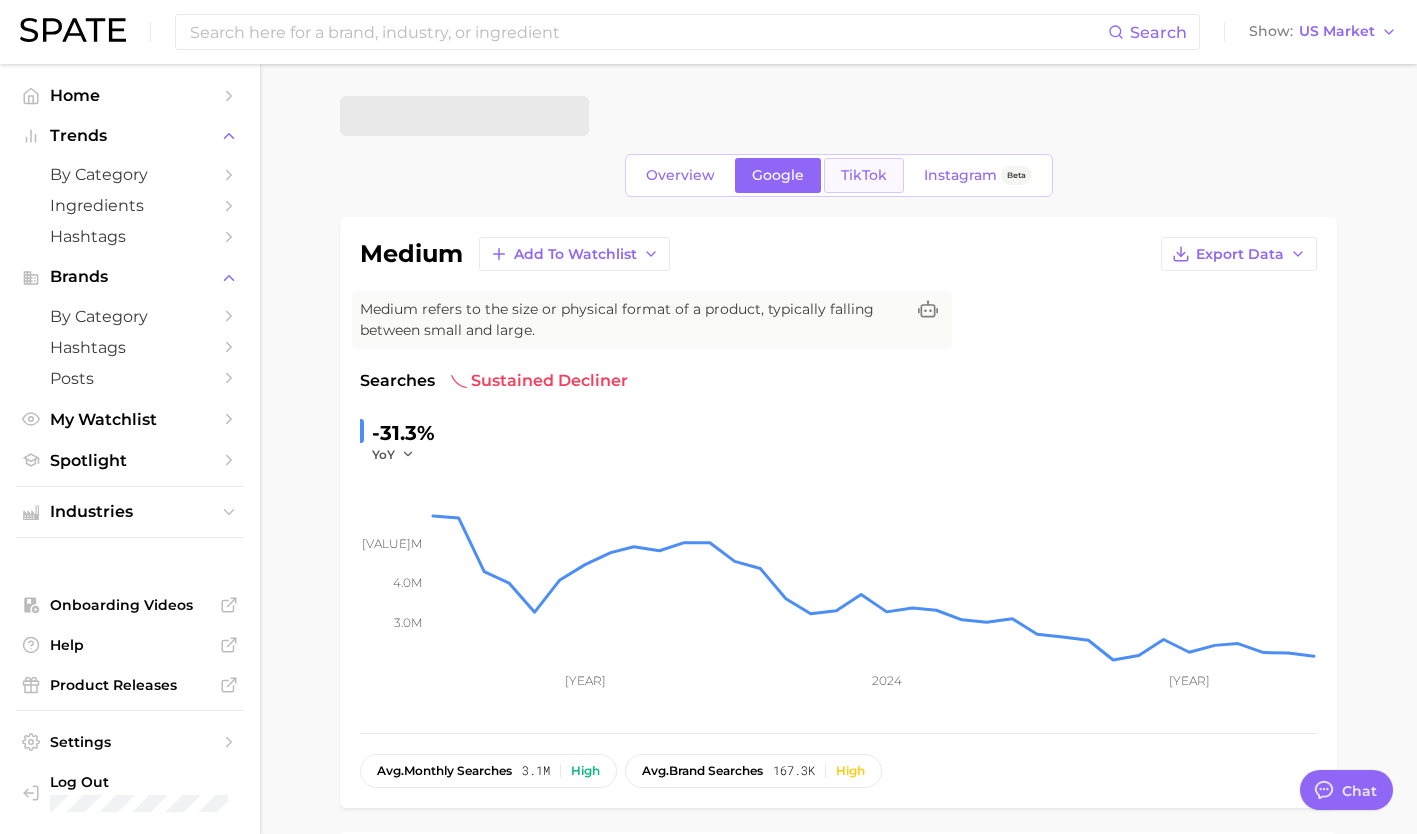 click on "TikTok" at bounding box center (864, 175) 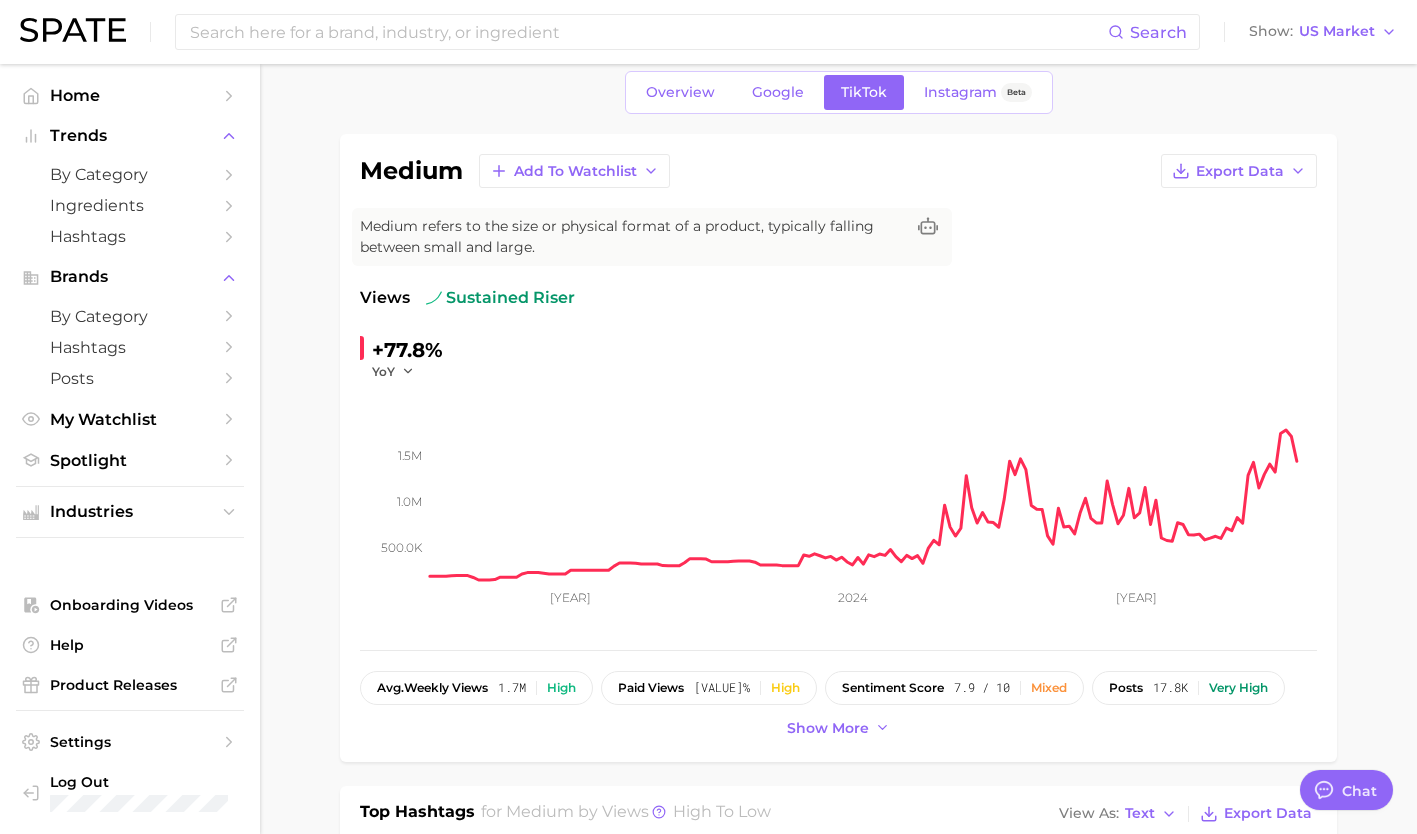 scroll, scrollTop: 82, scrollLeft: 0, axis: vertical 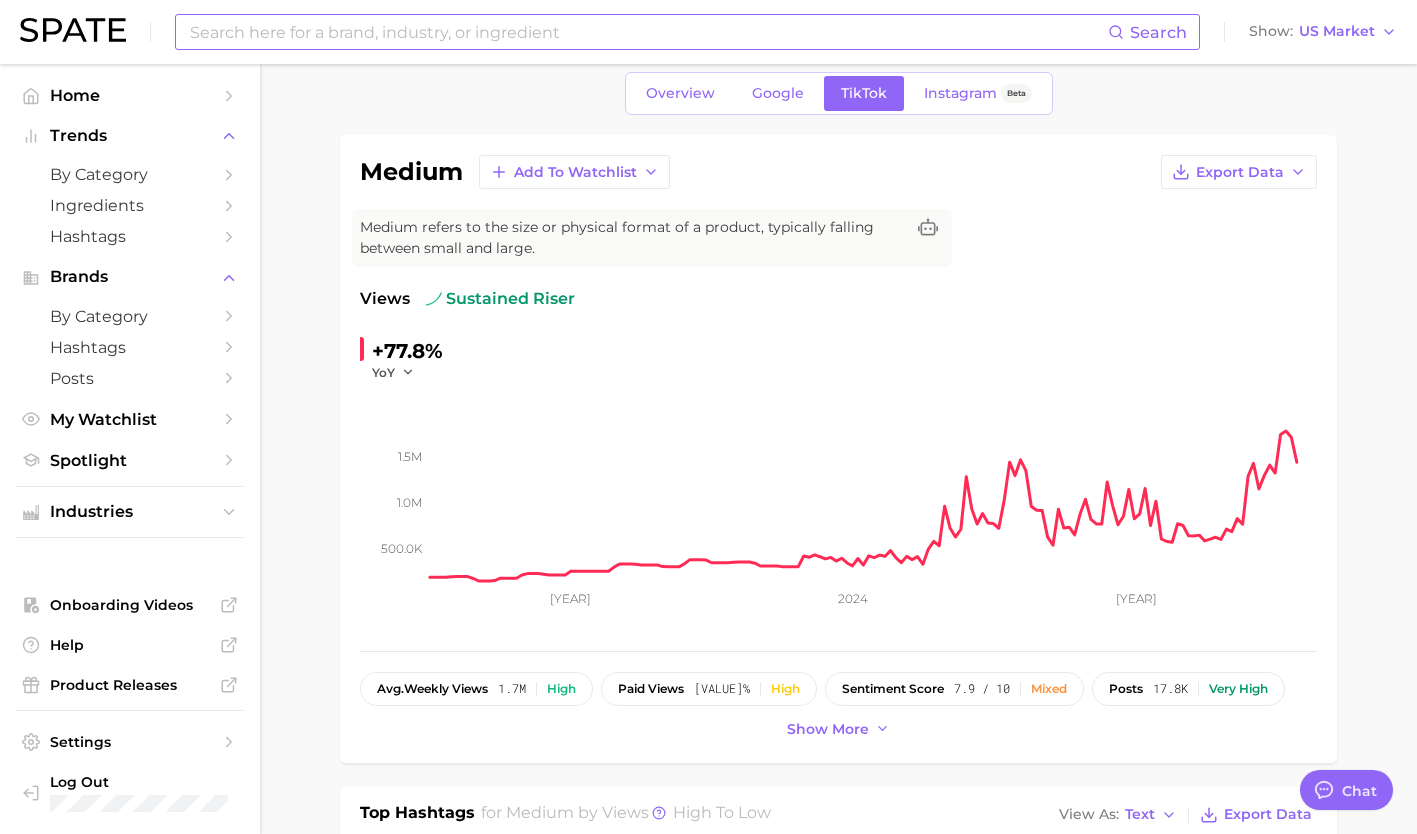 click at bounding box center (648, 32) 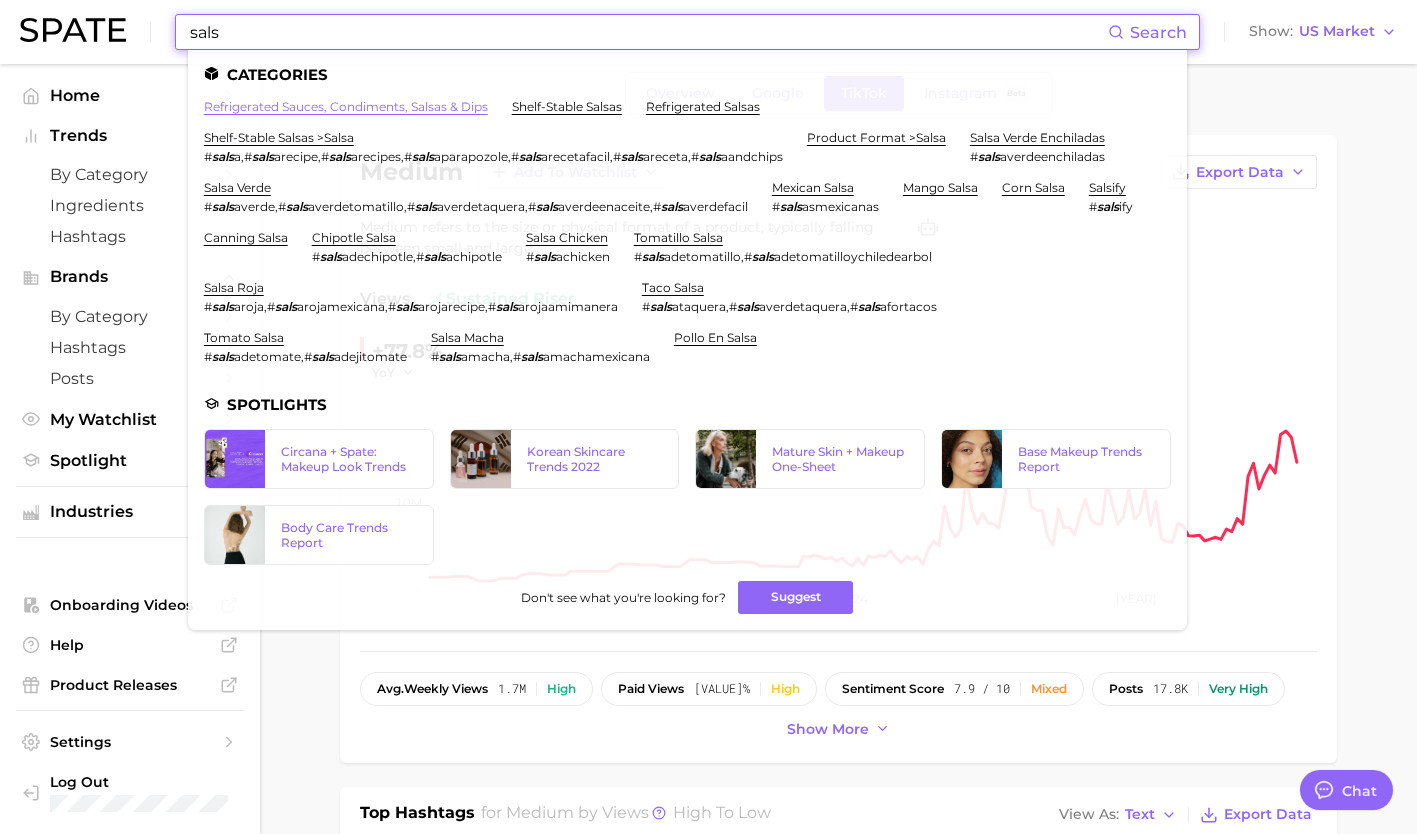 type on "sals" 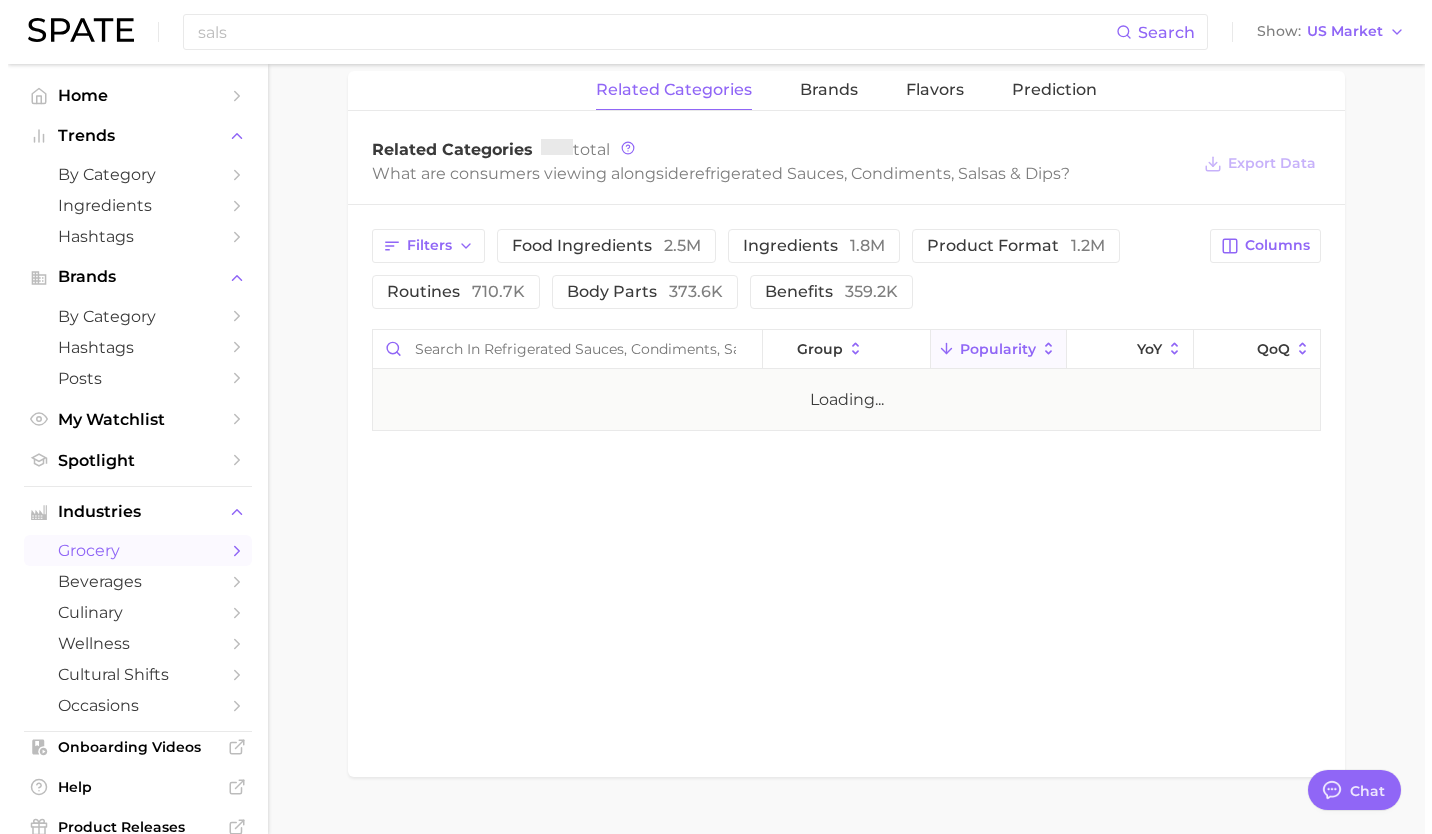 scroll, scrollTop: 674, scrollLeft: 0, axis: vertical 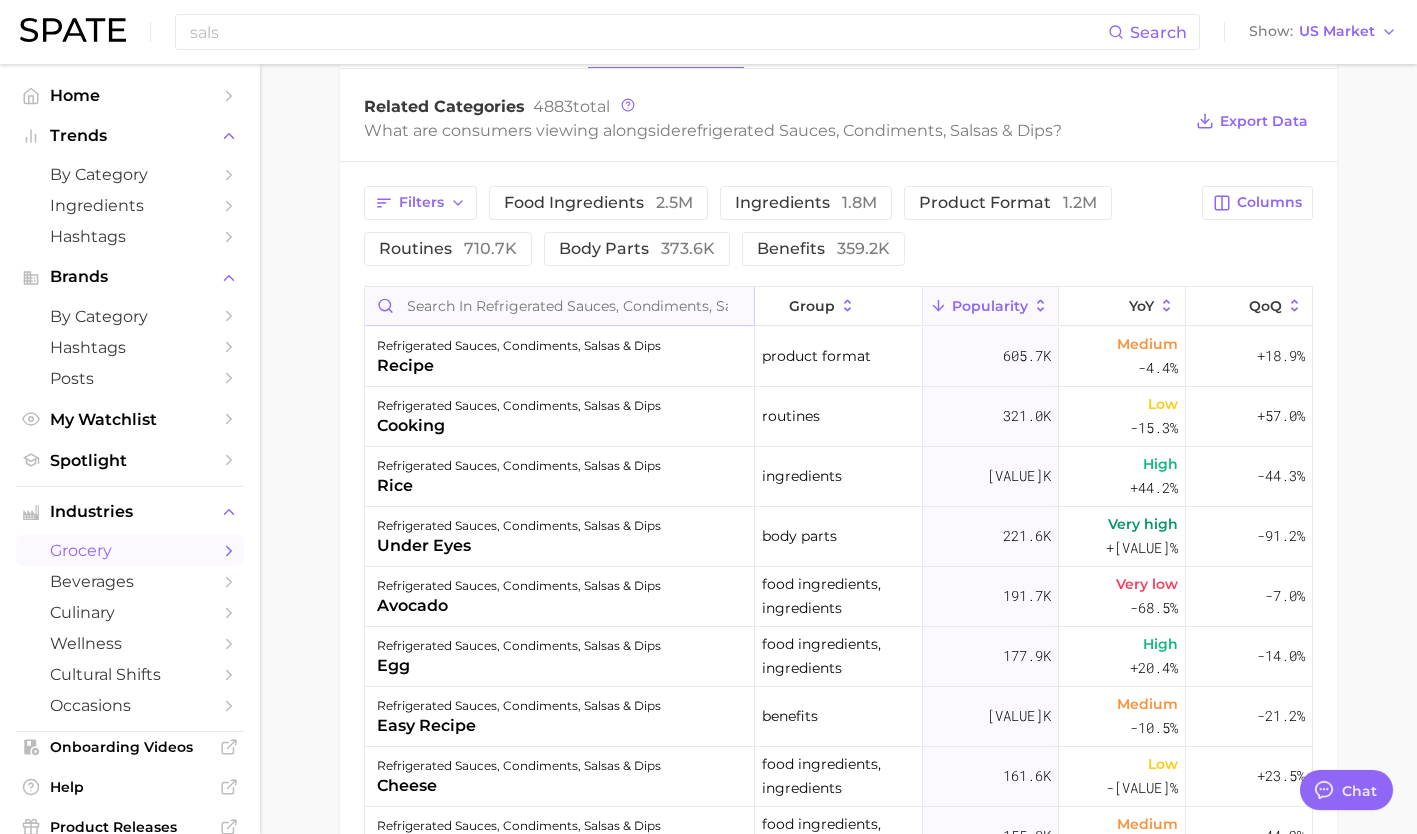 click at bounding box center (559, 306) 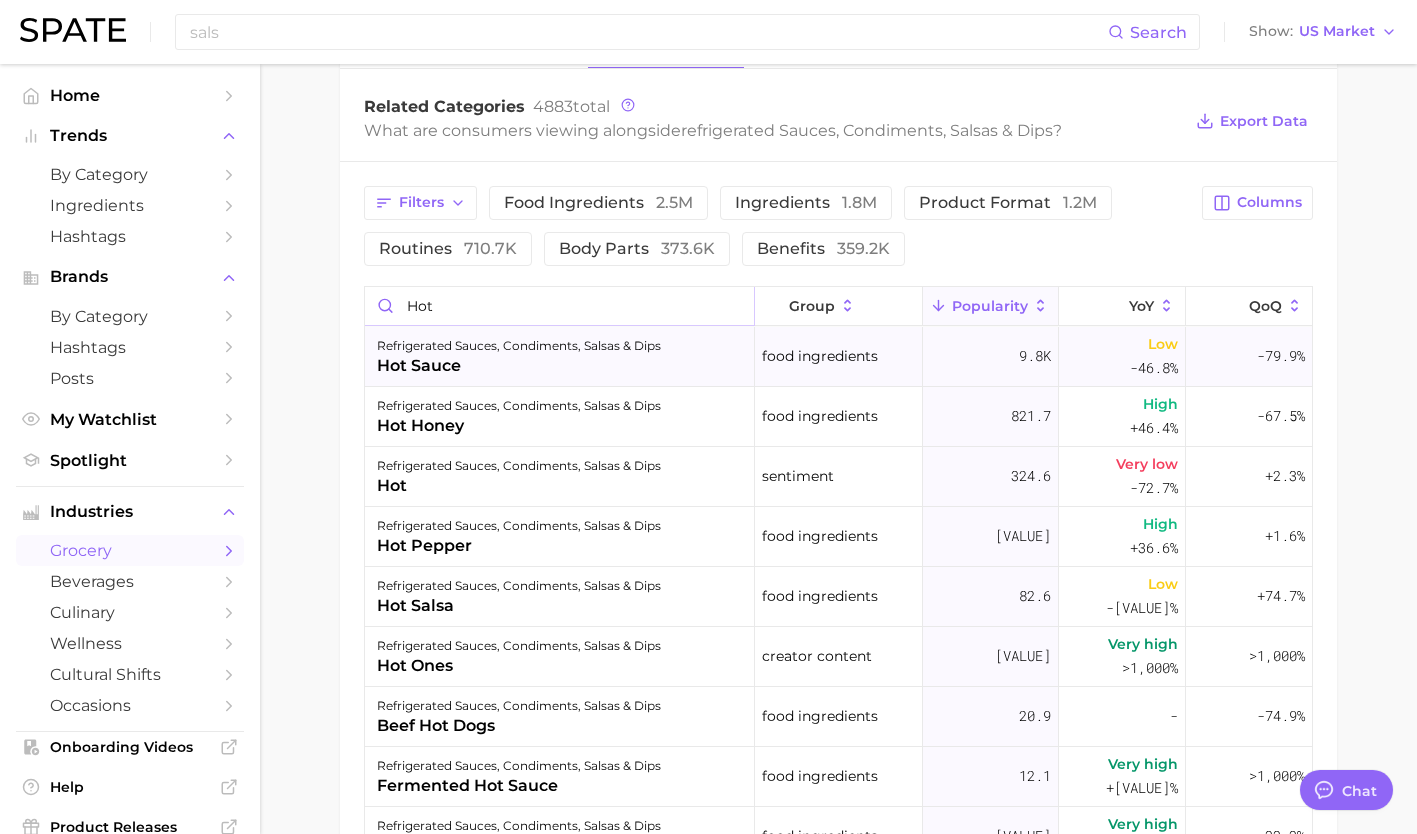 type on "hot" 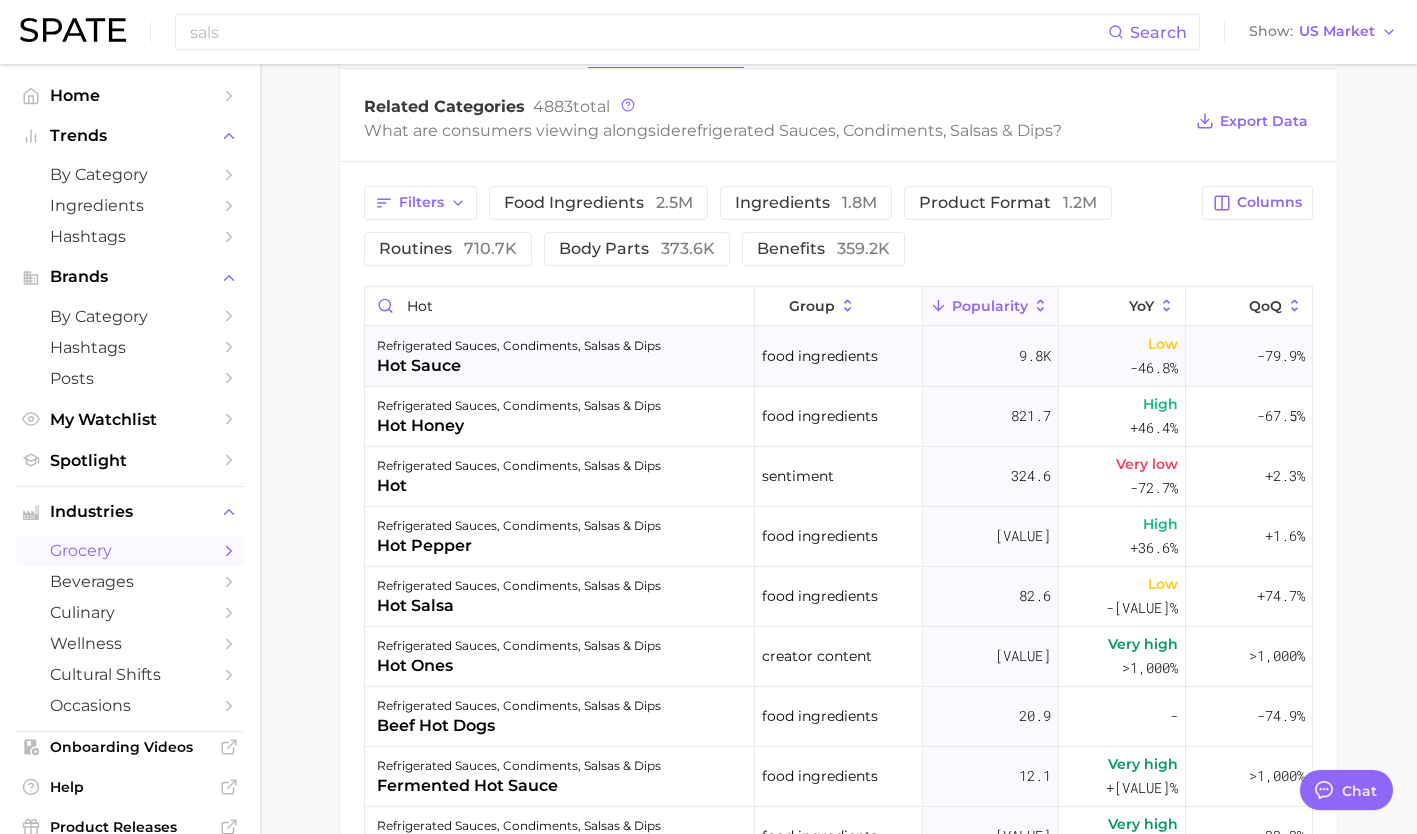 click on "refrigerated sauces, condiments, salsas & dips" at bounding box center [519, 346] 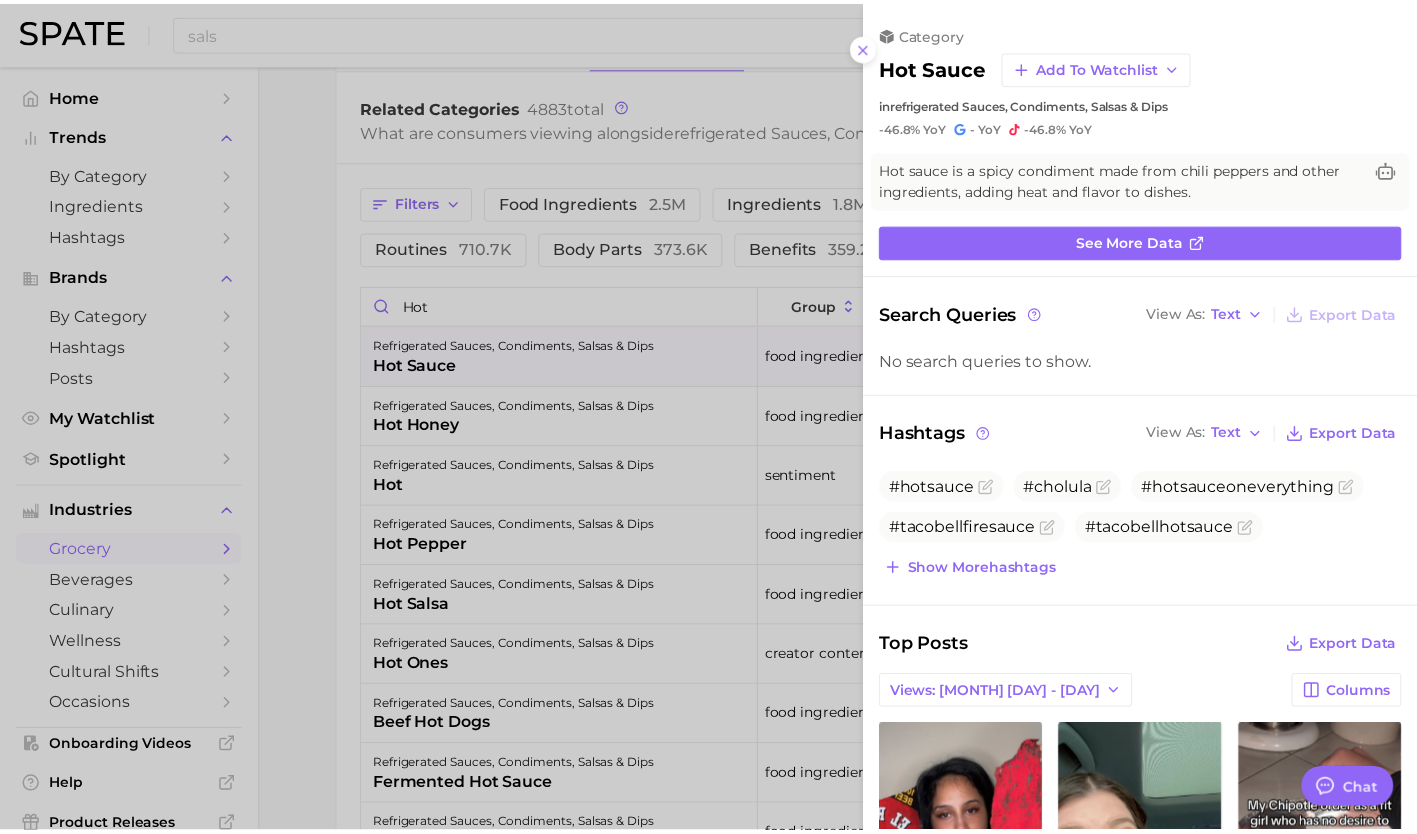 scroll, scrollTop: 0, scrollLeft: 0, axis: both 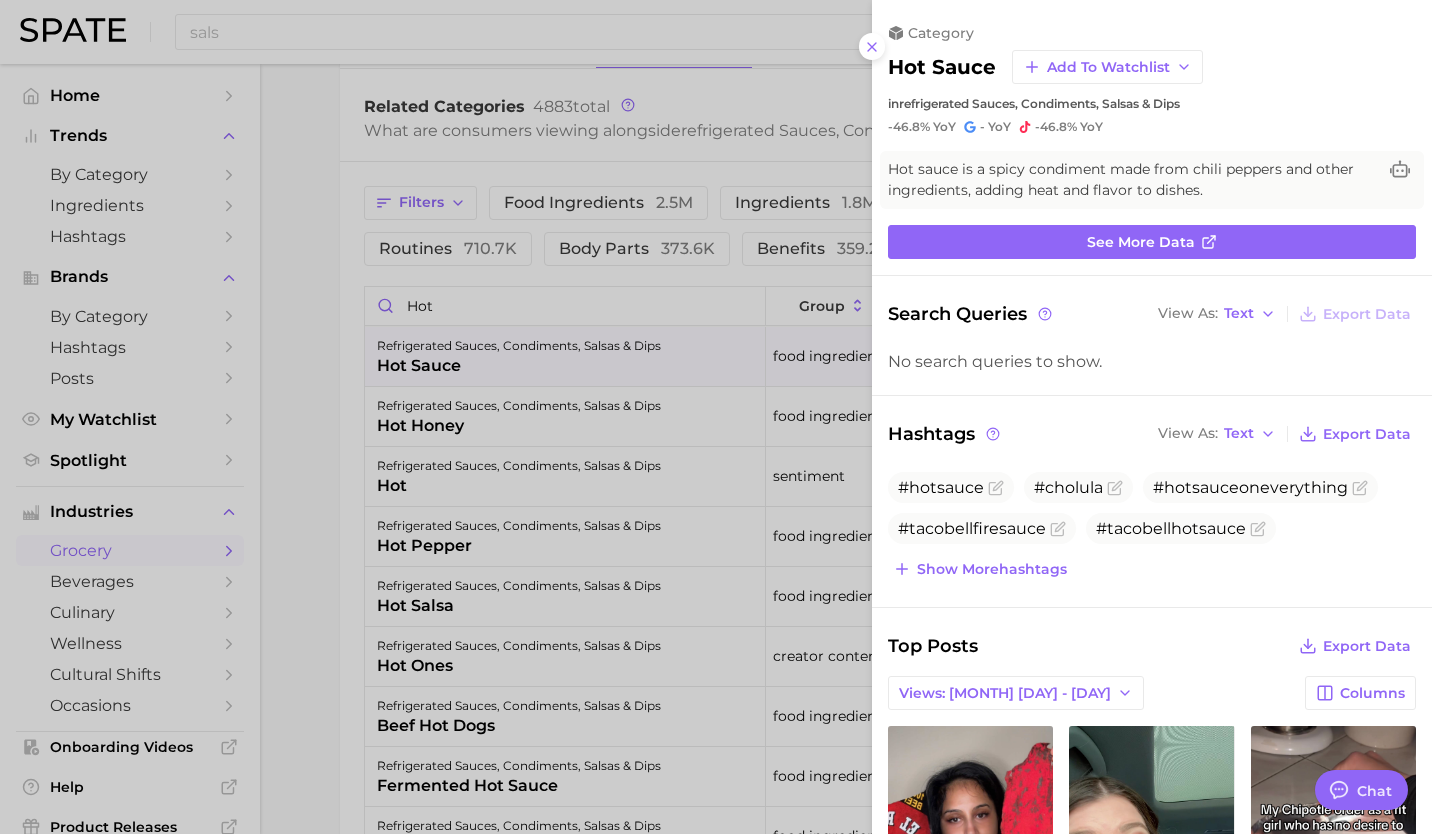 click at bounding box center (716, 417) 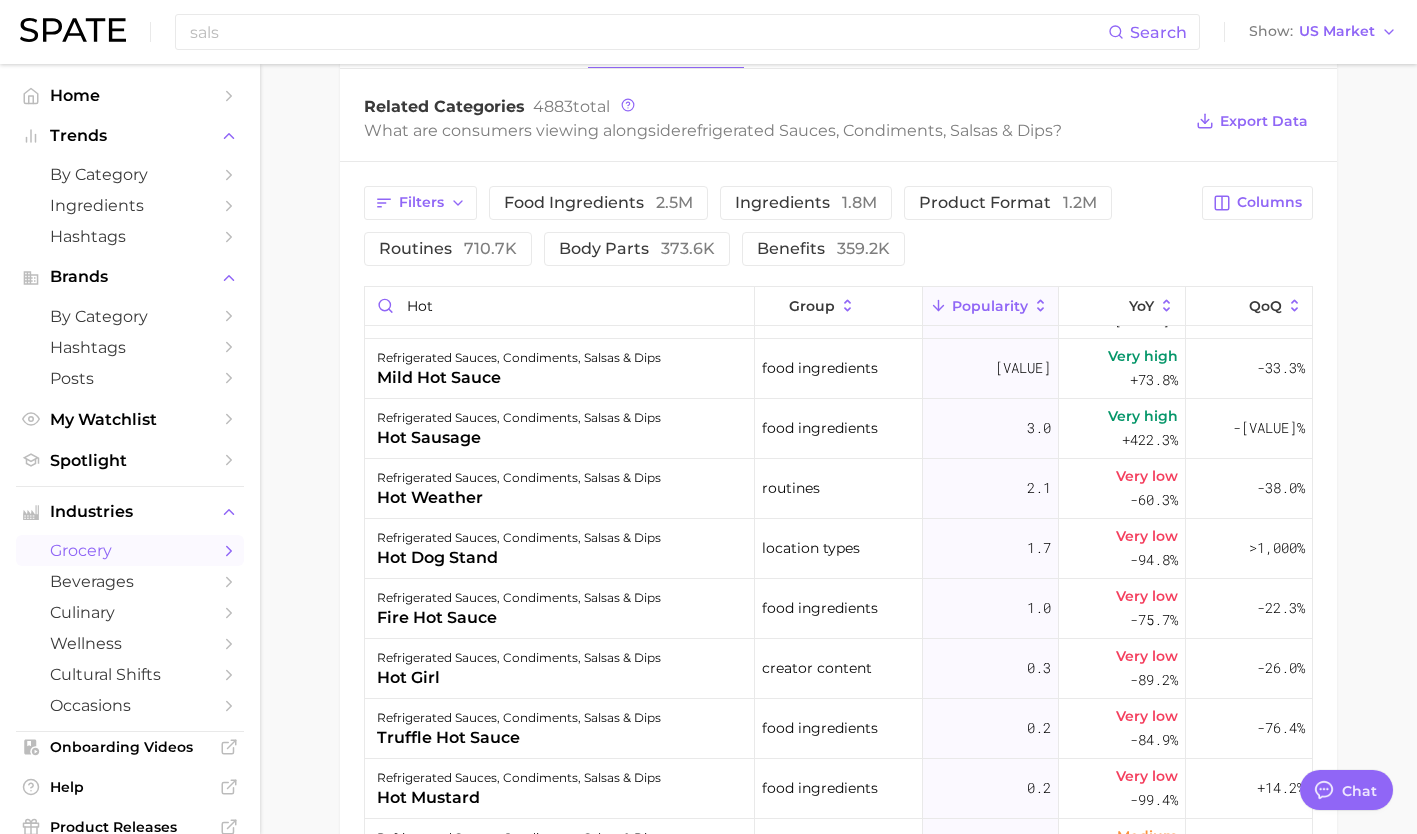 scroll, scrollTop: 158, scrollLeft: 0, axis: vertical 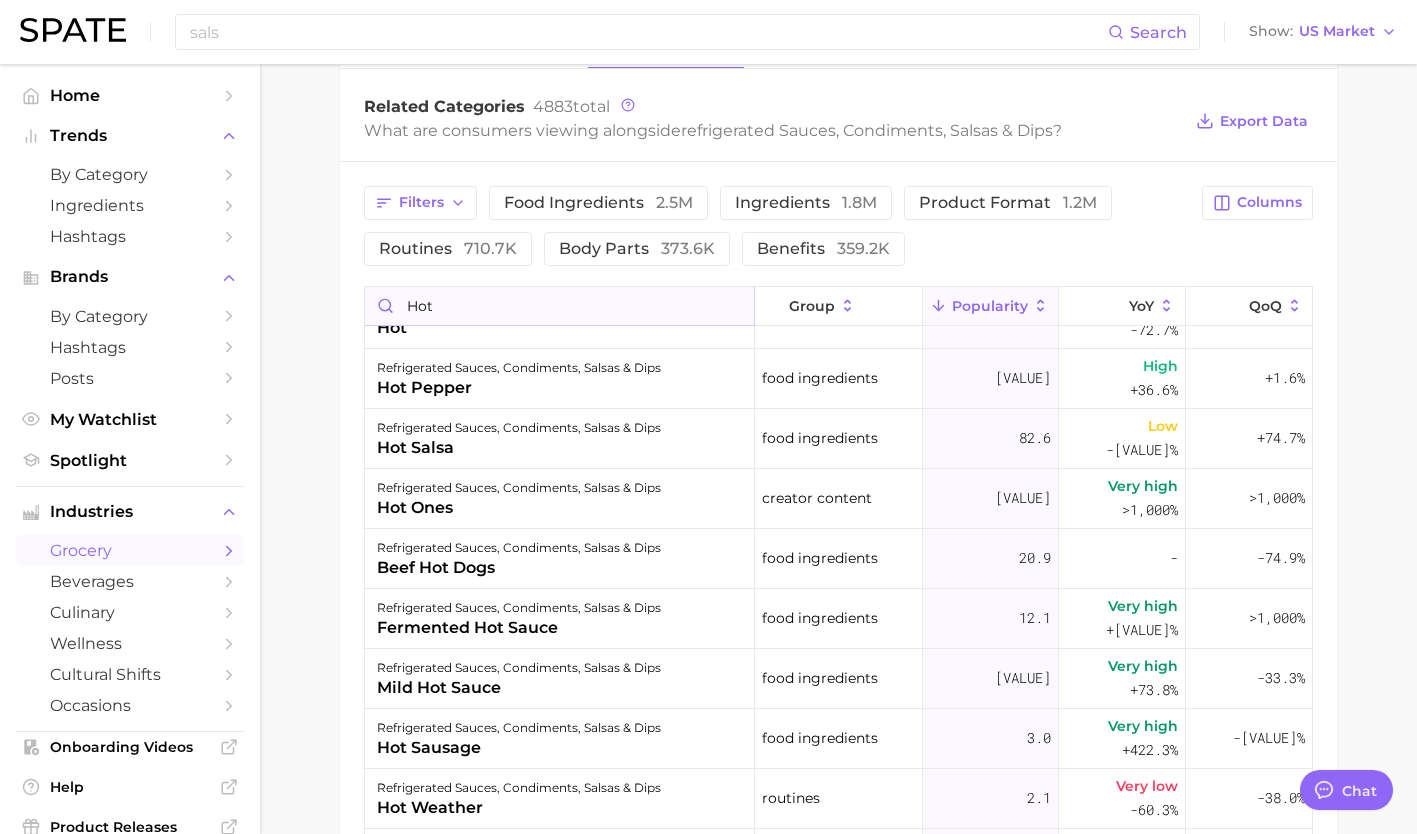 click on "hot" at bounding box center [559, 306] 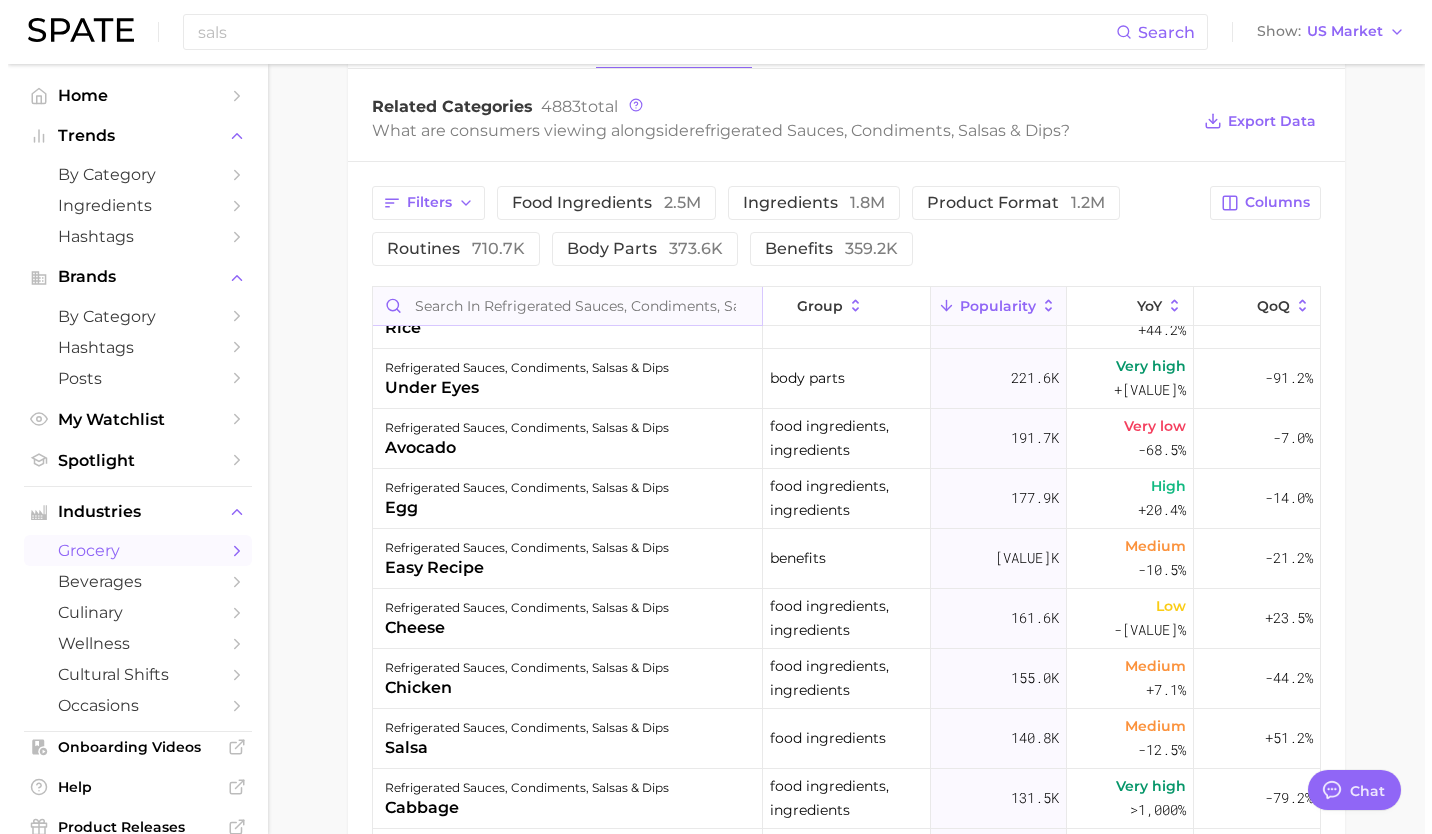 scroll, scrollTop: 0, scrollLeft: 0, axis: both 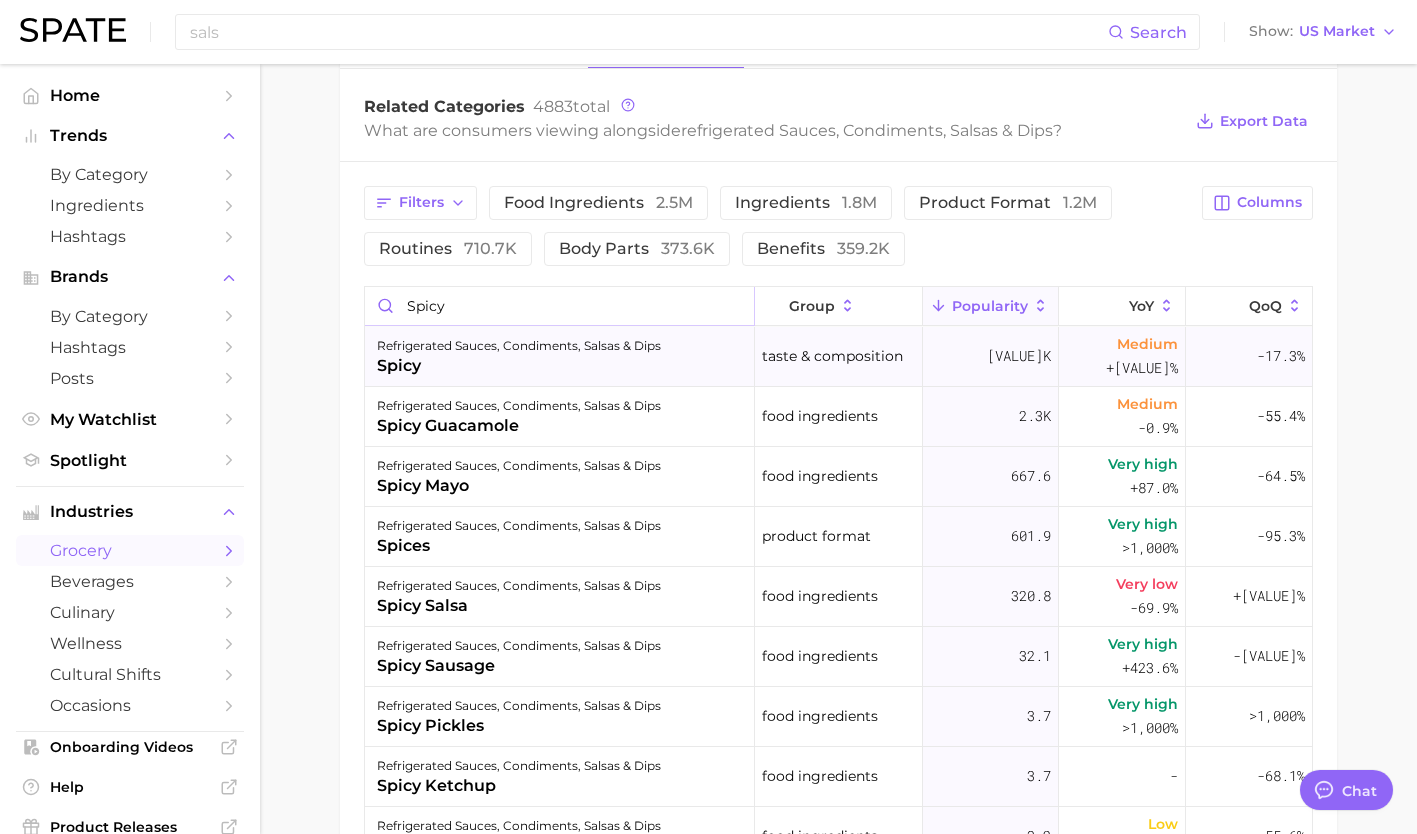 type on "spicy" 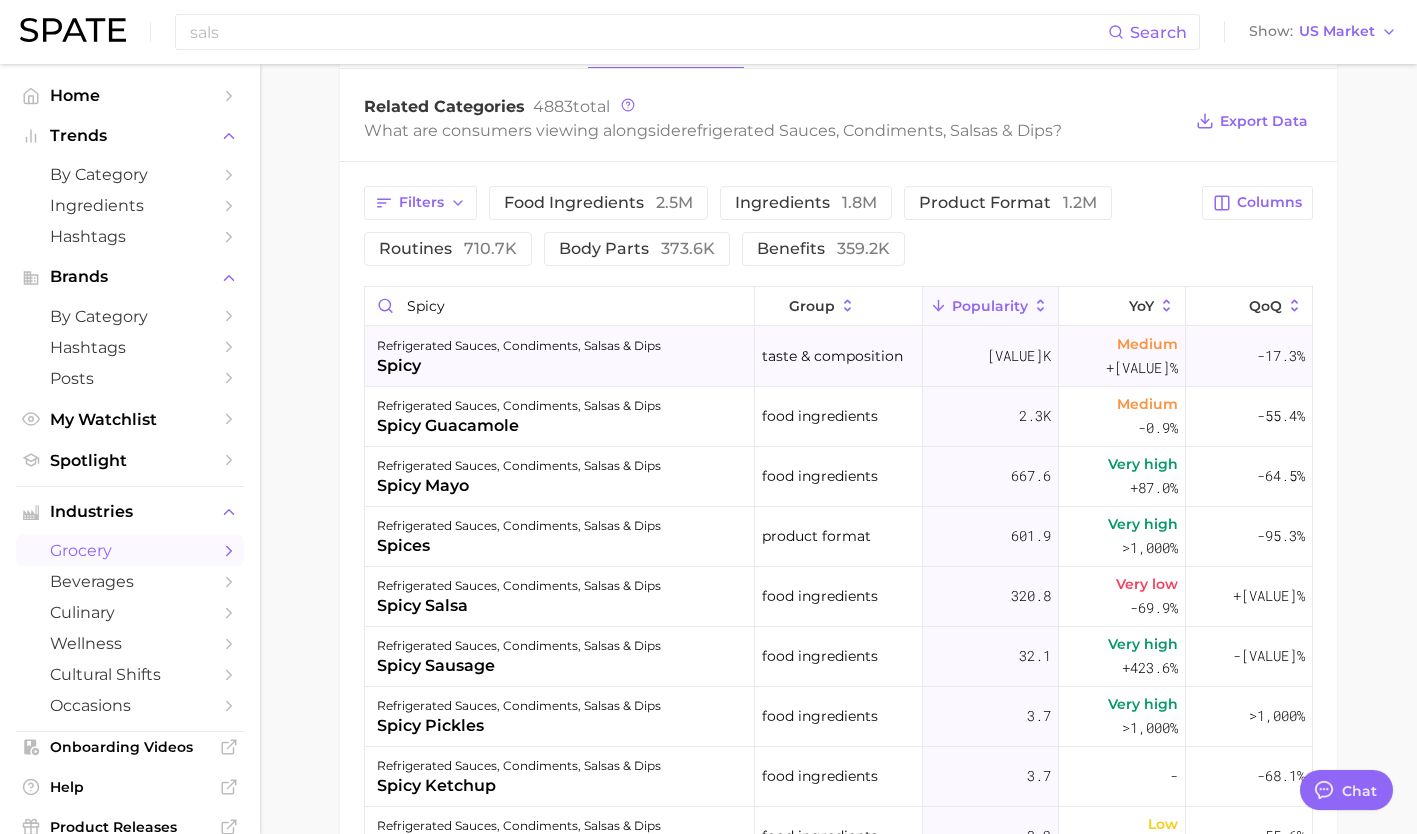 click on "refrigerated sauces, condiments, salsas & dips" at bounding box center [519, 346] 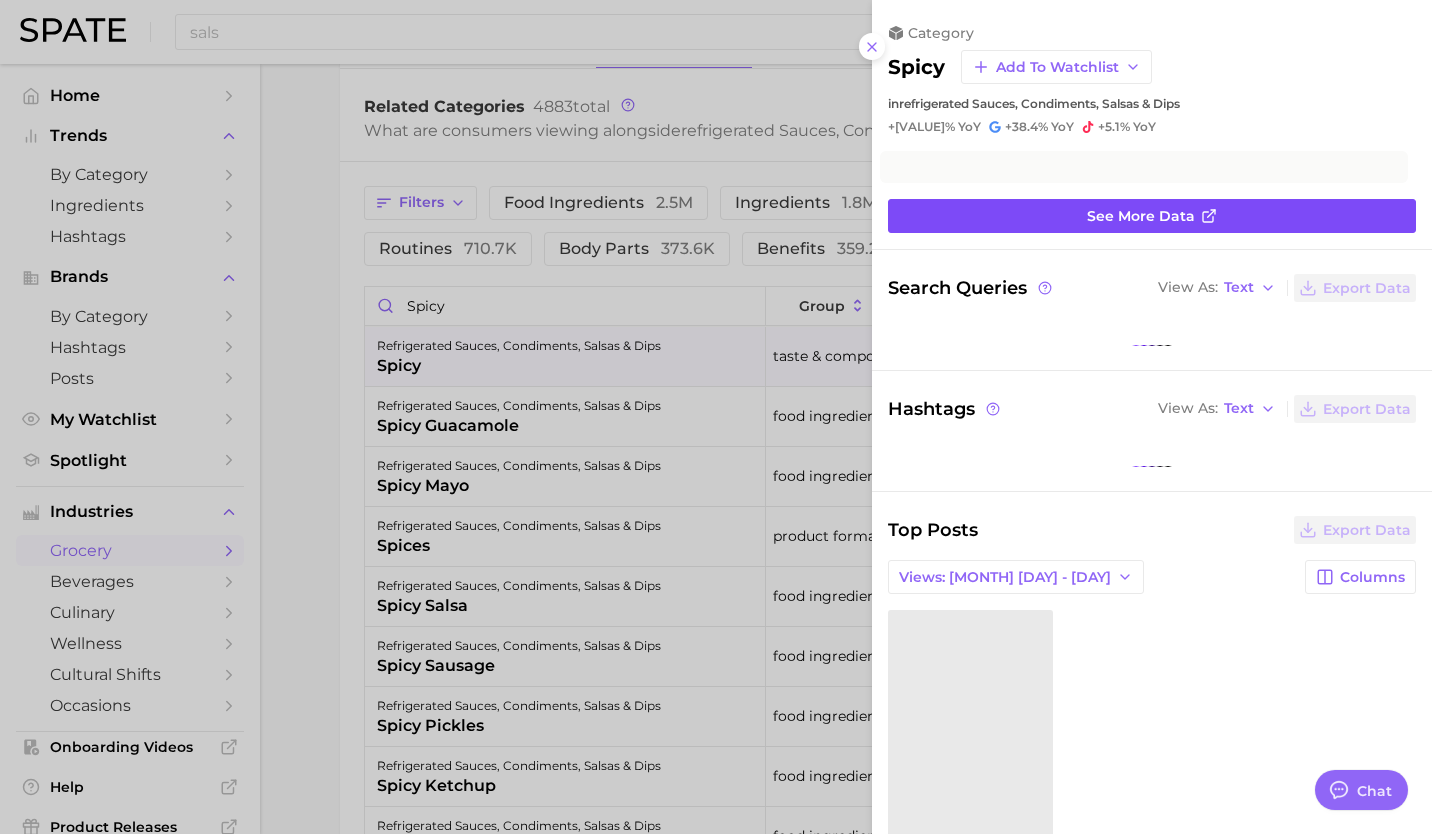 click on "See more data" at bounding box center [1152, 216] 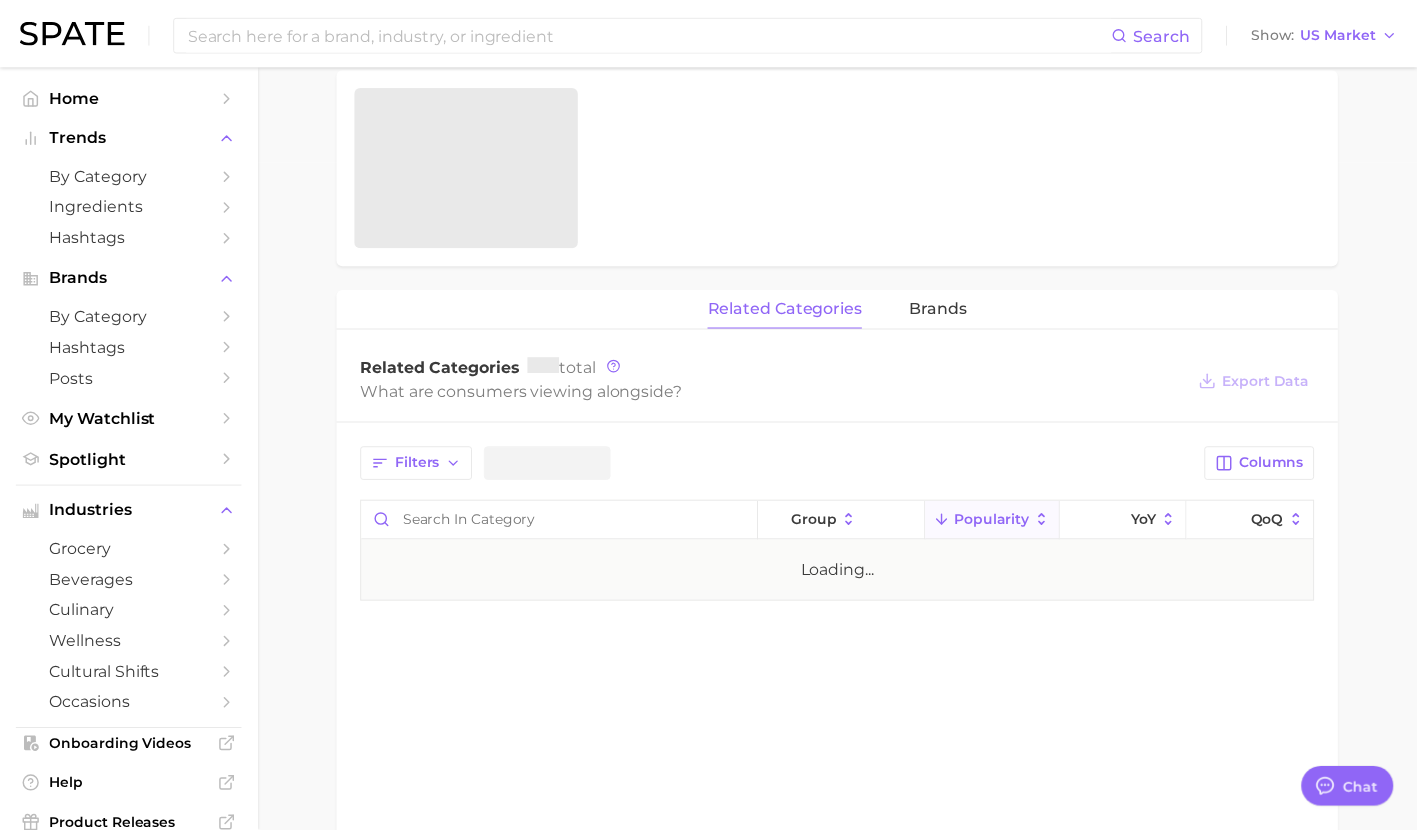 scroll, scrollTop: 0, scrollLeft: 0, axis: both 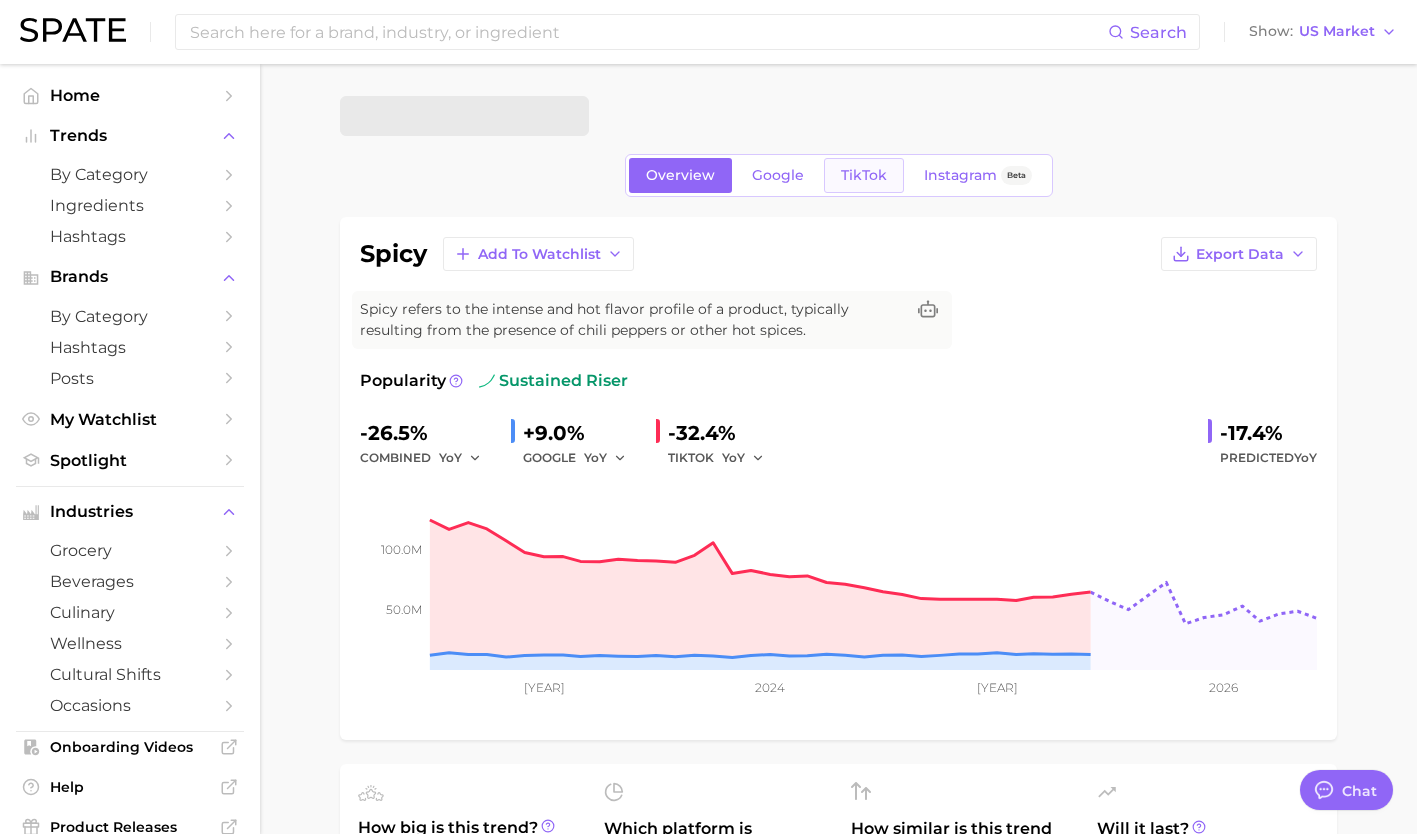 click on "TikTok" at bounding box center [864, 175] 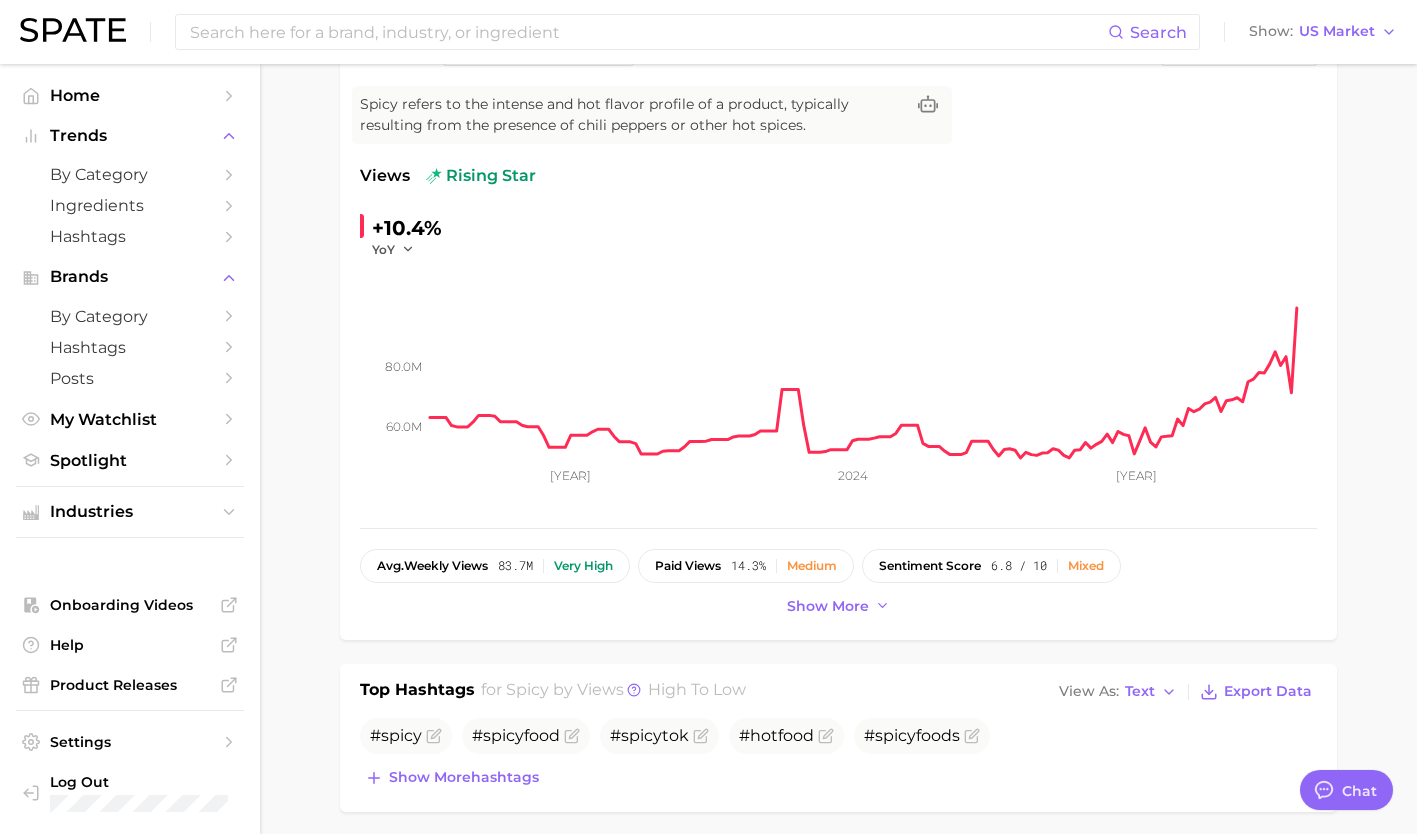scroll, scrollTop: 194, scrollLeft: 0, axis: vertical 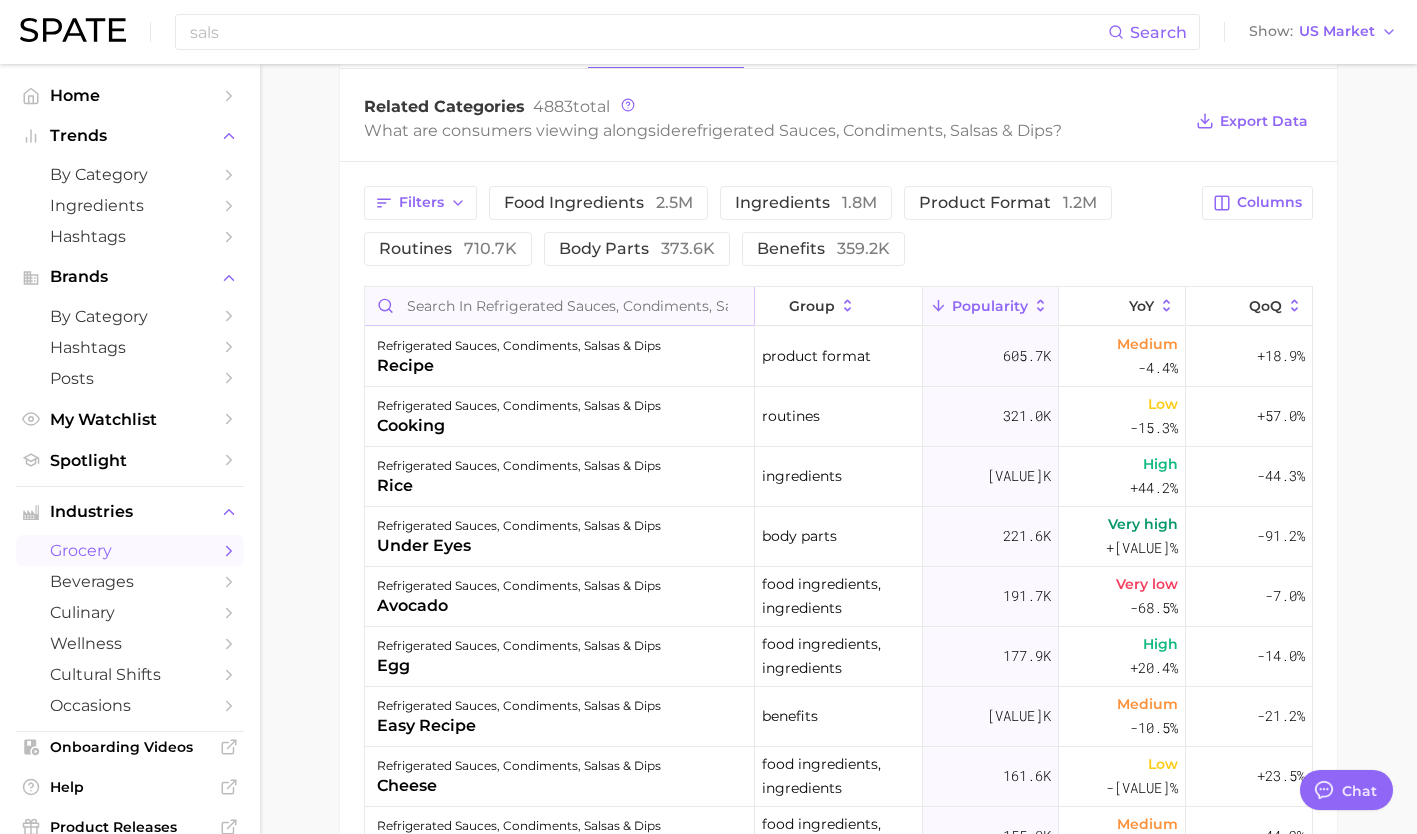click at bounding box center [559, 306] 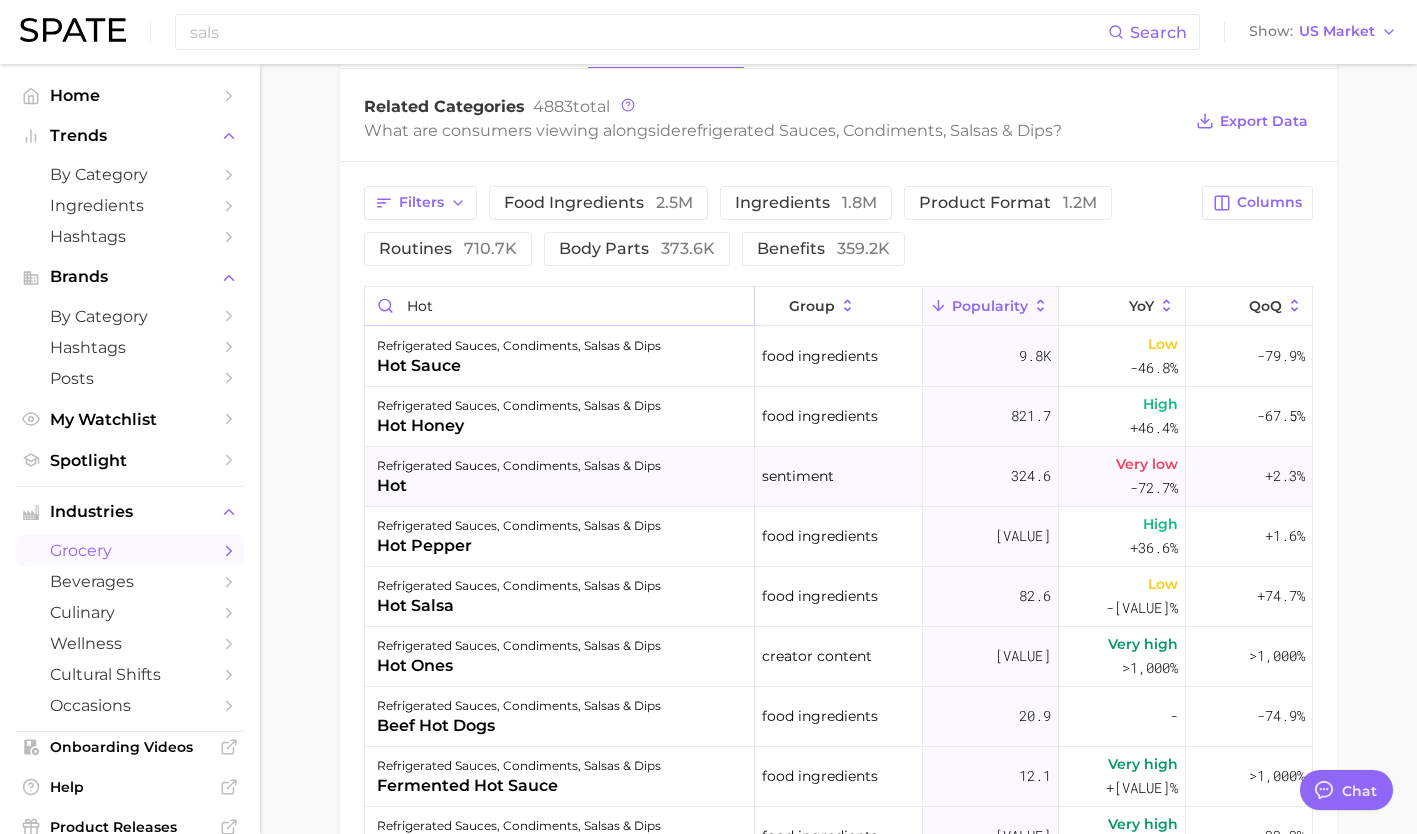 type on "hot" 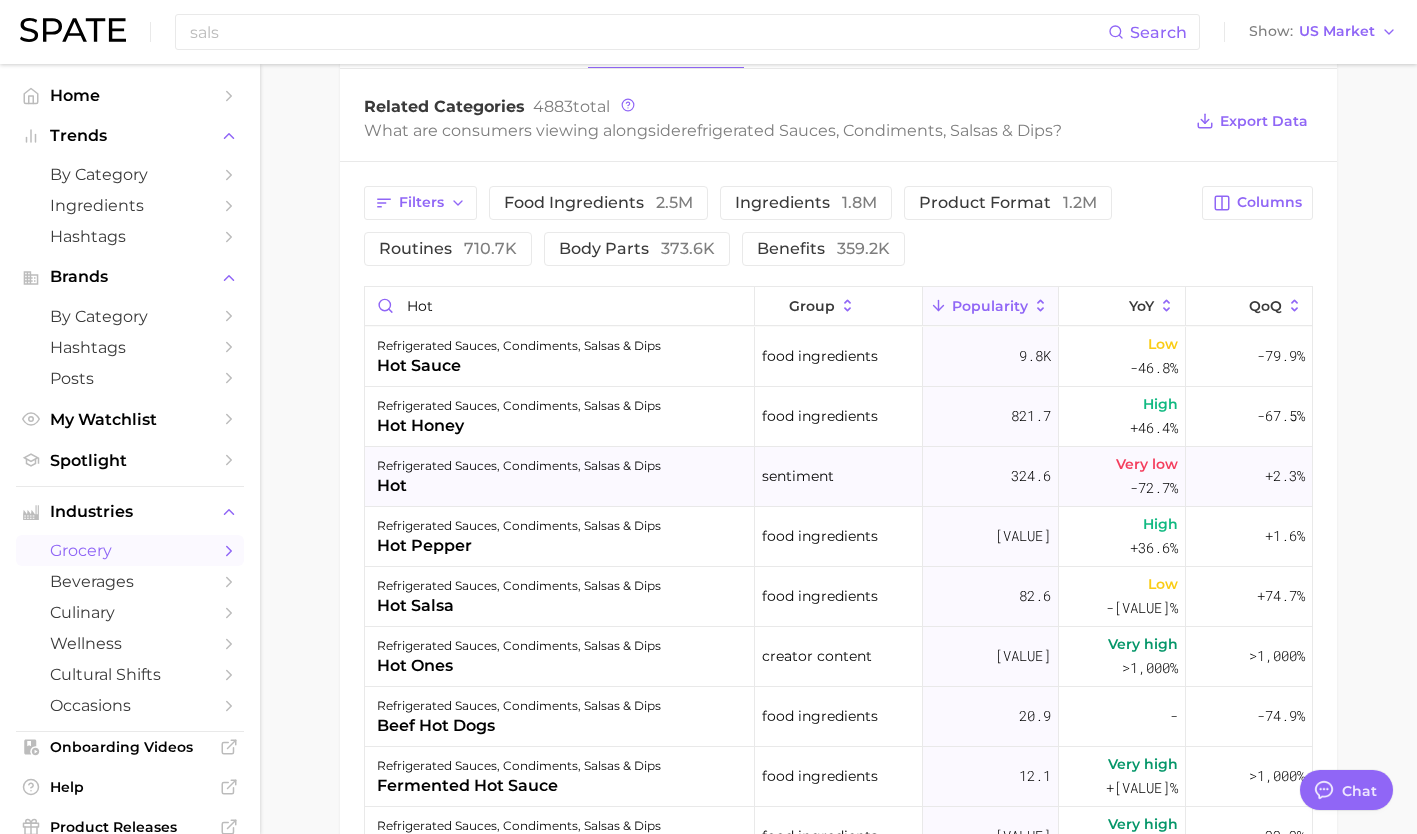 click on "hot" at bounding box center [519, 486] 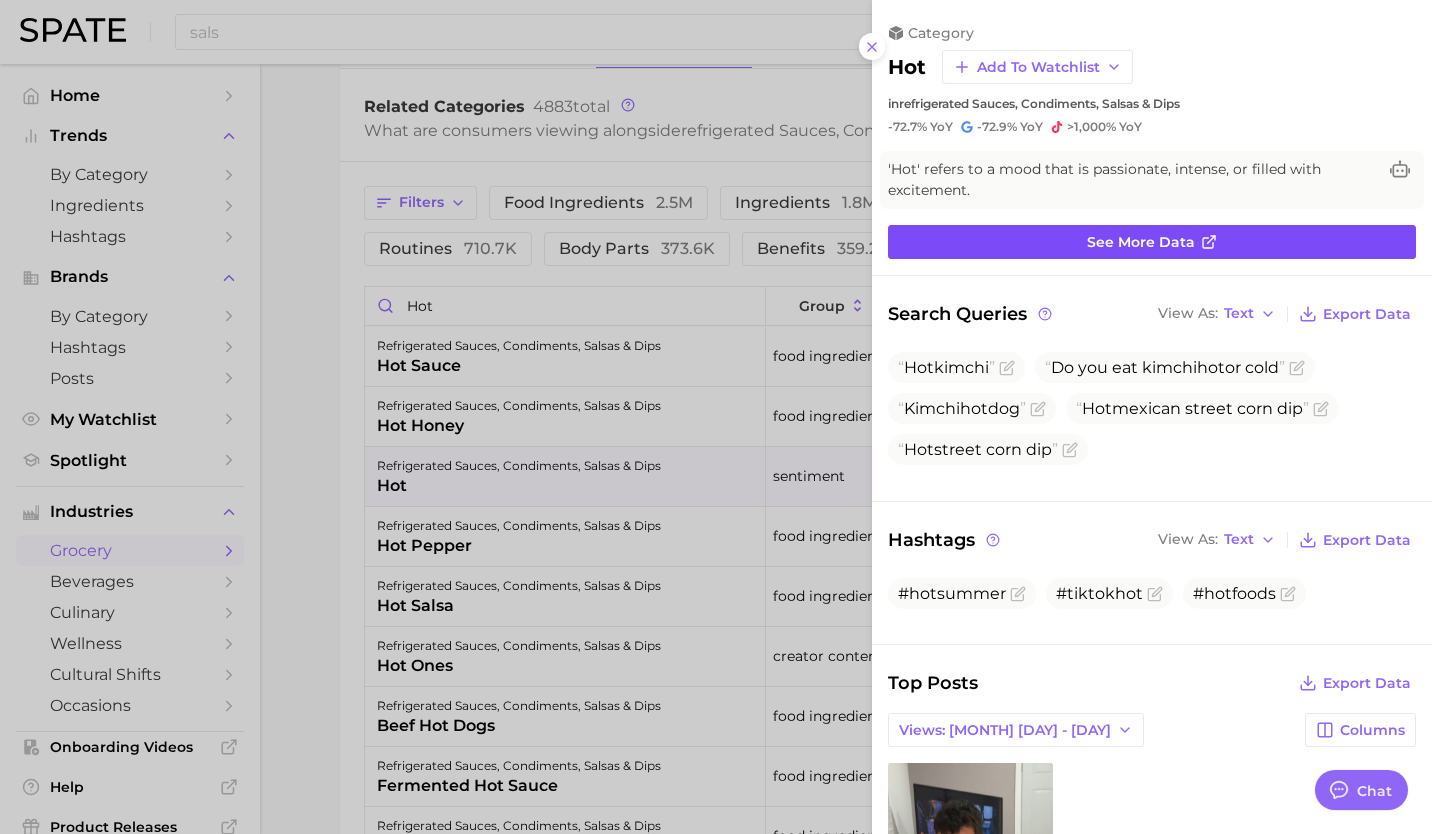 scroll, scrollTop: 0, scrollLeft: 0, axis: both 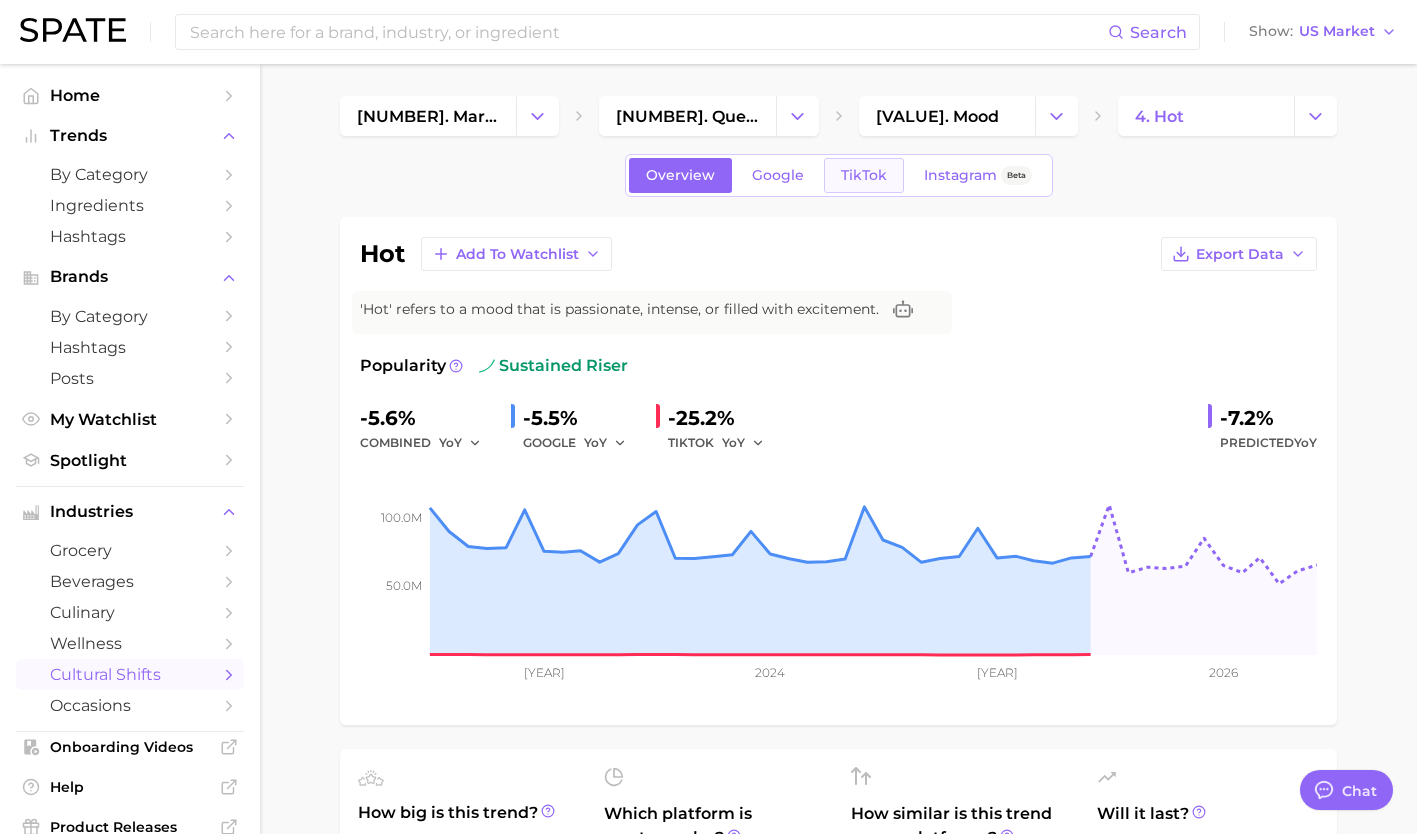 click on "TikTok" at bounding box center (864, 175) 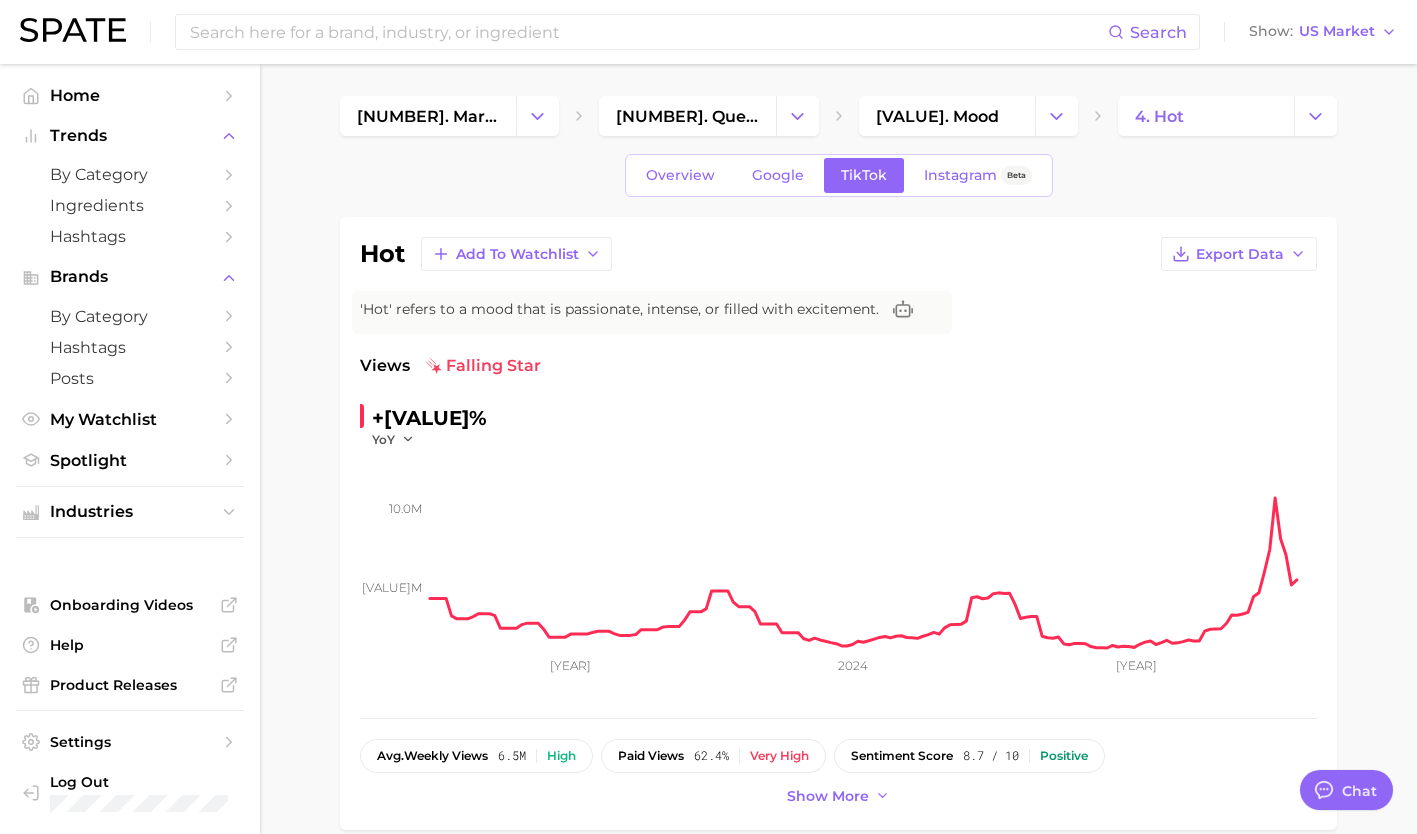 scroll, scrollTop: 17, scrollLeft: 0, axis: vertical 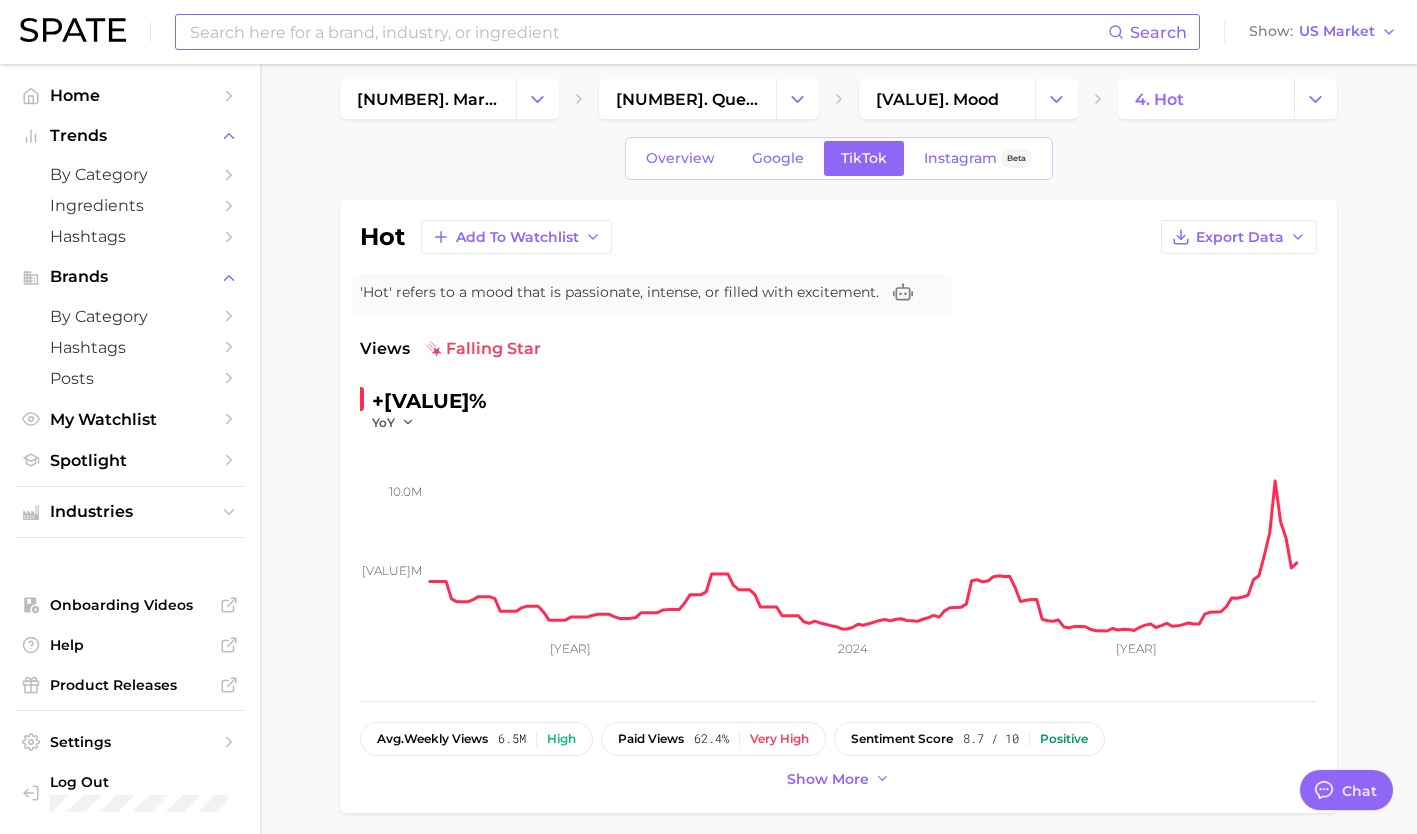 click at bounding box center (648, 32) 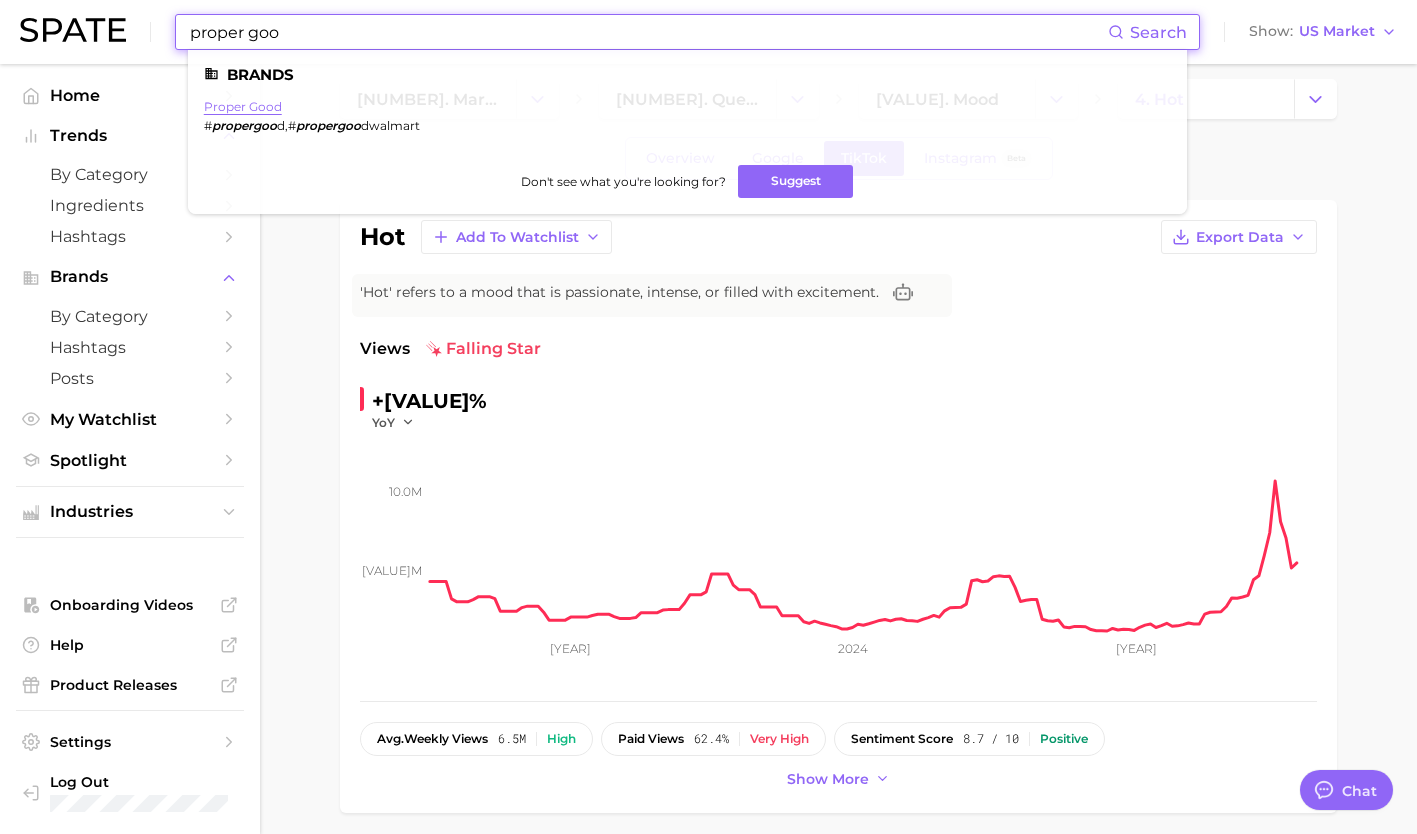 type on "proper goo" 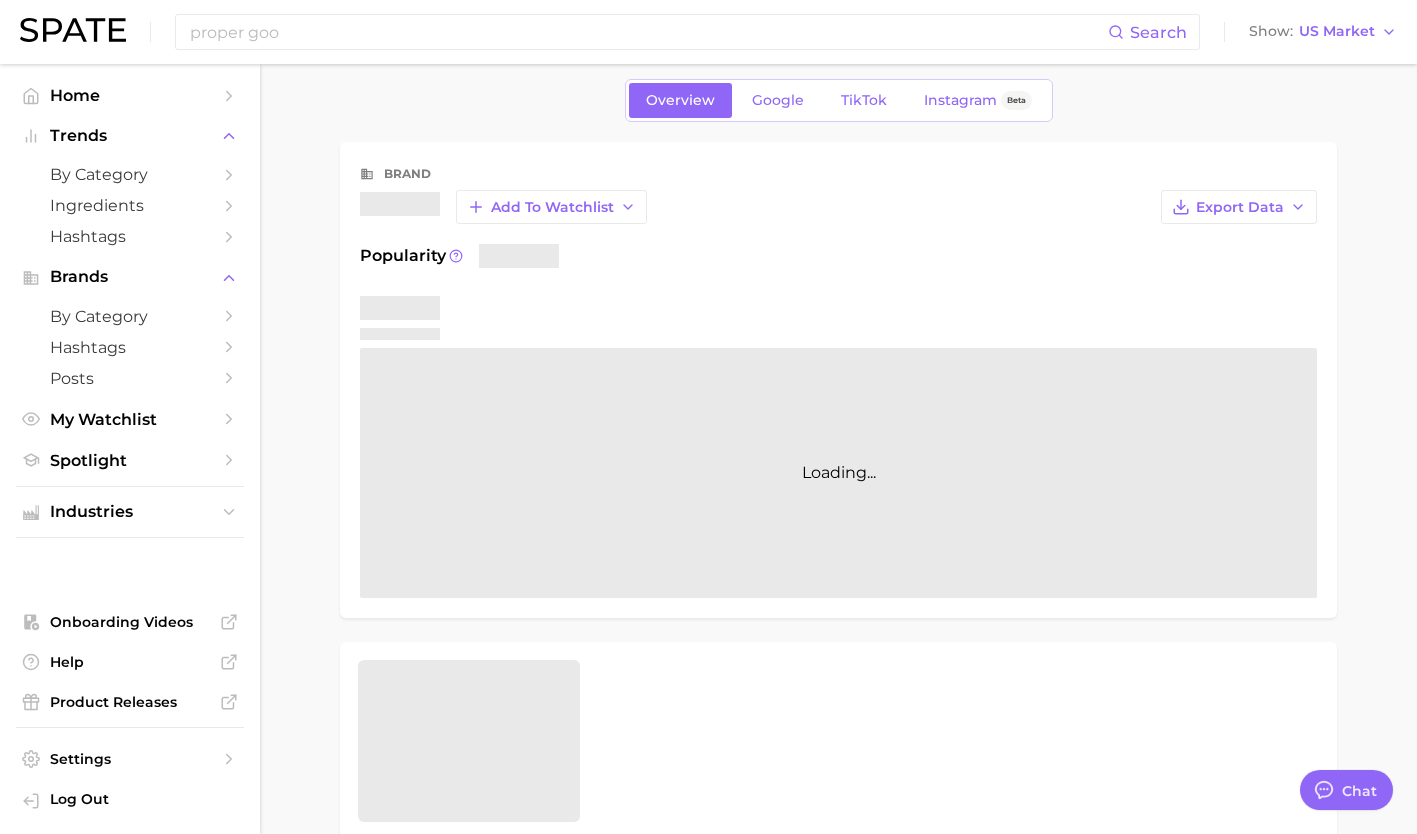 scroll, scrollTop: 0, scrollLeft: 0, axis: both 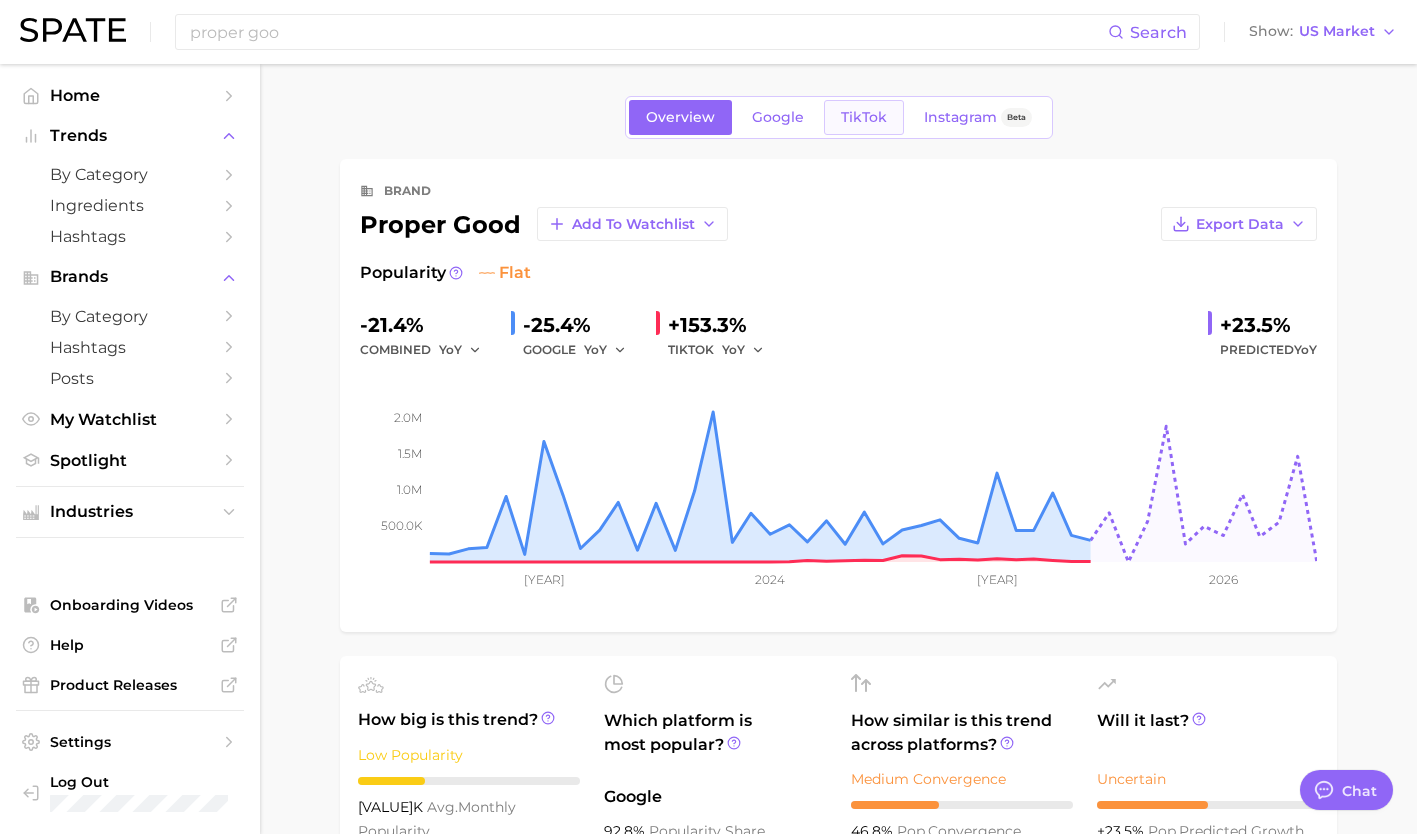 click on "TikTok" at bounding box center [864, 117] 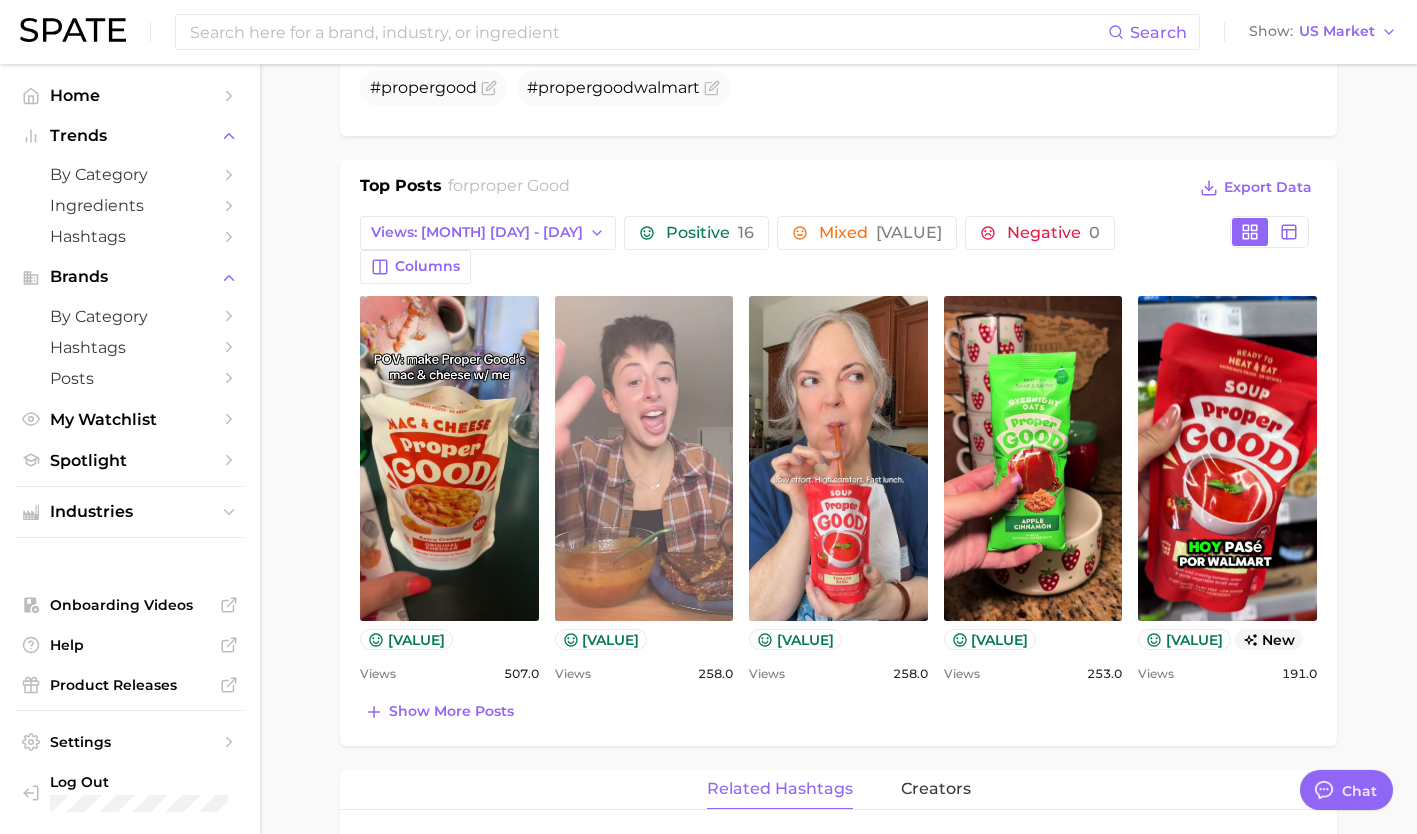 scroll, scrollTop: 748, scrollLeft: 0, axis: vertical 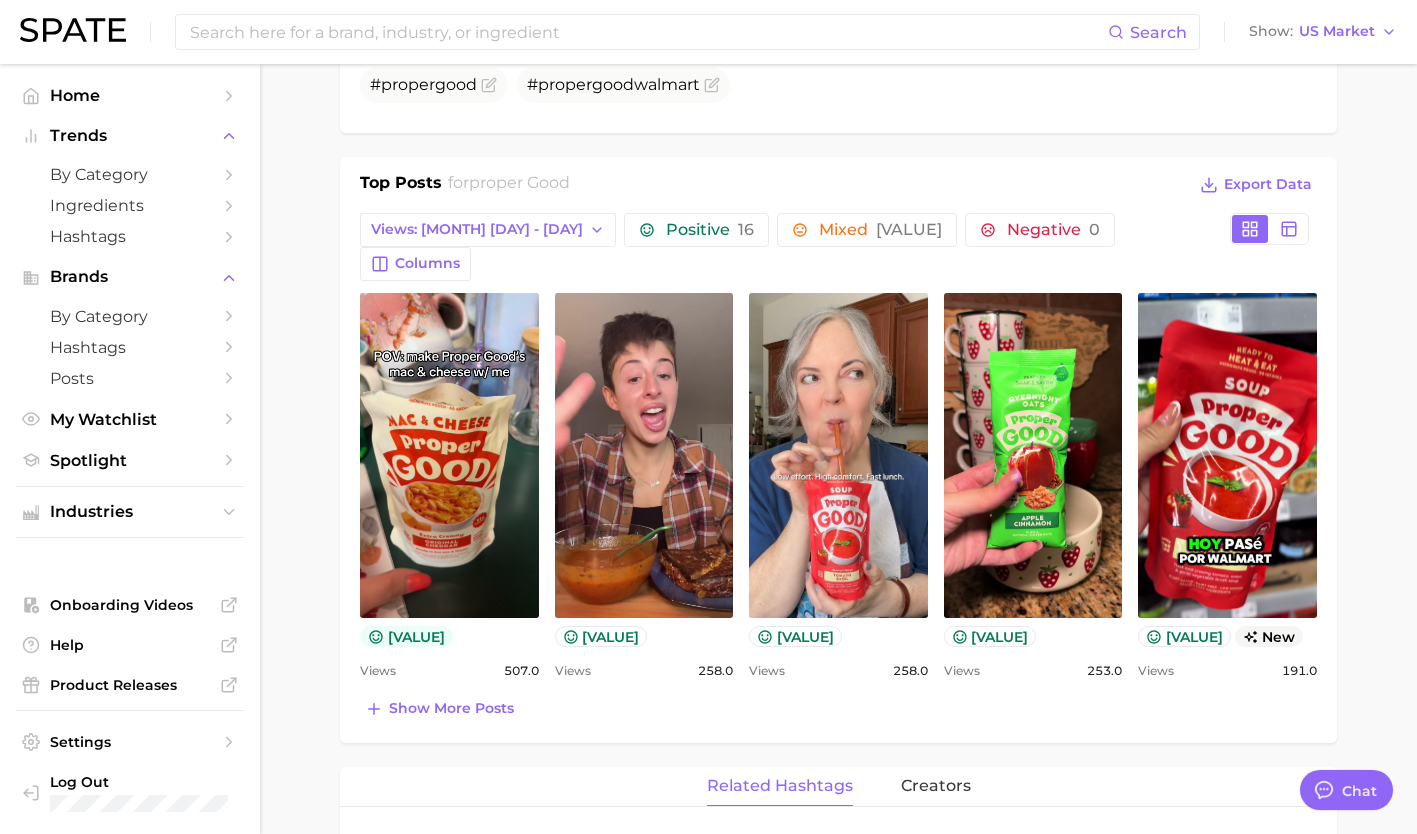 click 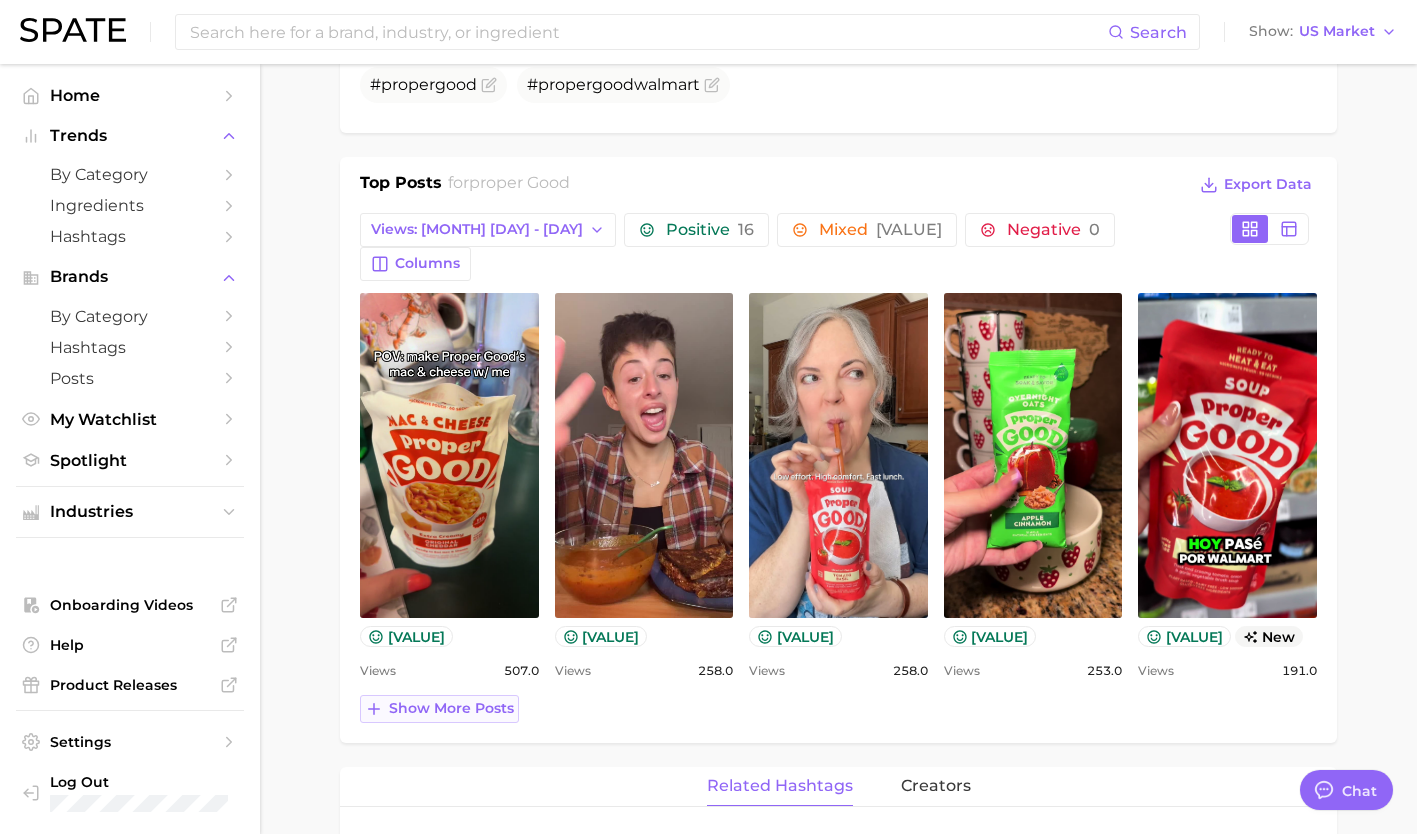 click on "Show more posts" at bounding box center (439, 709) 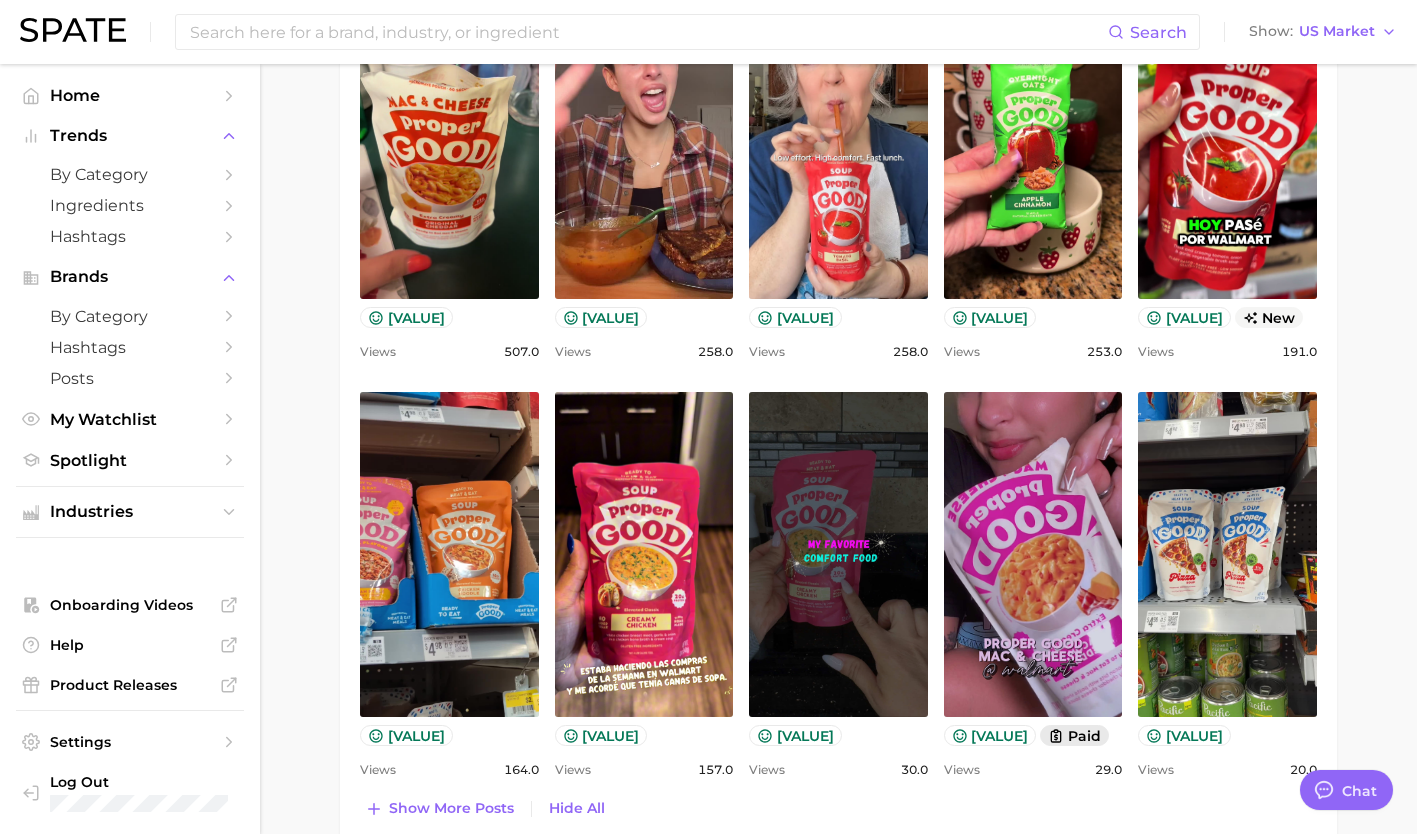 scroll, scrollTop: 1110, scrollLeft: 0, axis: vertical 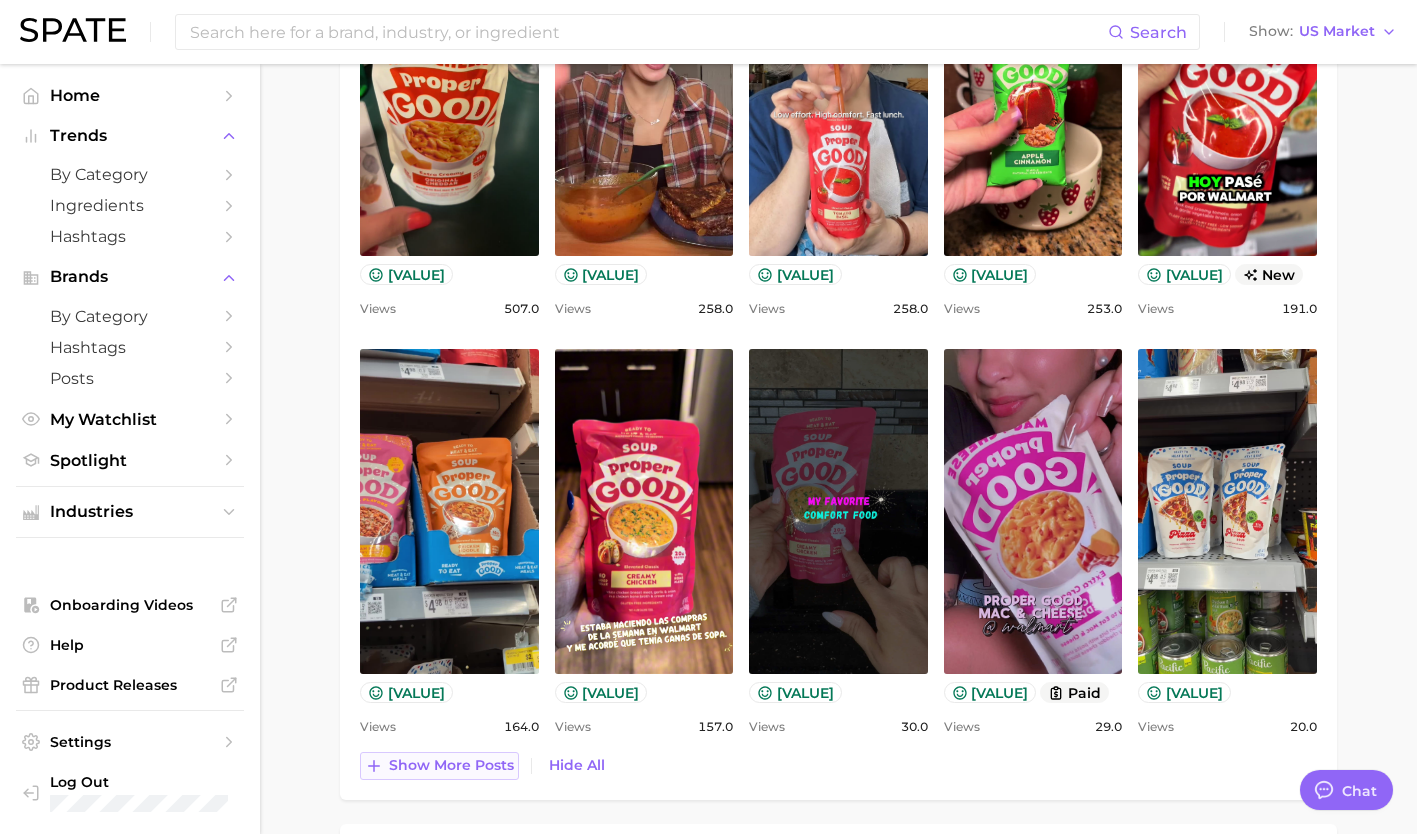 click on "Show more posts" at bounding box center [439, 766] 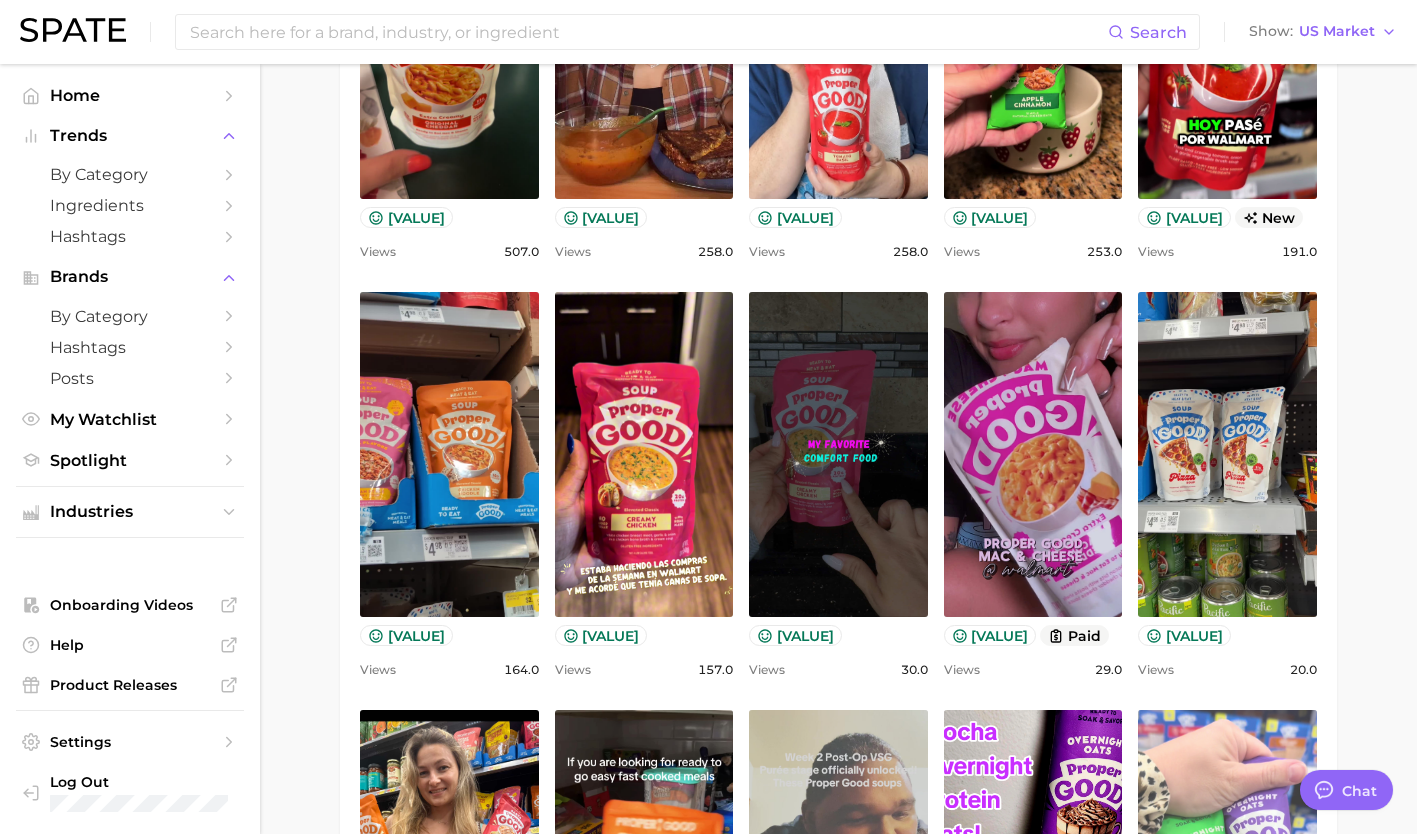 scroll, scrollTop: 1164, scrollLeft: 0, axis: vertical 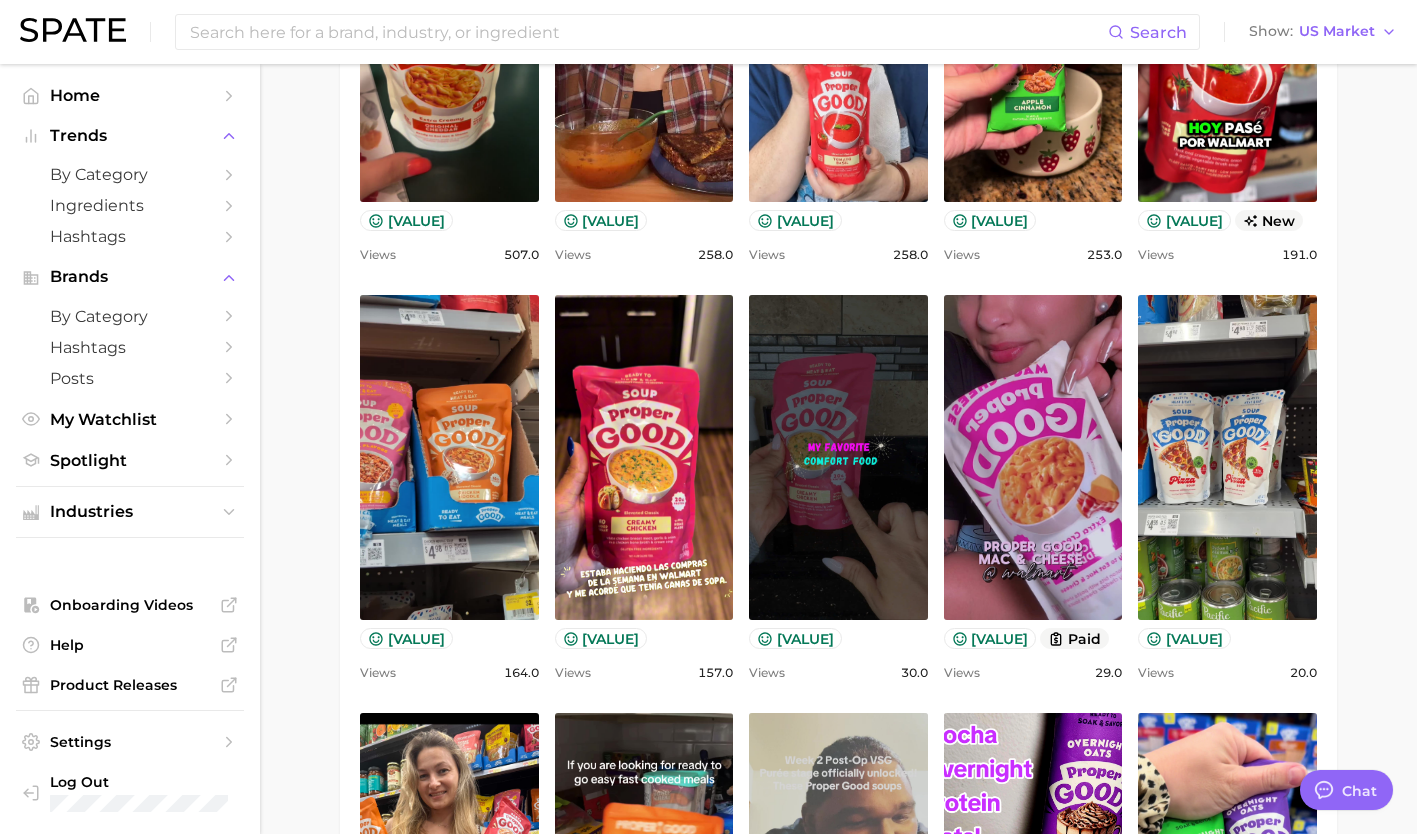type 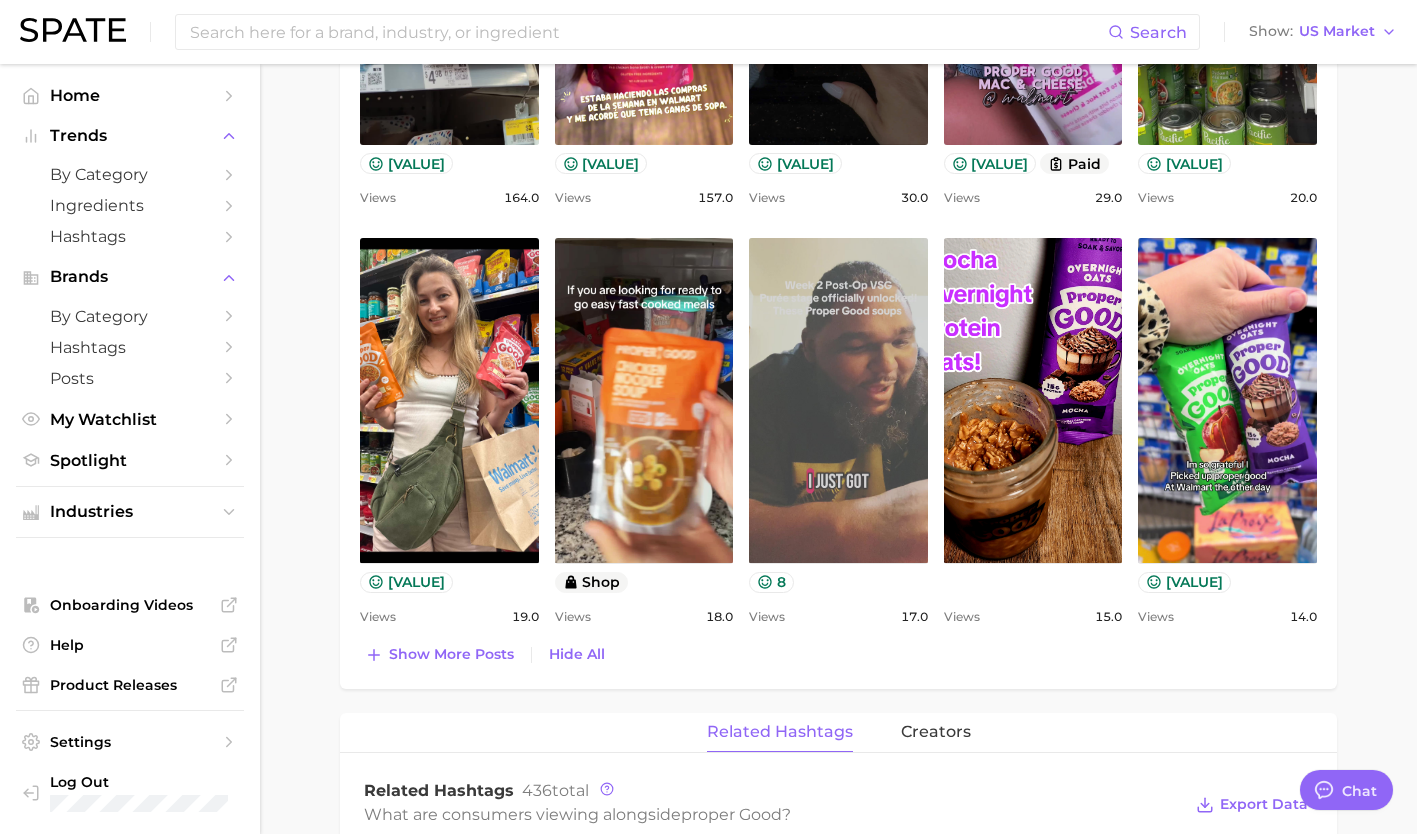 scroll, scrollTop: 1642, scrollLeft: 0, axis: vertical 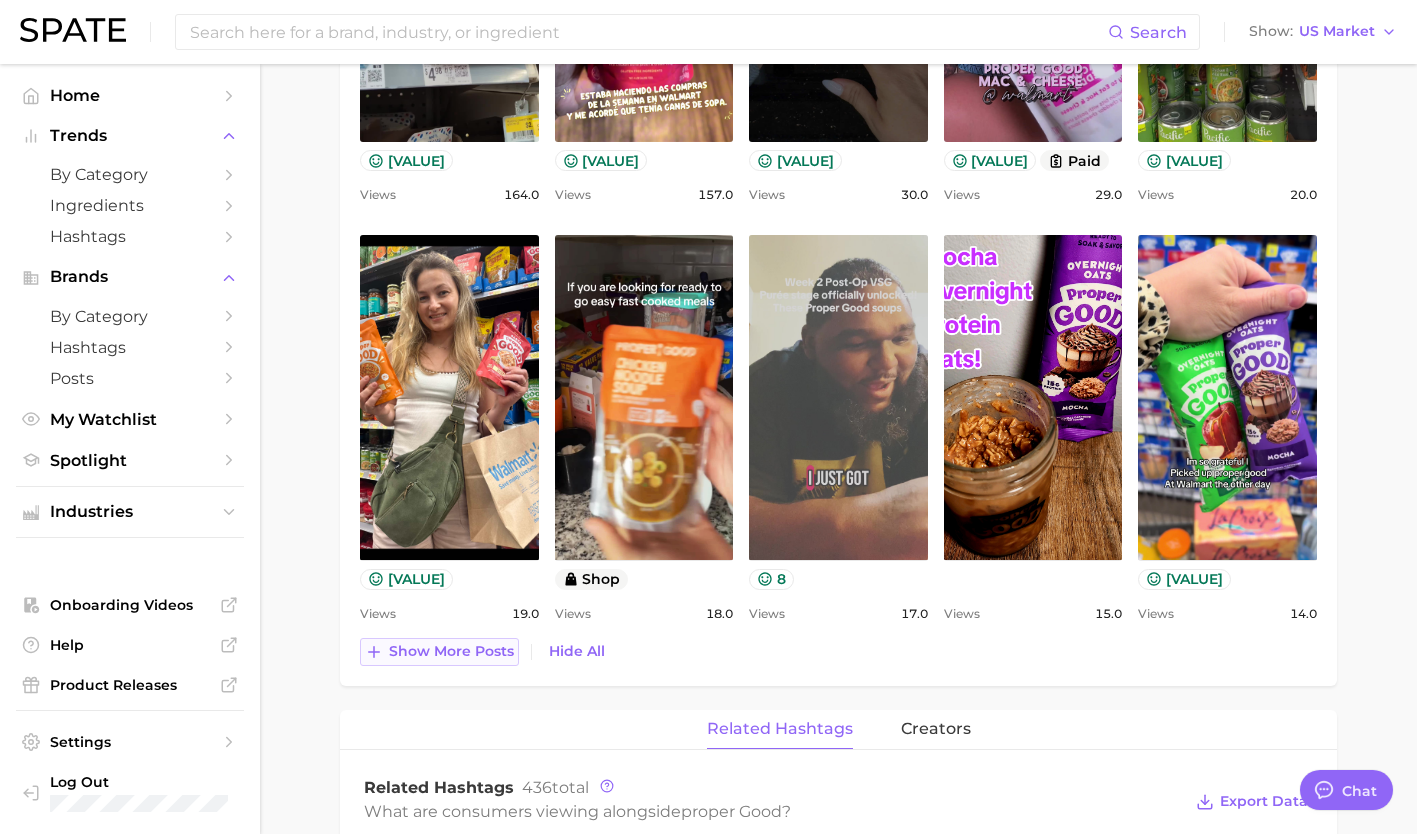 click on "Show more posts" at bounding box center [451, 651] 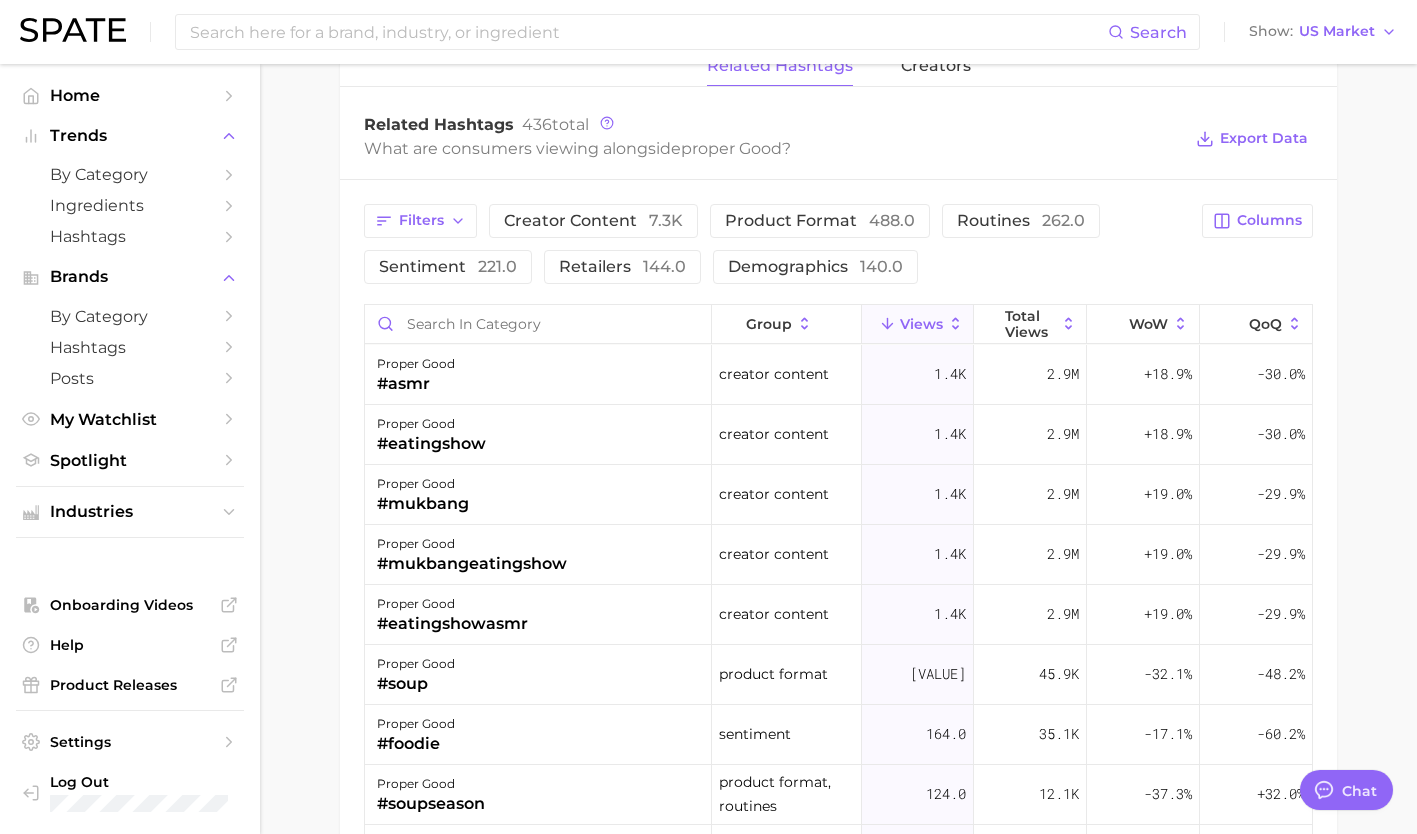 scroll, scrollTop: 2732, scrollLeft: 0, axis: vertical 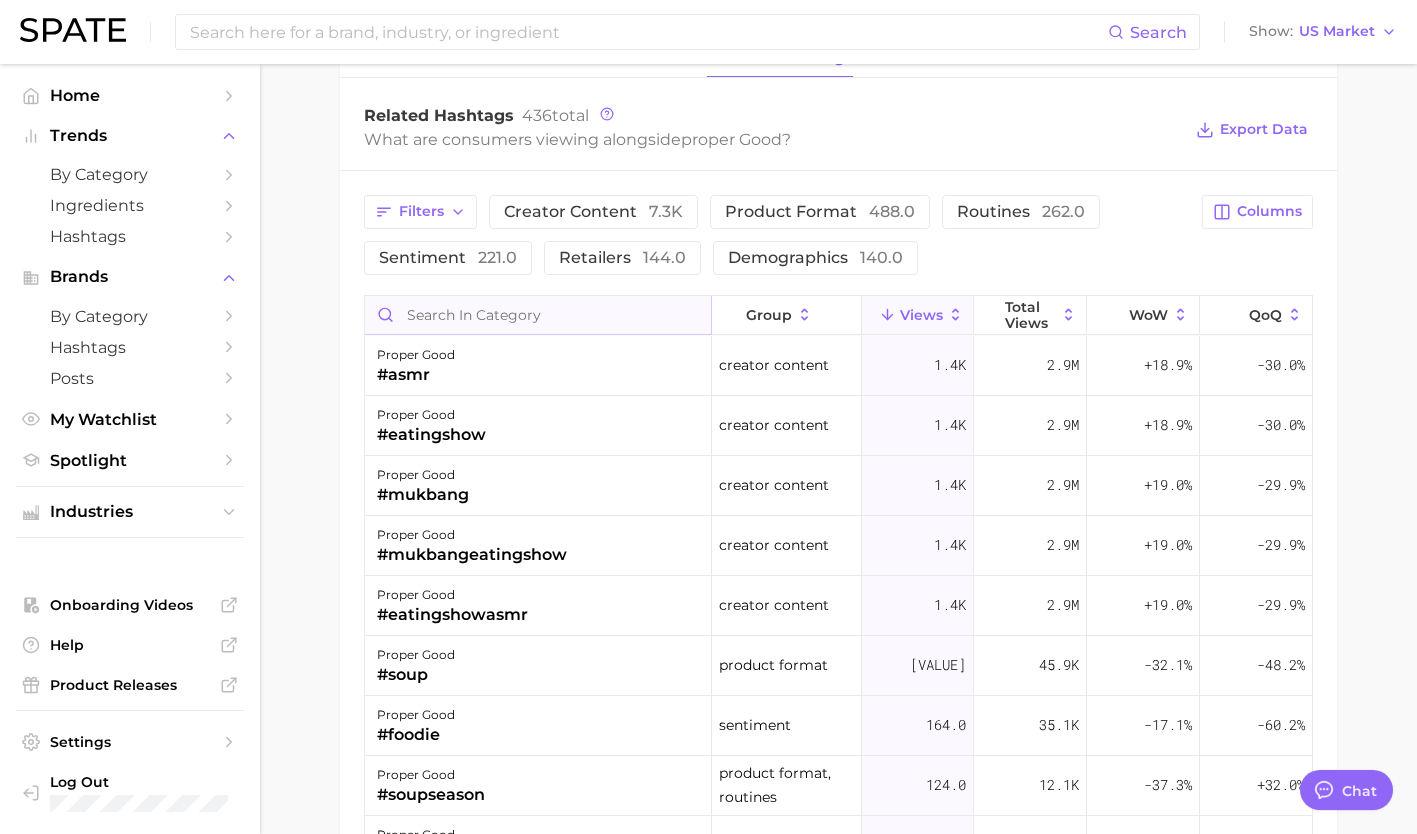 click at bounding box center [538, 315] 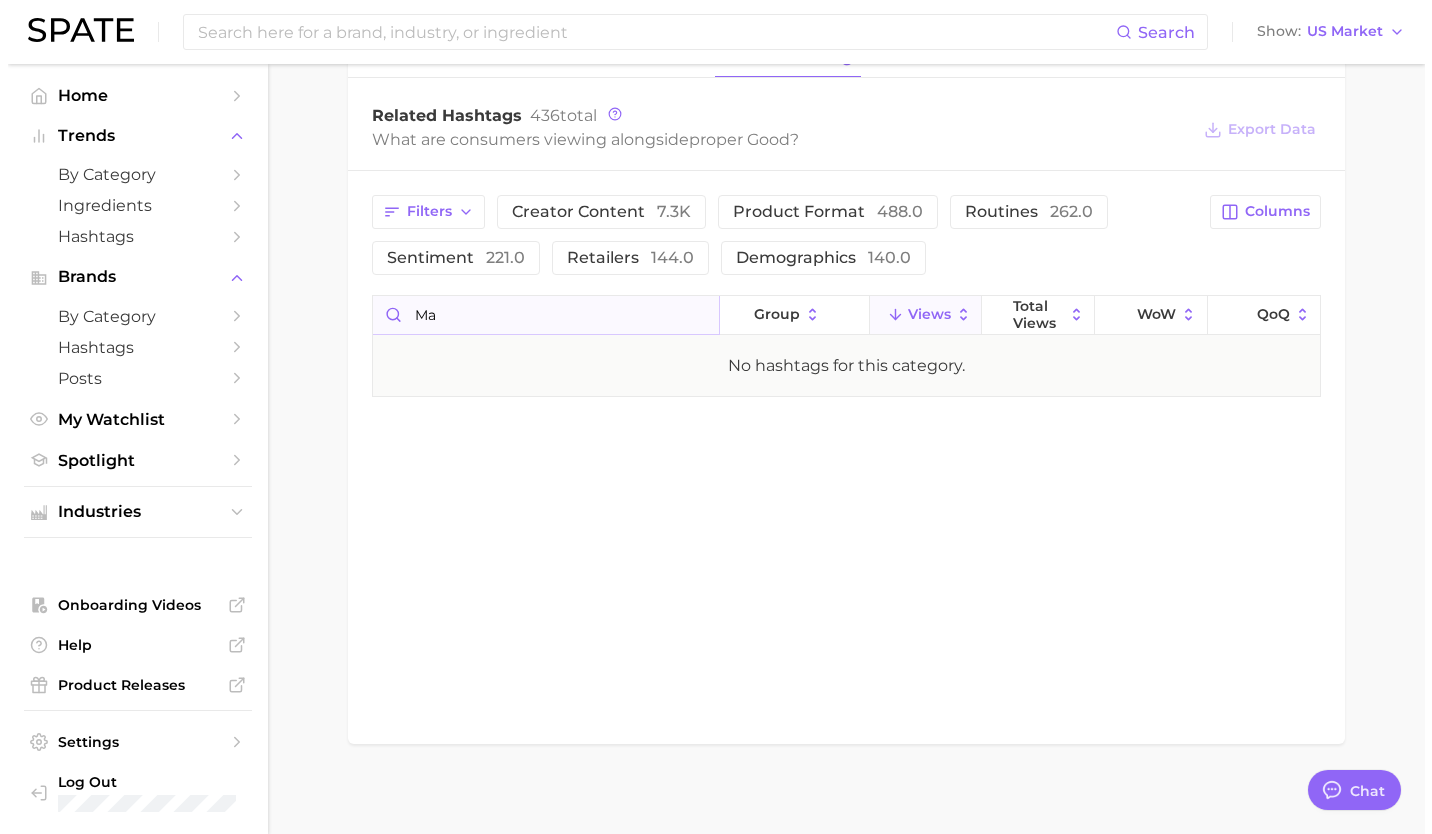 scroll, scrollTop: 2707, scrollLeft: 0, axis: vertical 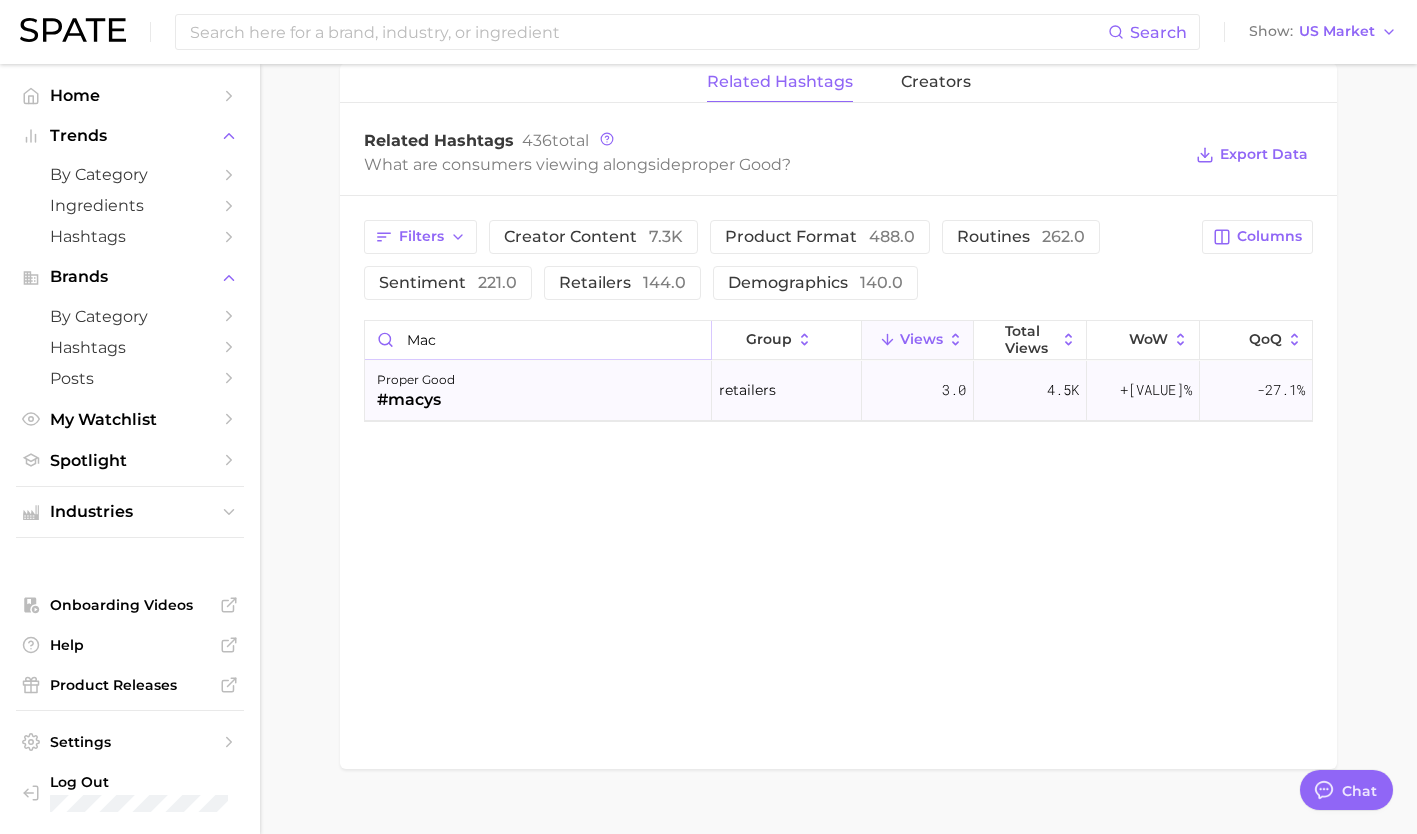 type on "mac" 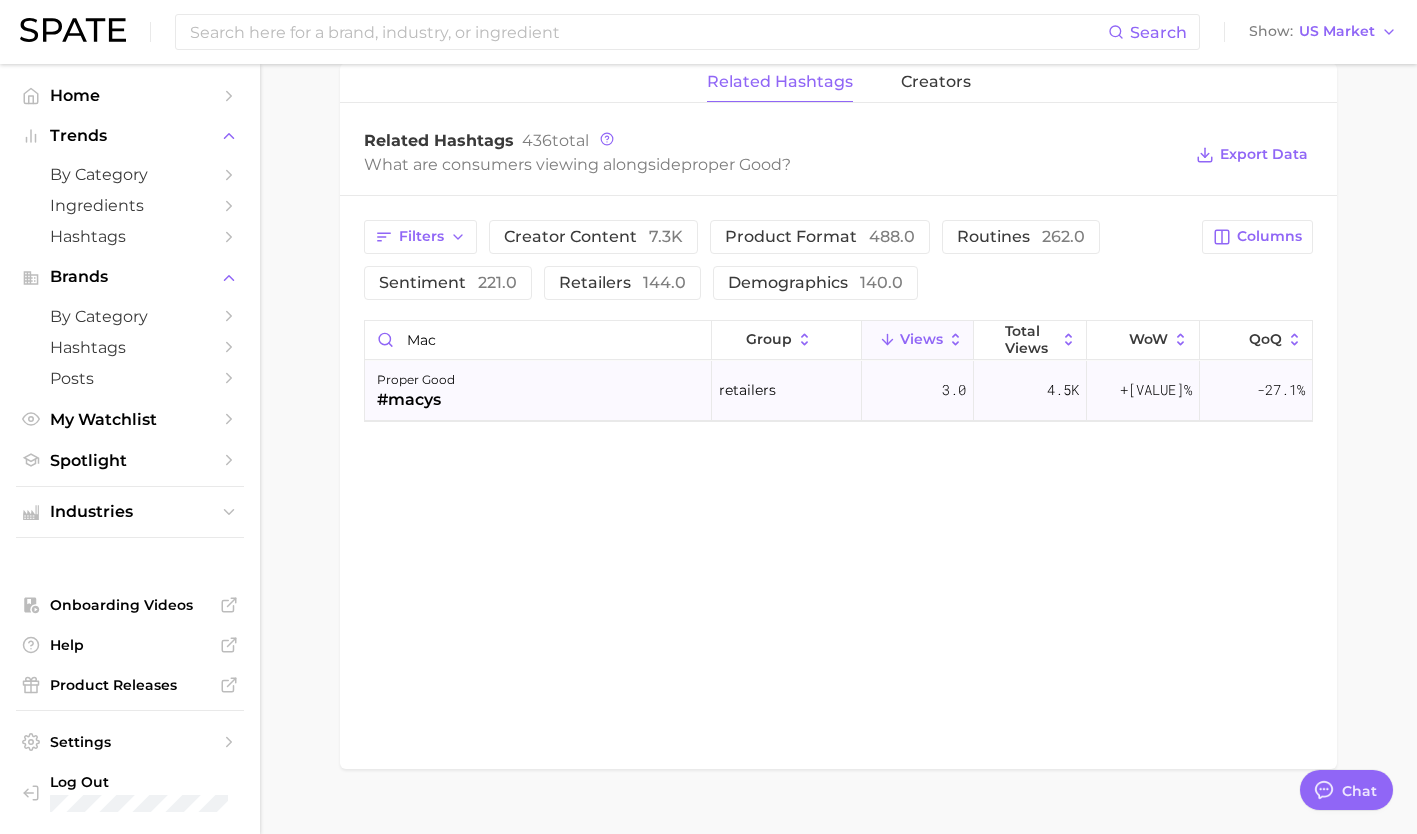 click on "proper good #macys" at bounding box center (538, 391) 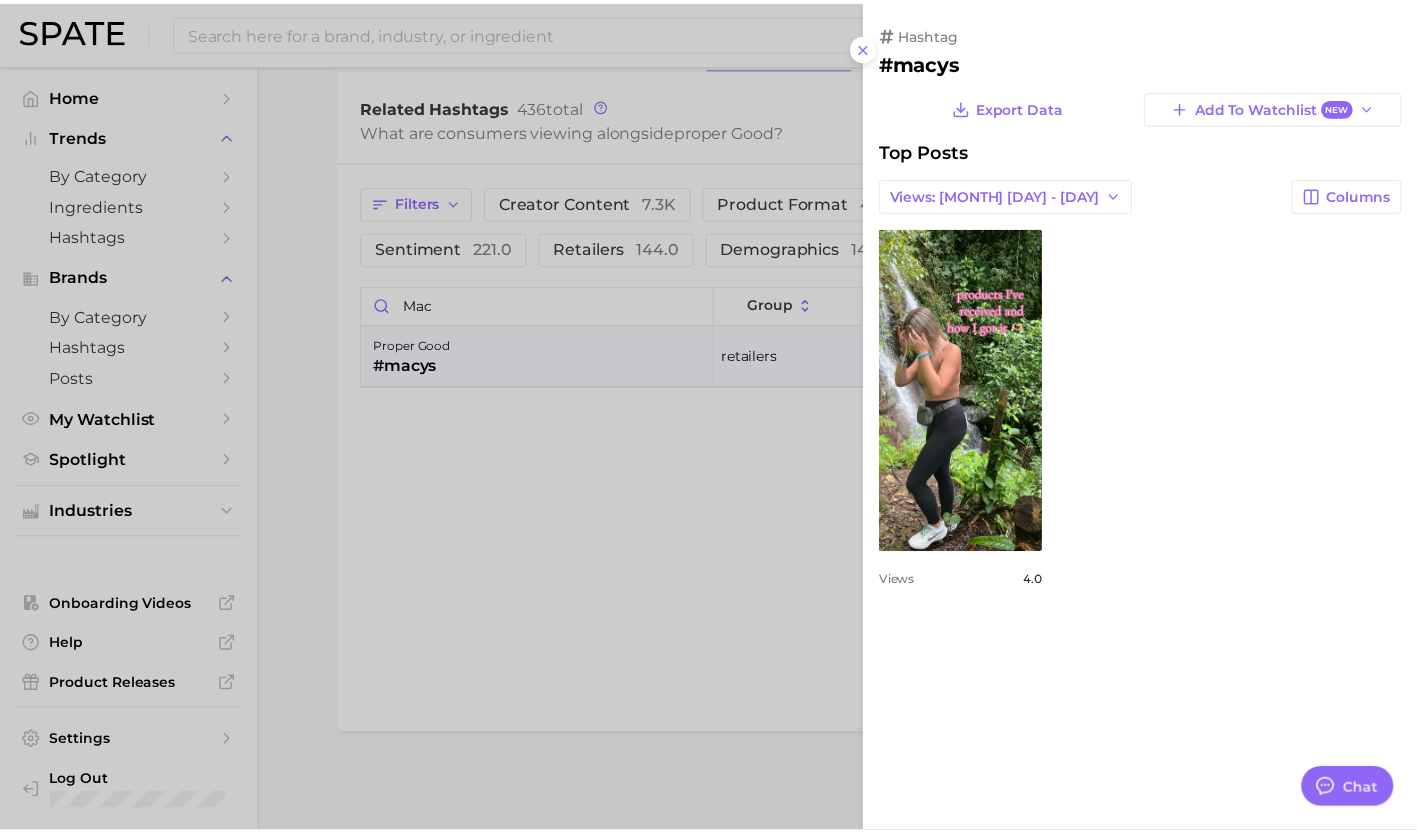 scroll, scrollTop: 0, scrollLeft: 0, axis: both 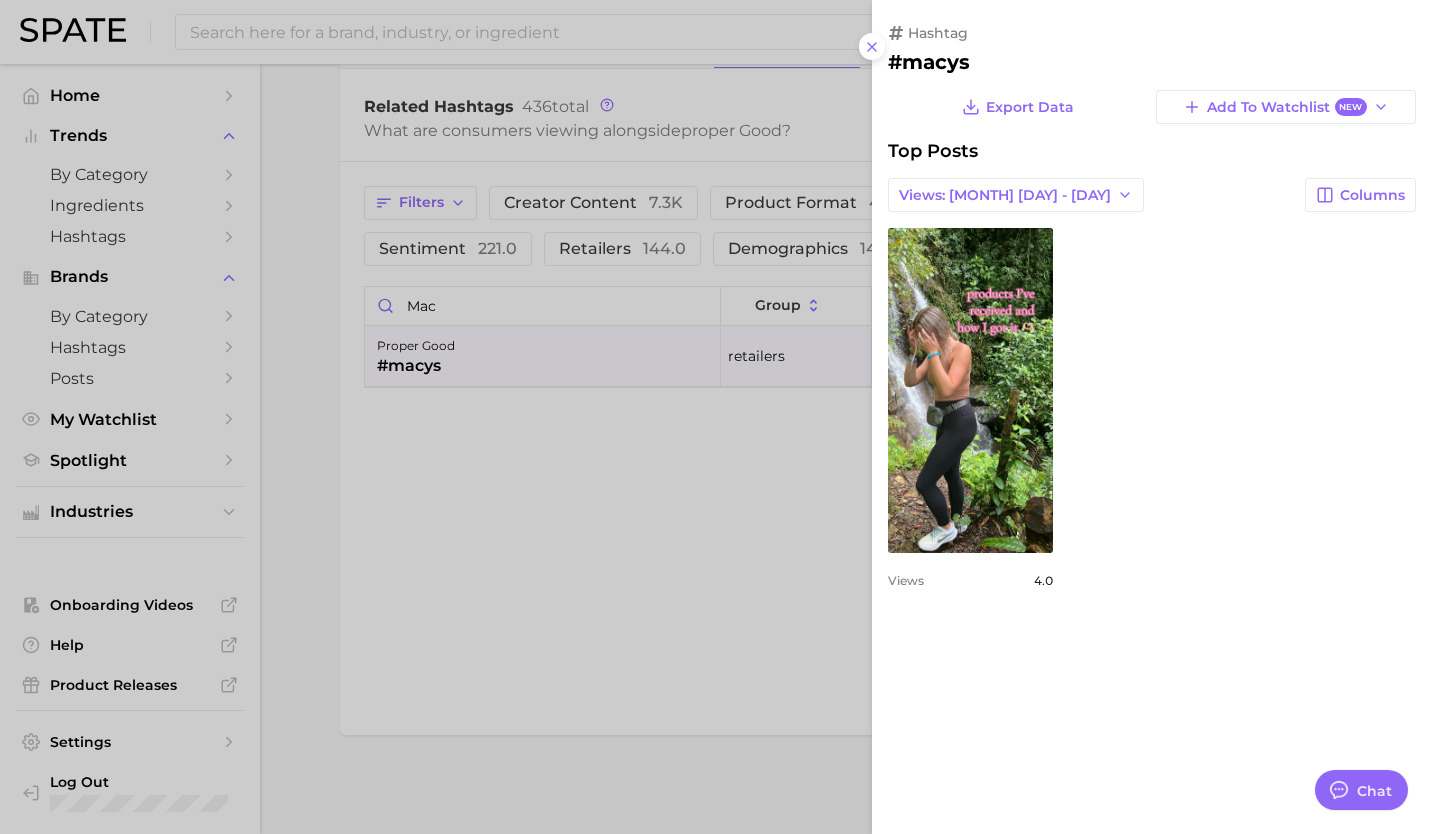click at bounding box center (716, 417) 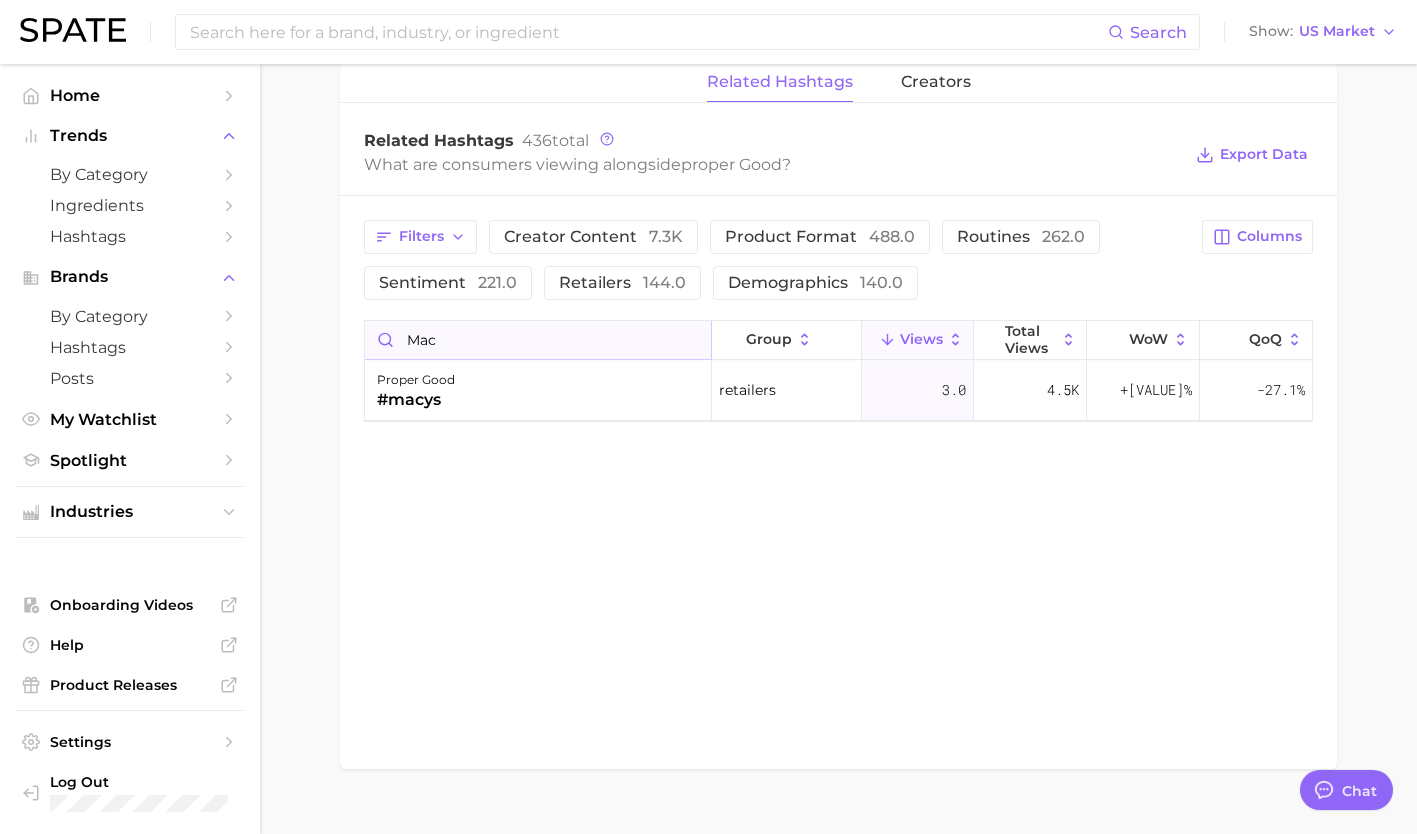 click on "mac" at bounding box center [538, 340] 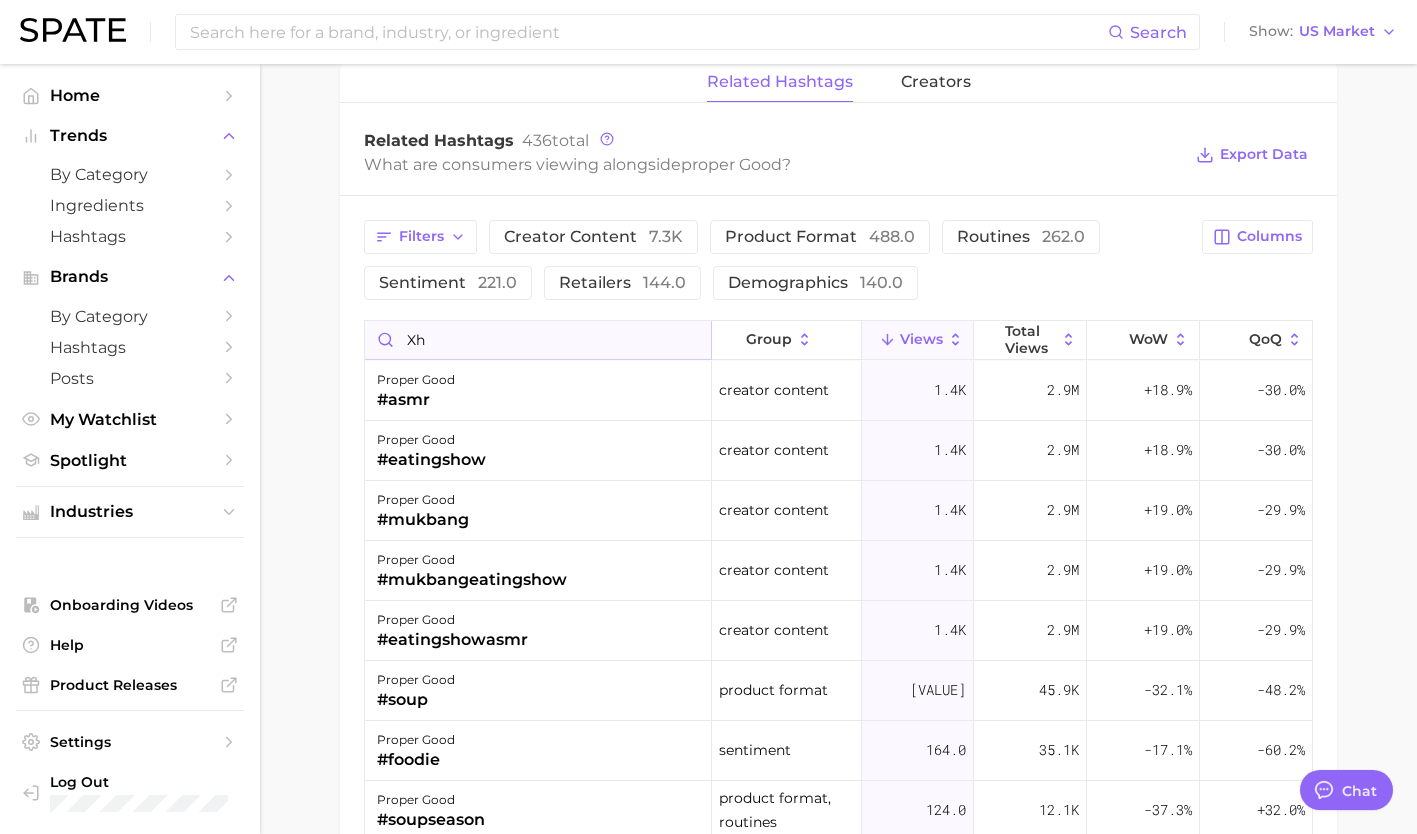 type on "x" 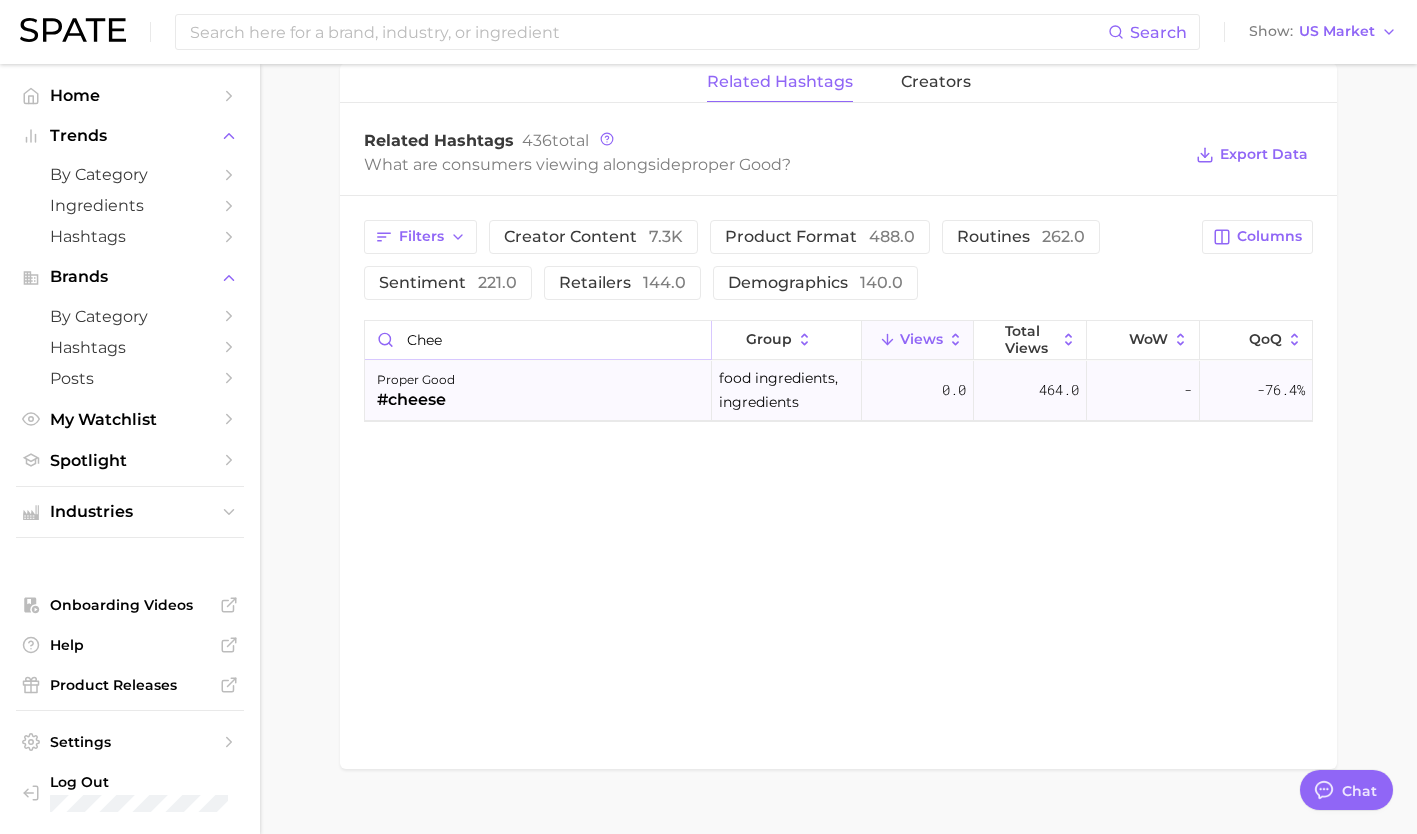 type on "chee" 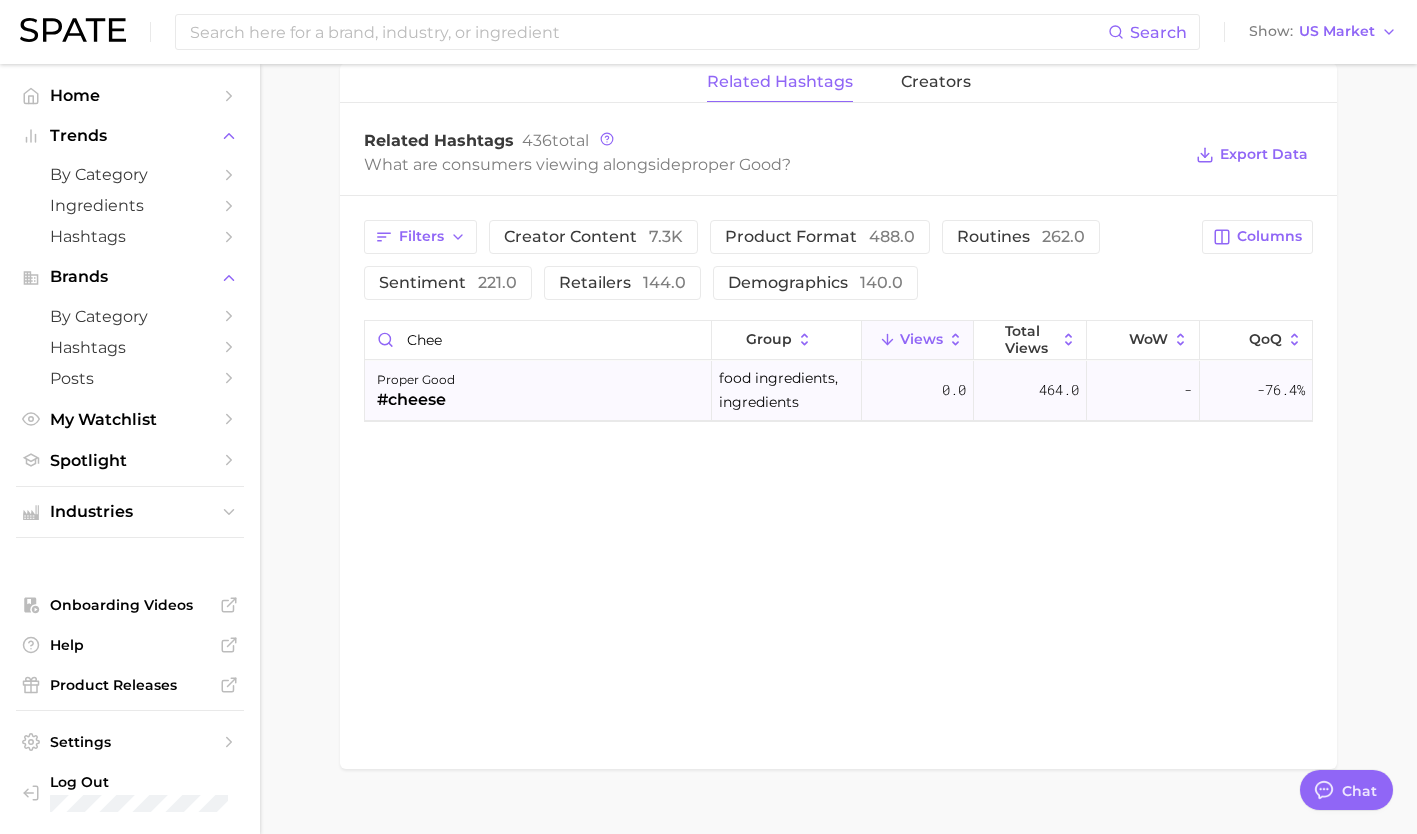 click on "proper good #cheese" at bounding box center (538, 391) 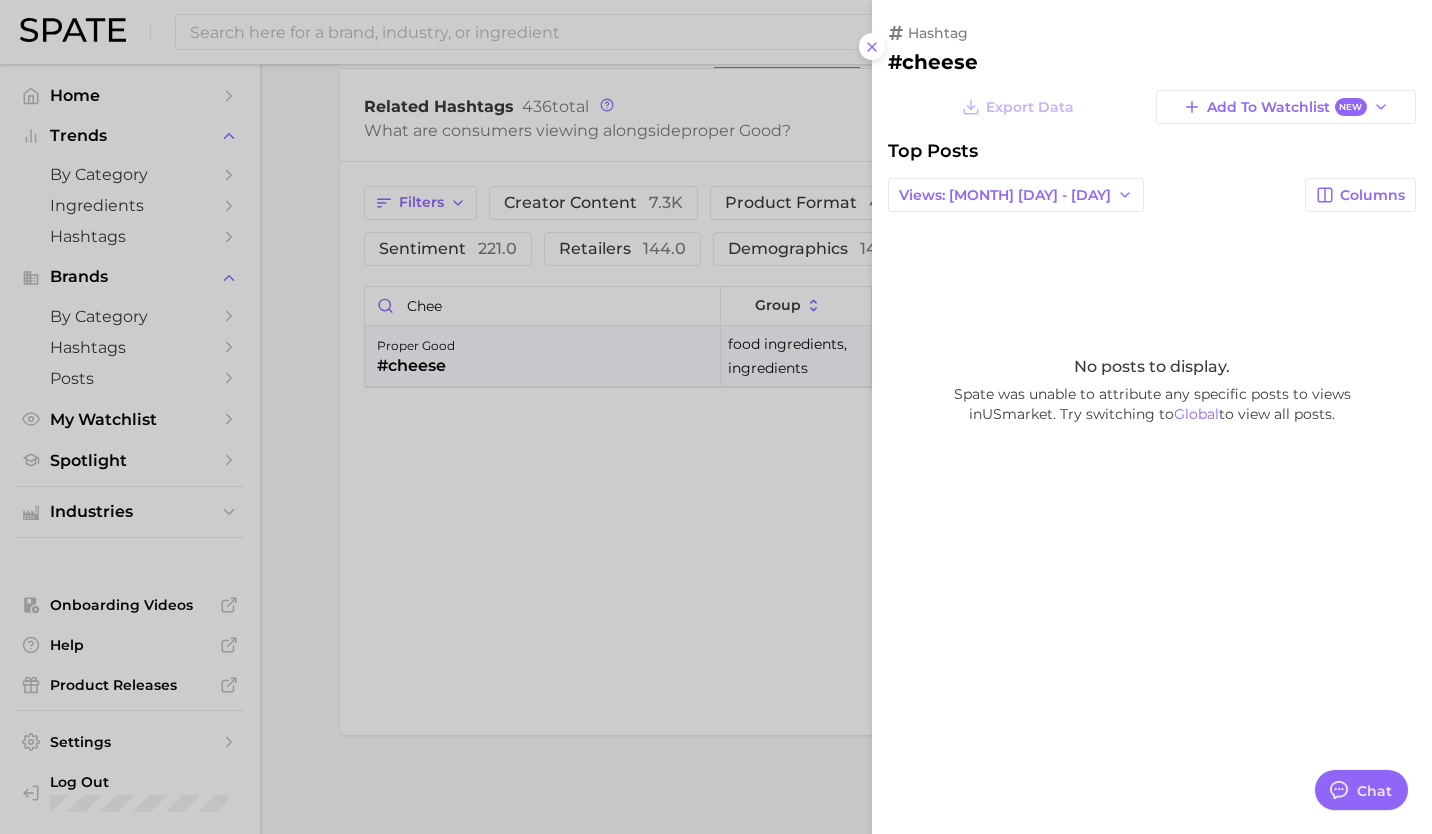 click at bounding box center [716, 417] 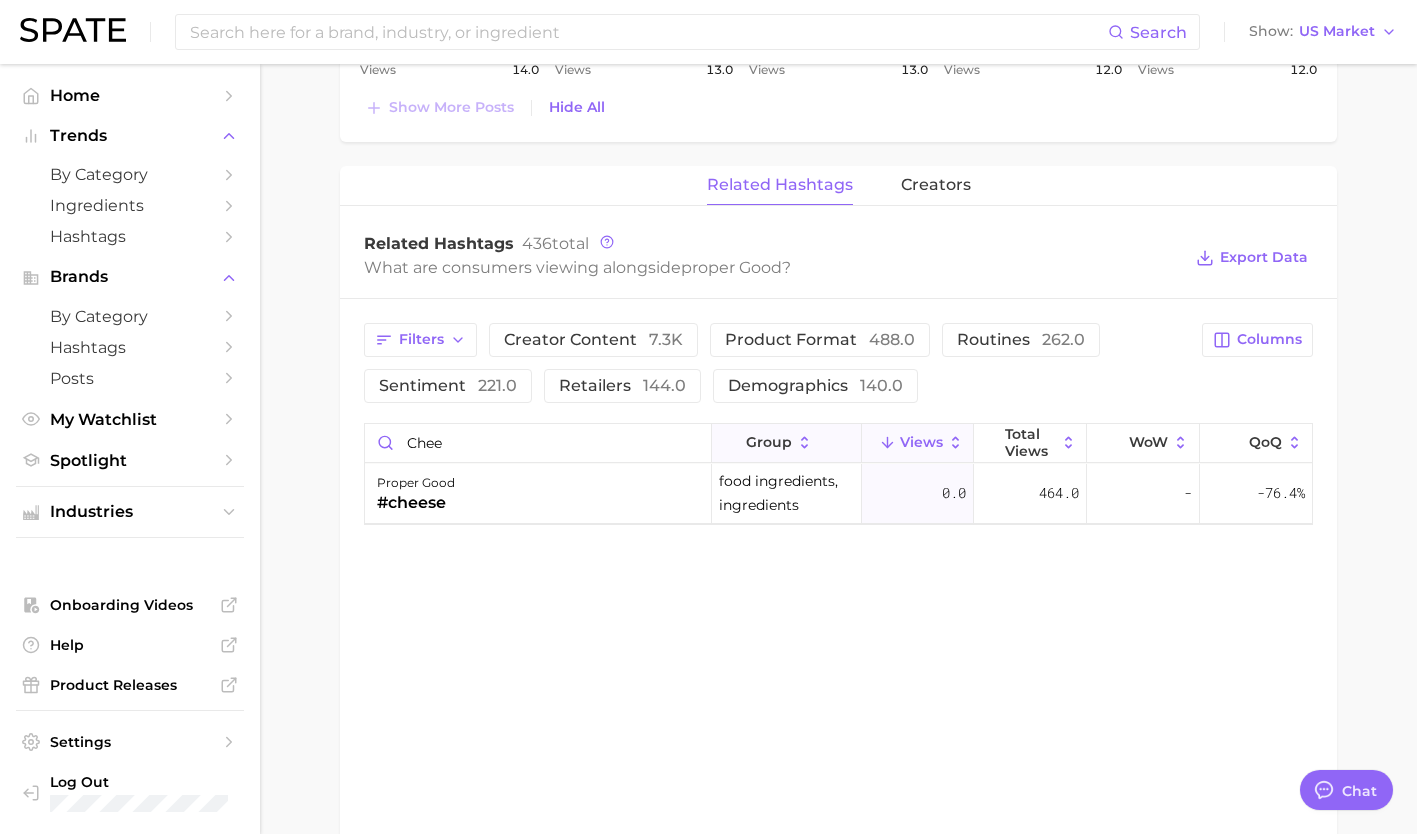 scroll, scrollTop: 2601, scrollLeft: 0, axis: vertical 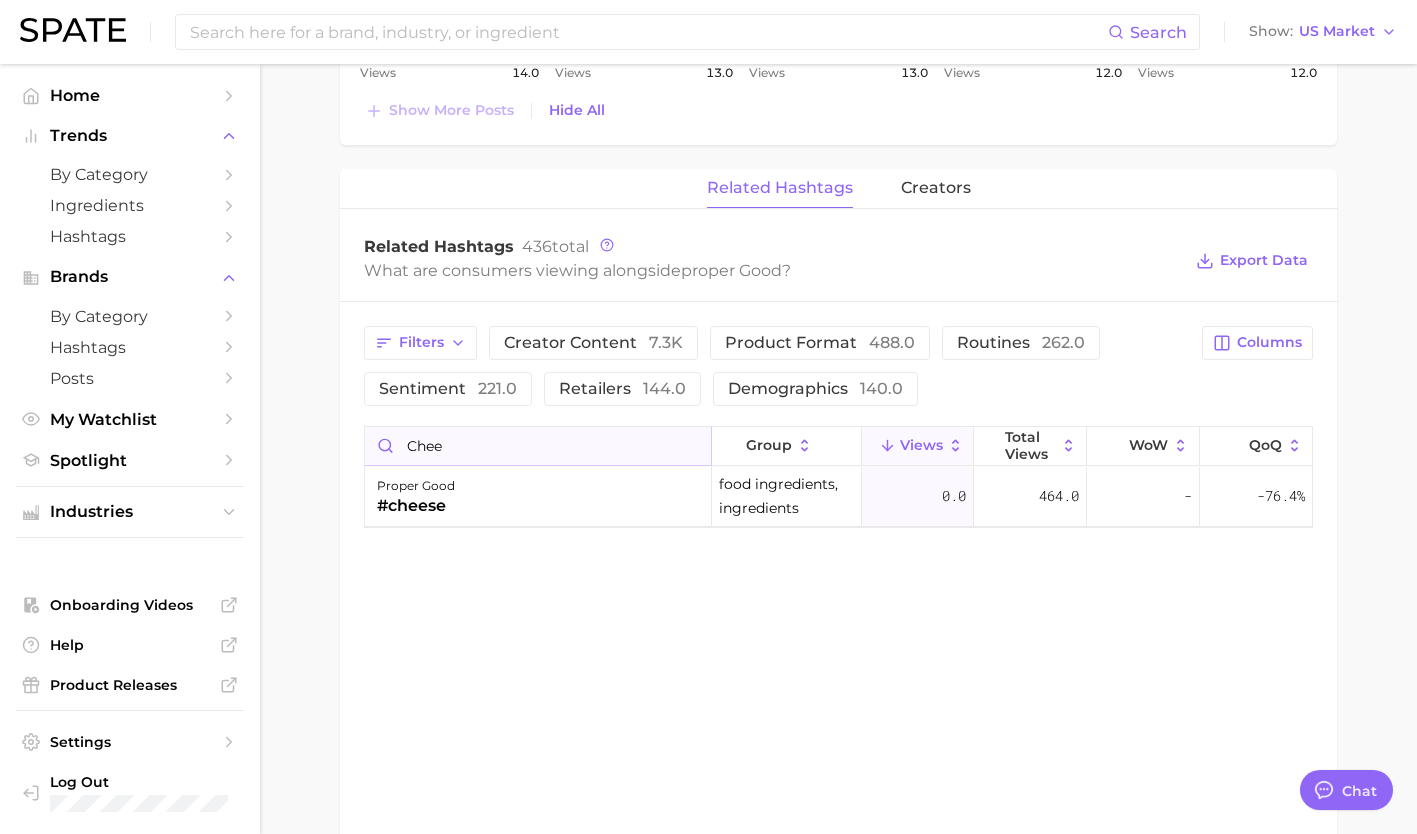 click on "chee" at bounding box center [538, 446] 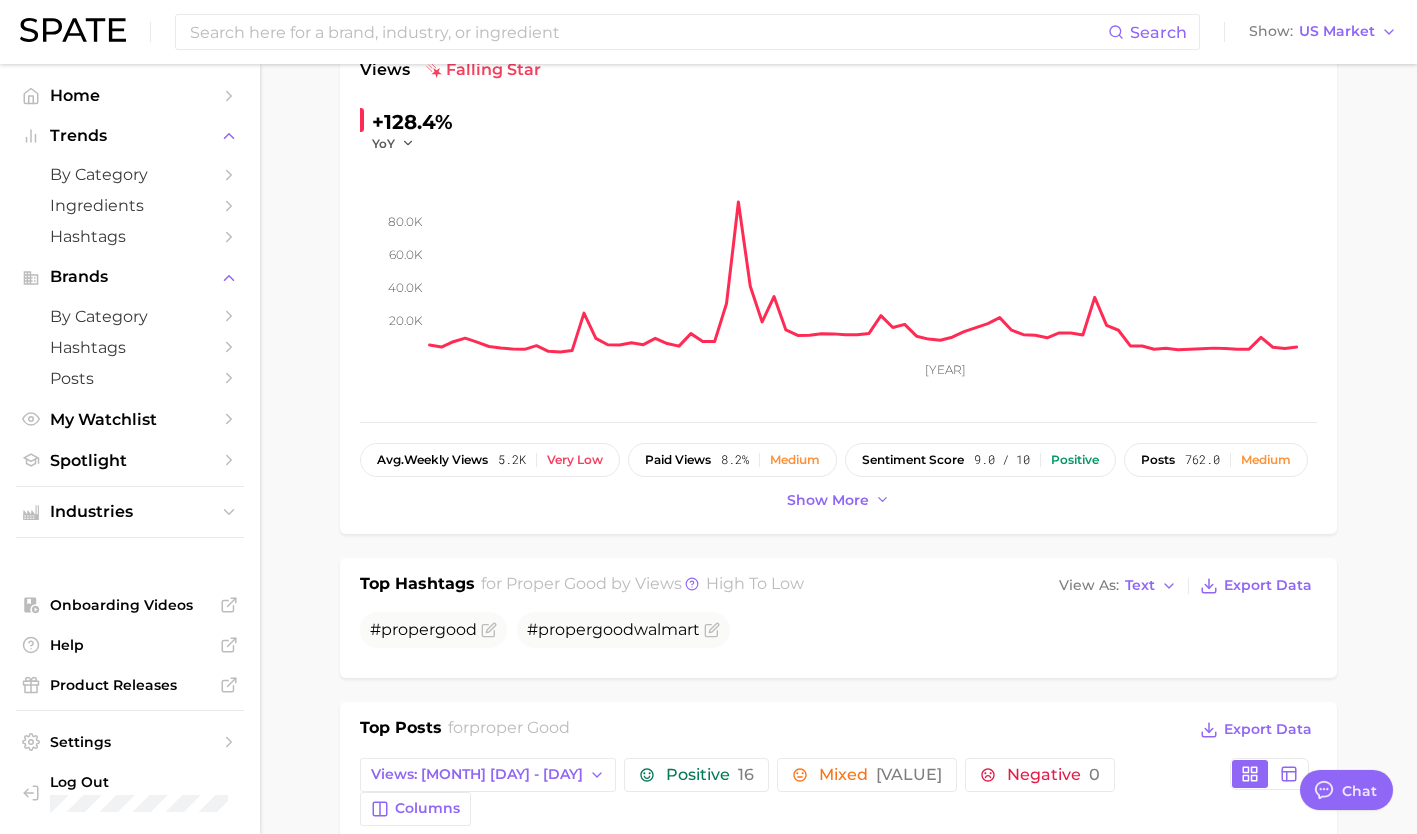scroll, scrollTop: 205, scrollLeft: 0, axis: vertical 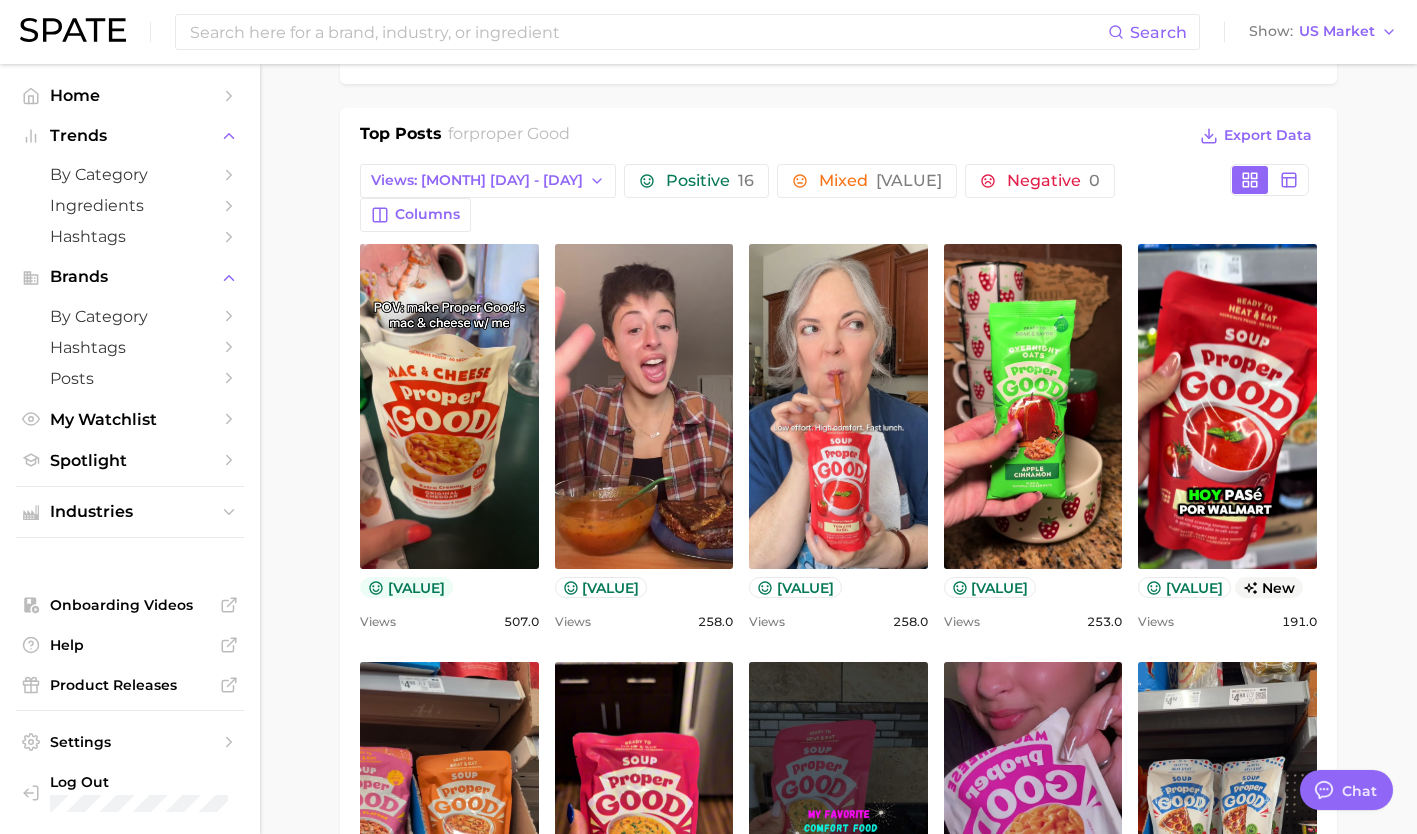 click on "[VALUE]" at bounding box center [406, 587] 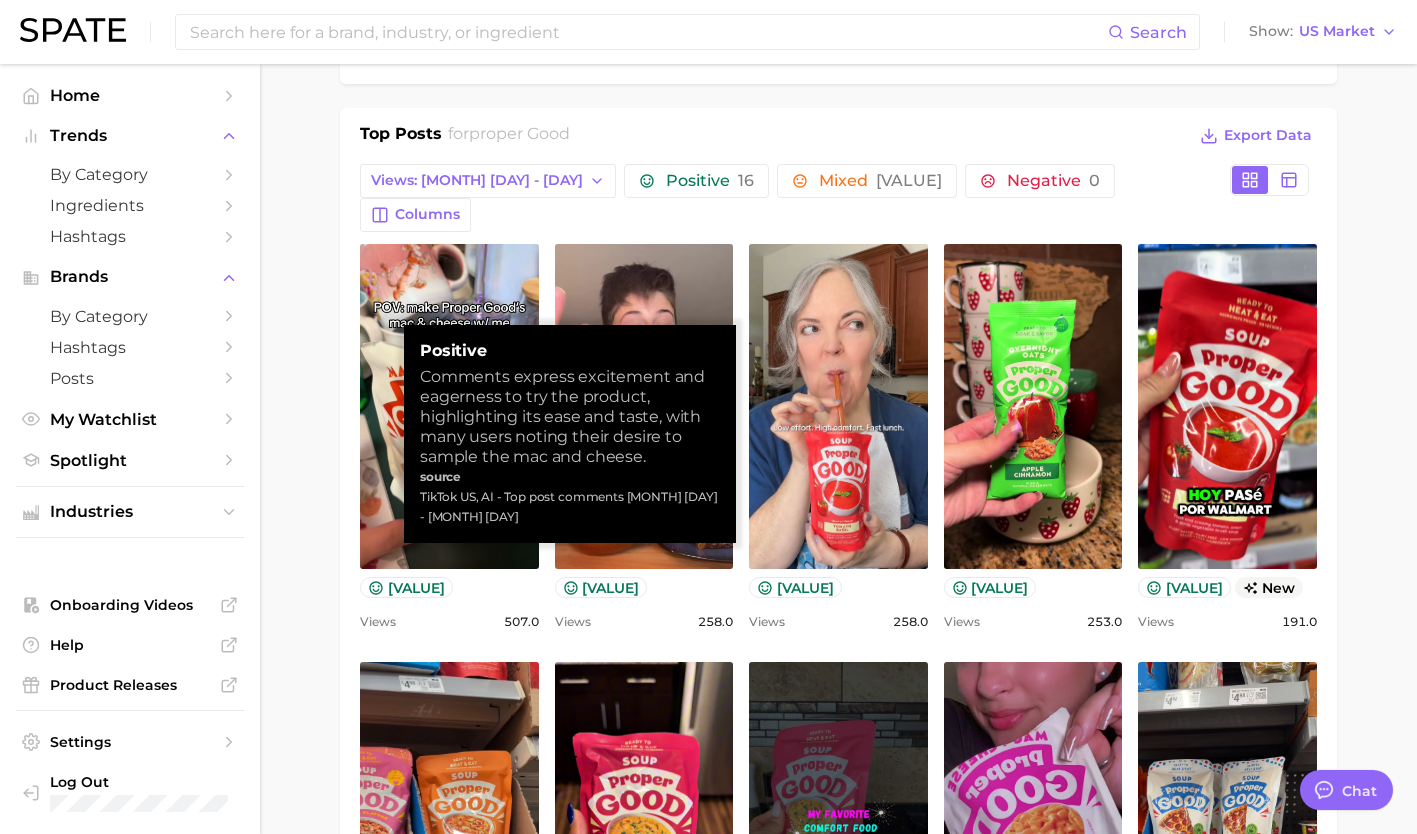 type 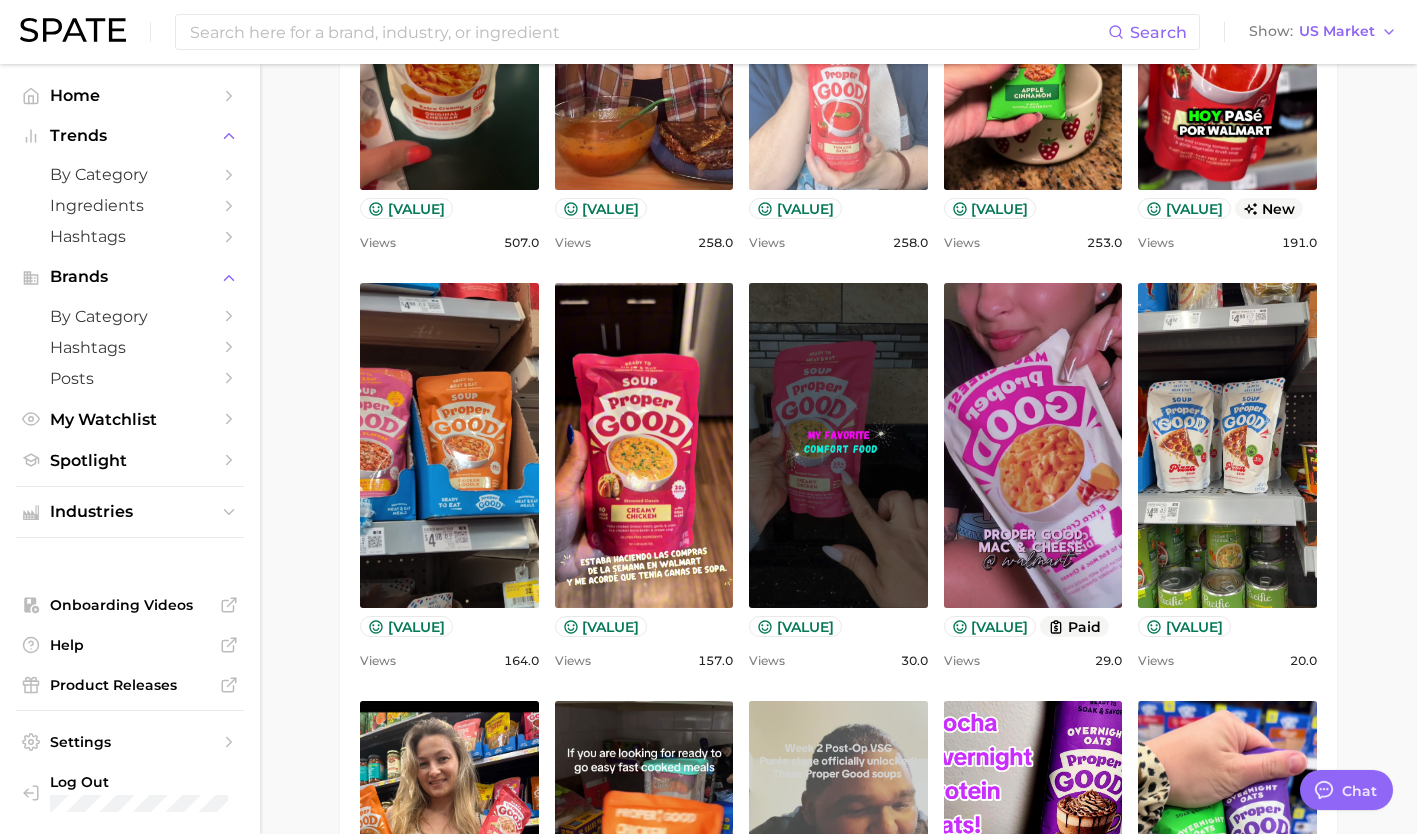 scroll, scrollTop: 1184, scrollLeft: 0, axis: vertical 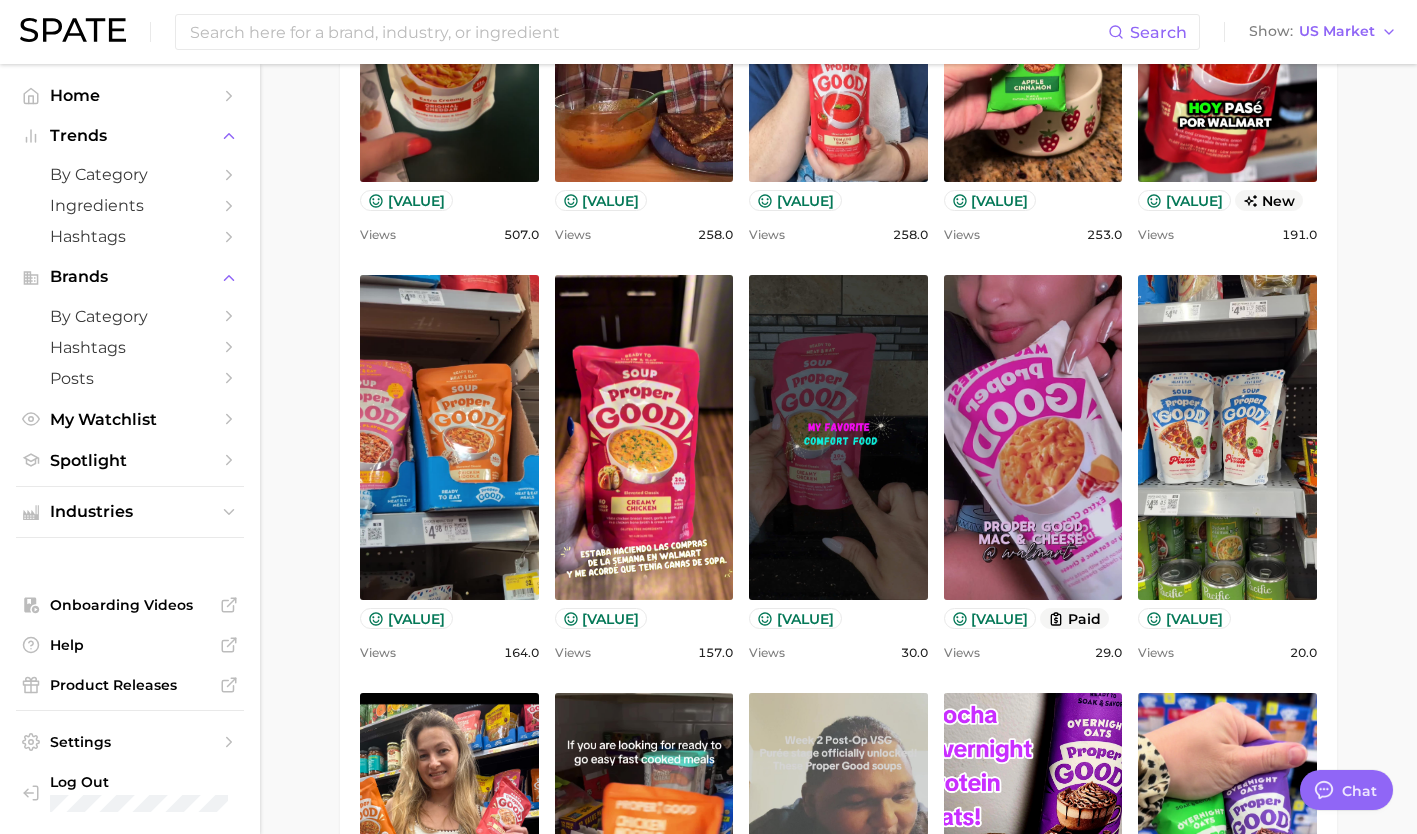 click on "view post on TikTok 9 paid Views [VALUE]" at bounding box center (1033, 470) 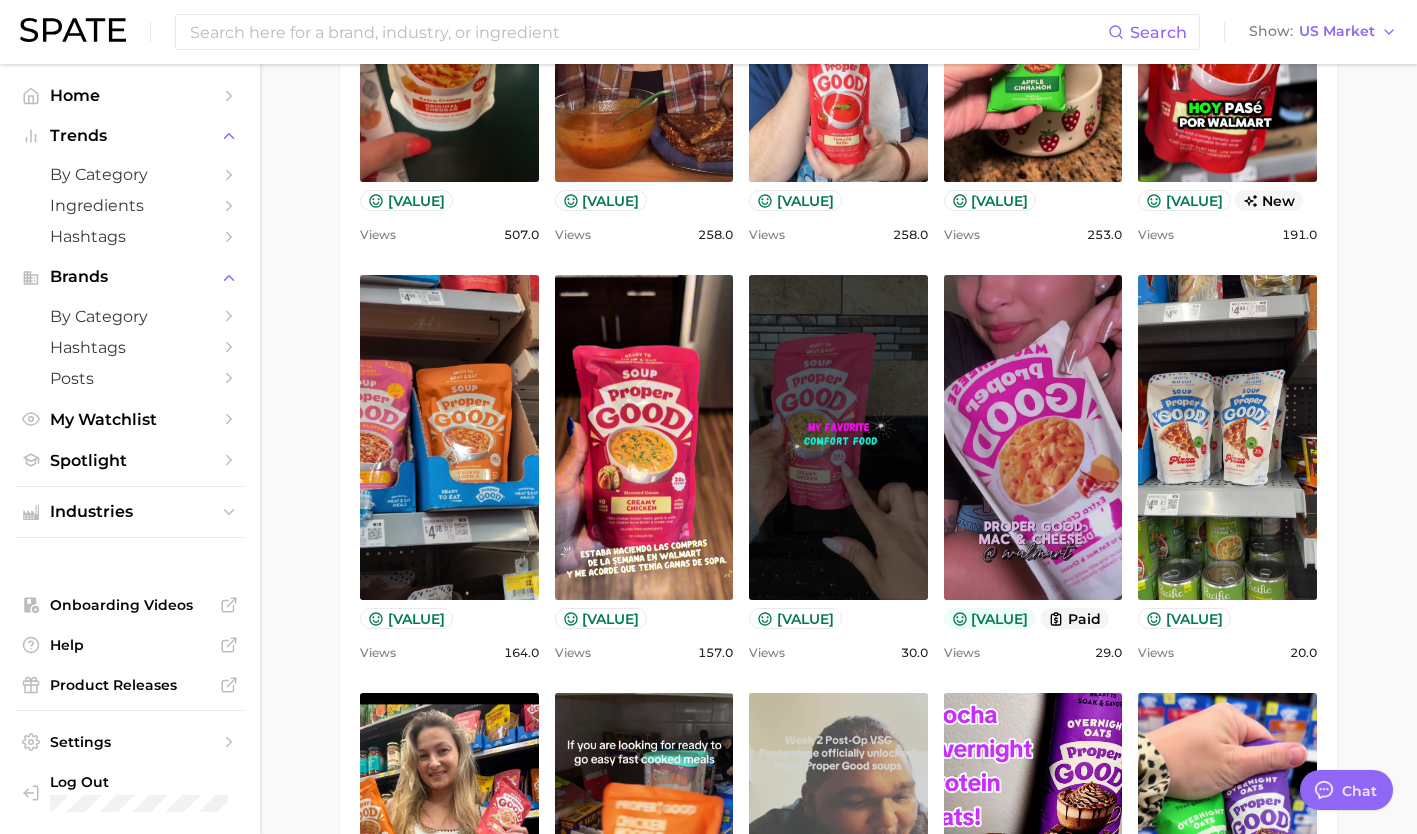 click on "[VALUE]" at bounding box center (990, 618) 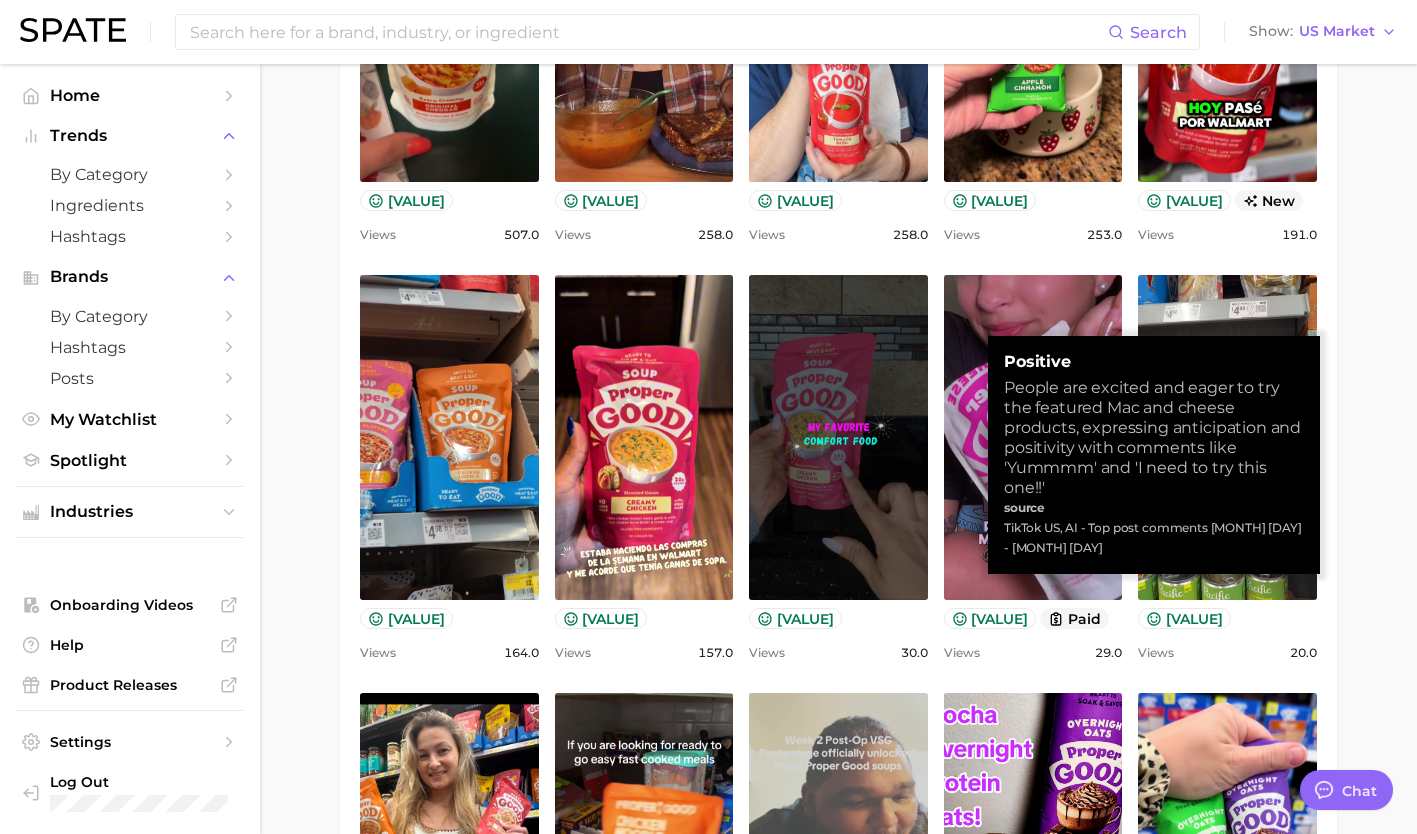 type 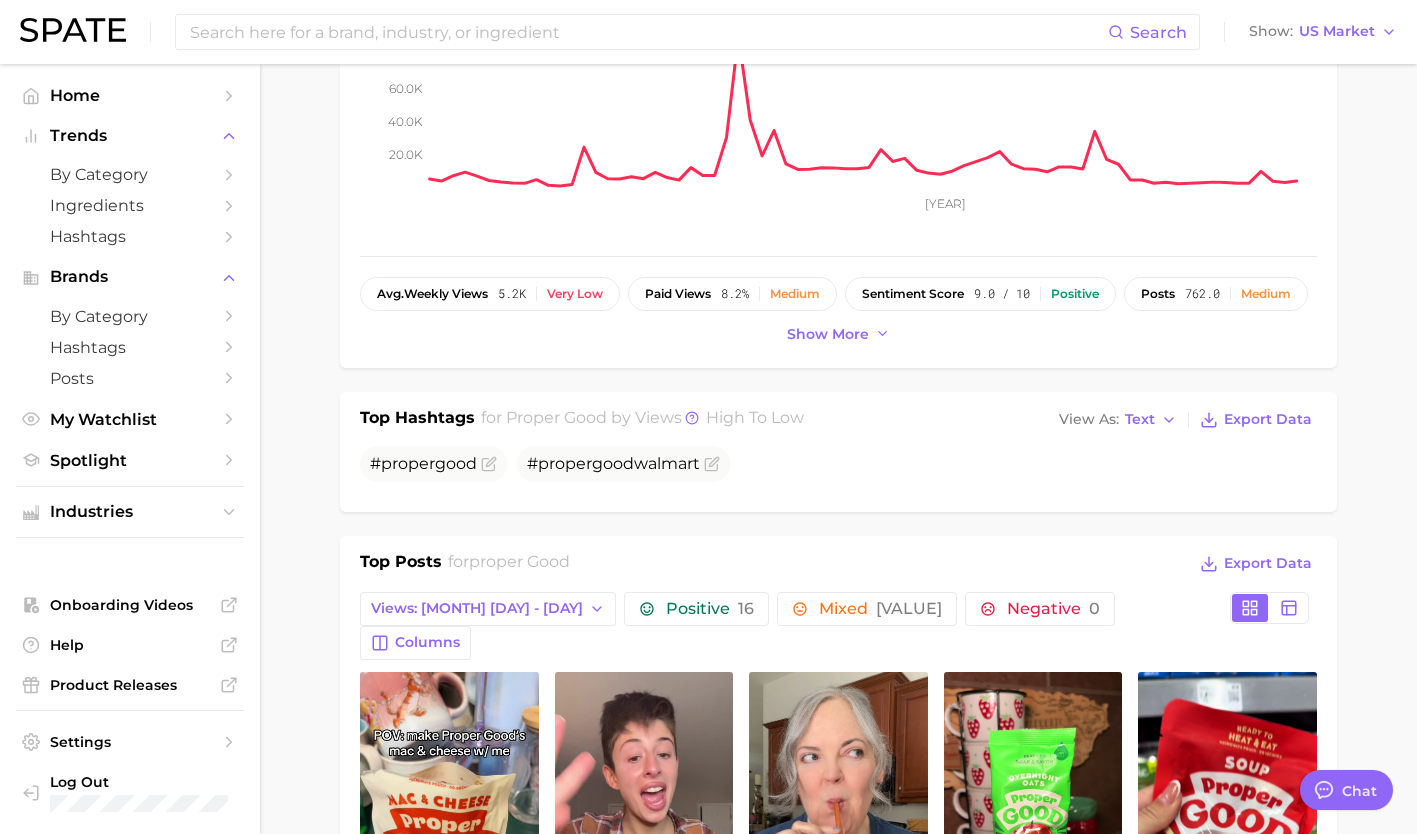 scroll, scrollTop: 366, scrollLeft: 0, axis: vertical 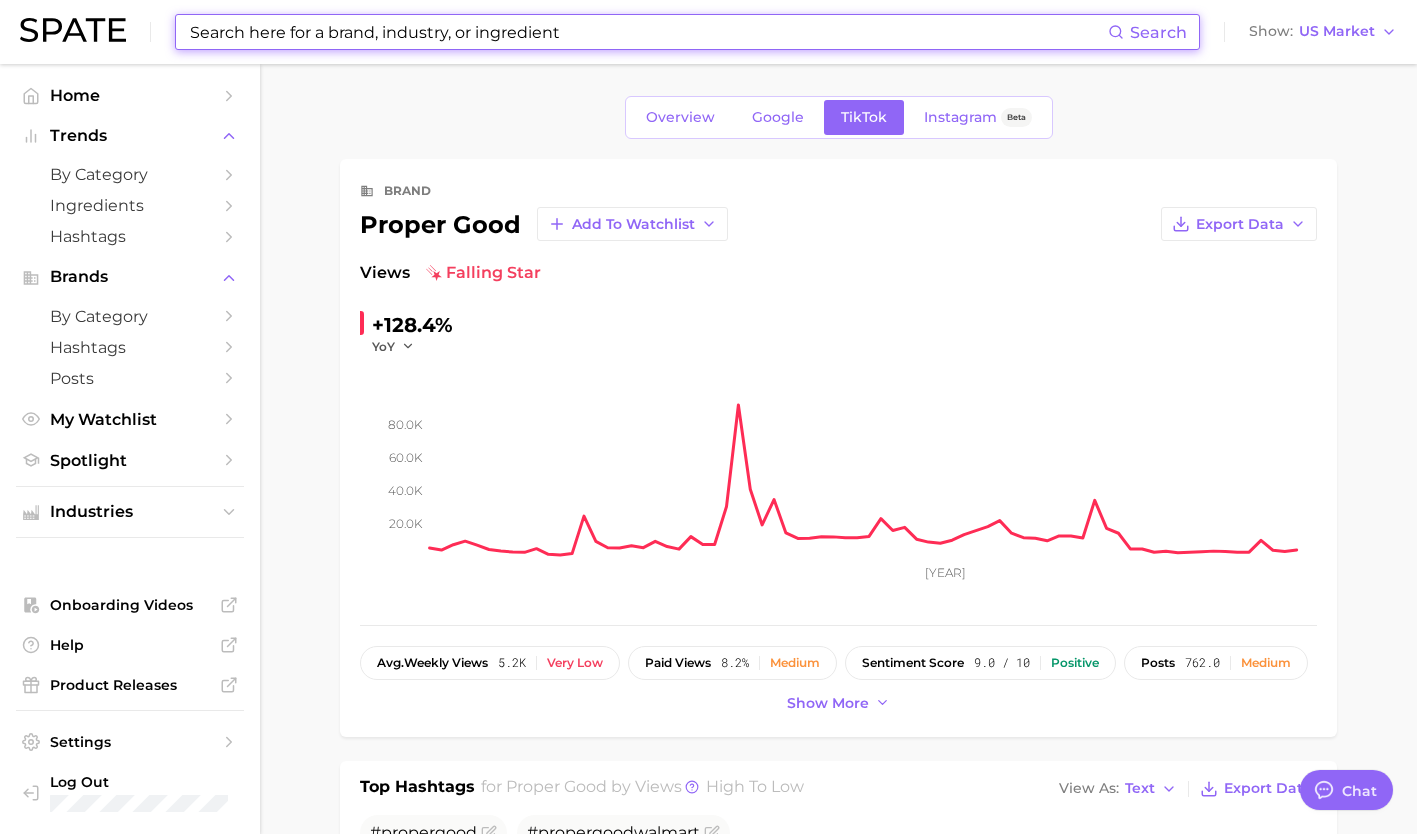 click at bounding box center (648, 32) 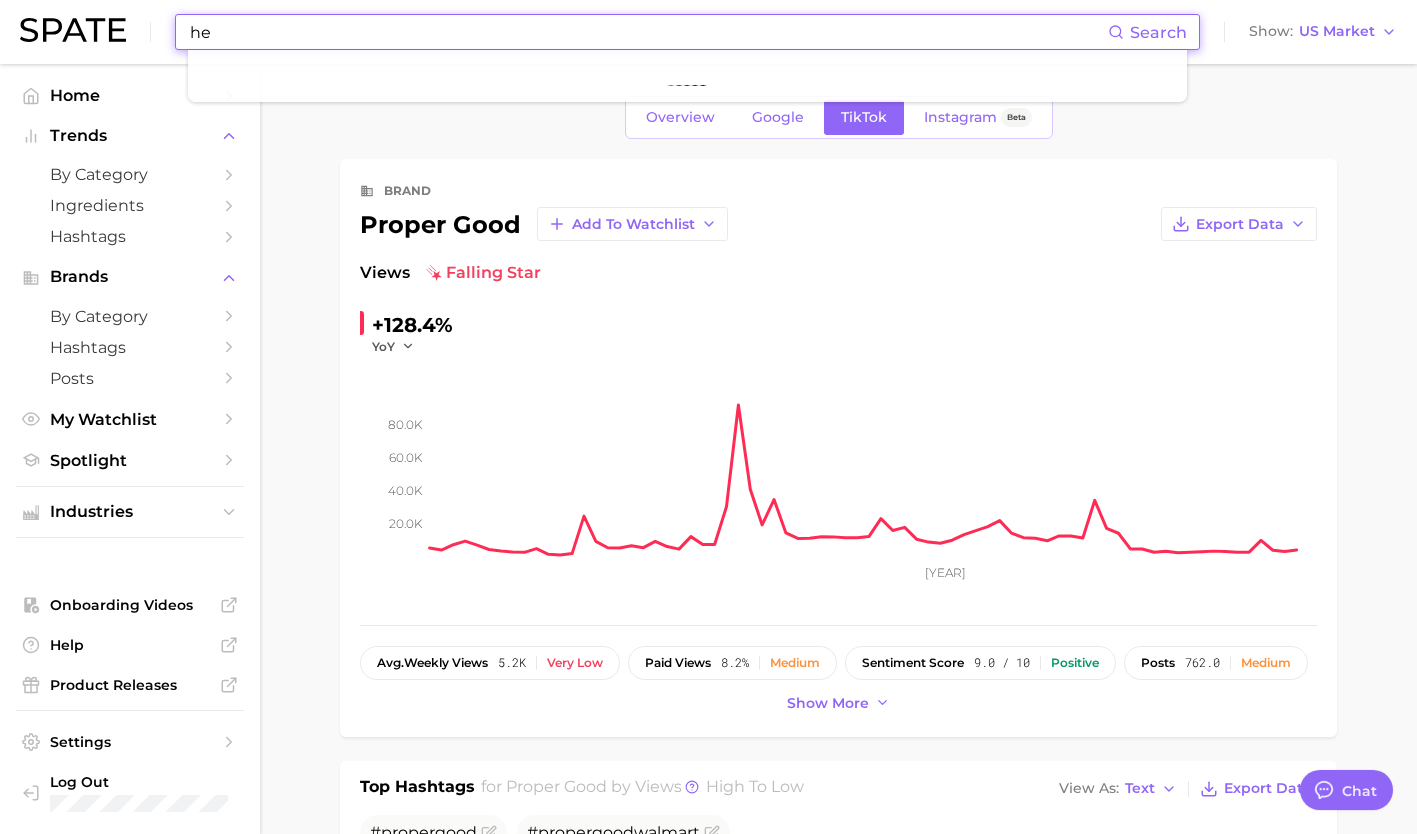 type on "h" 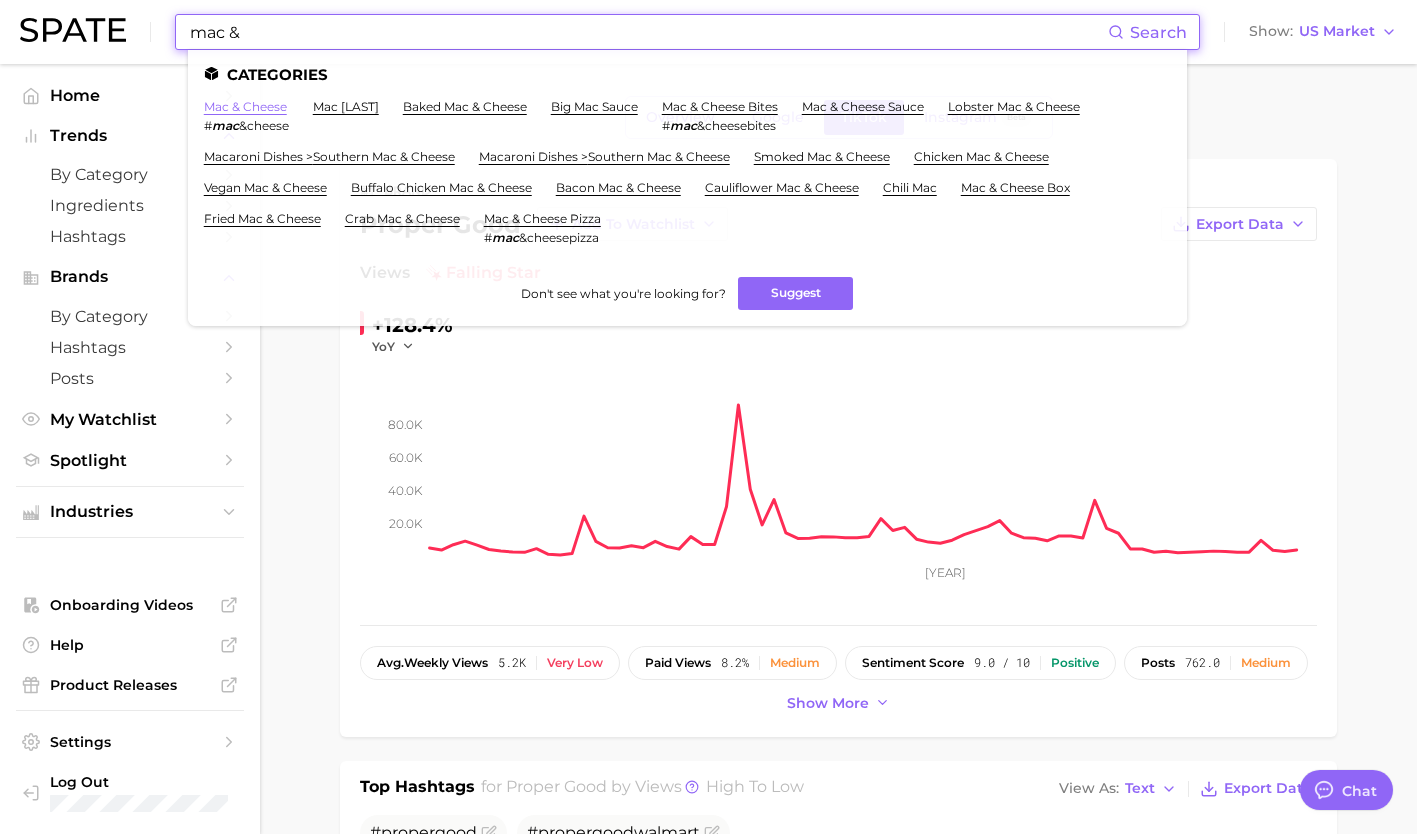type on "mac &" 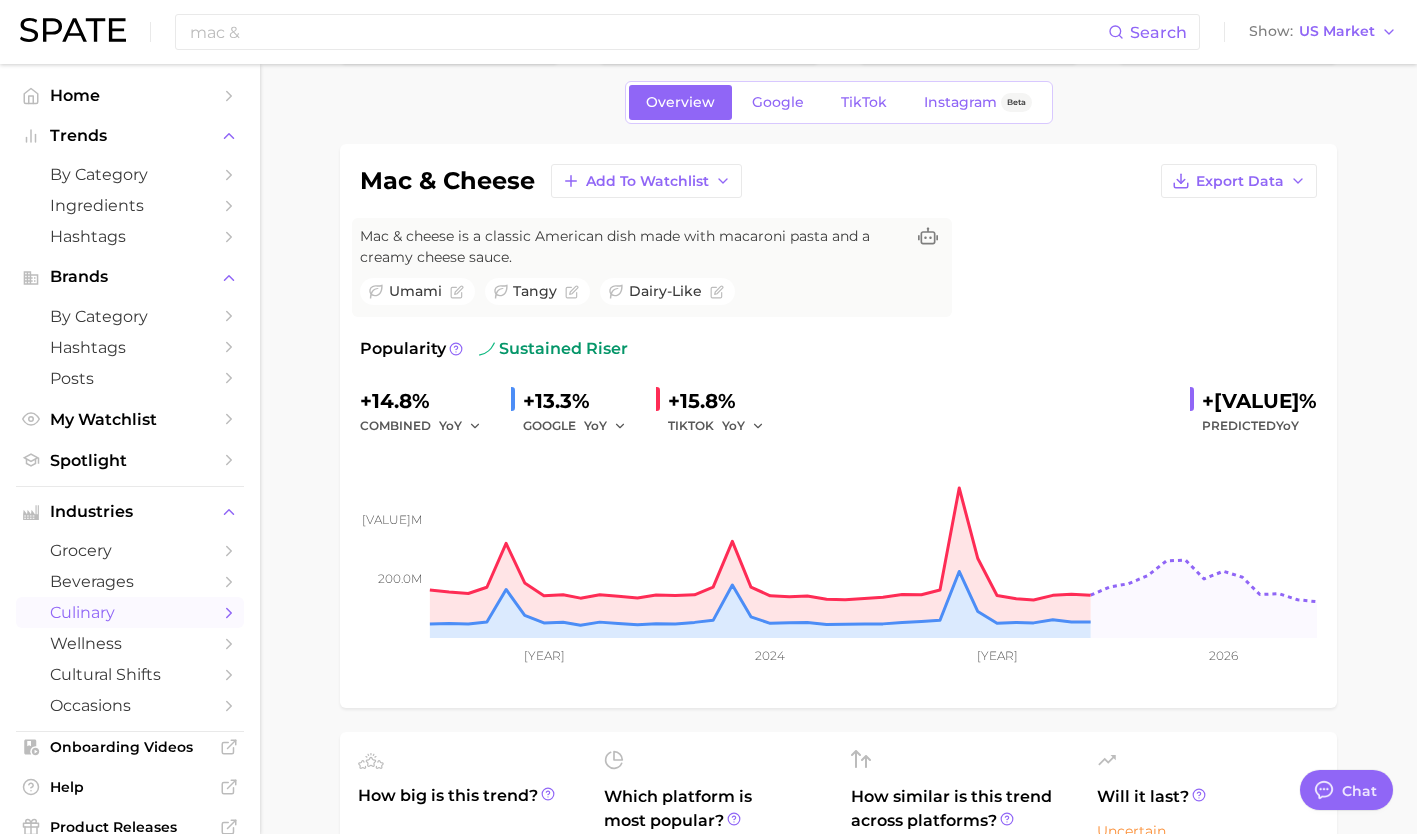 scroll, scrollTop: 71, scrollLeft: 0, axis: vertical 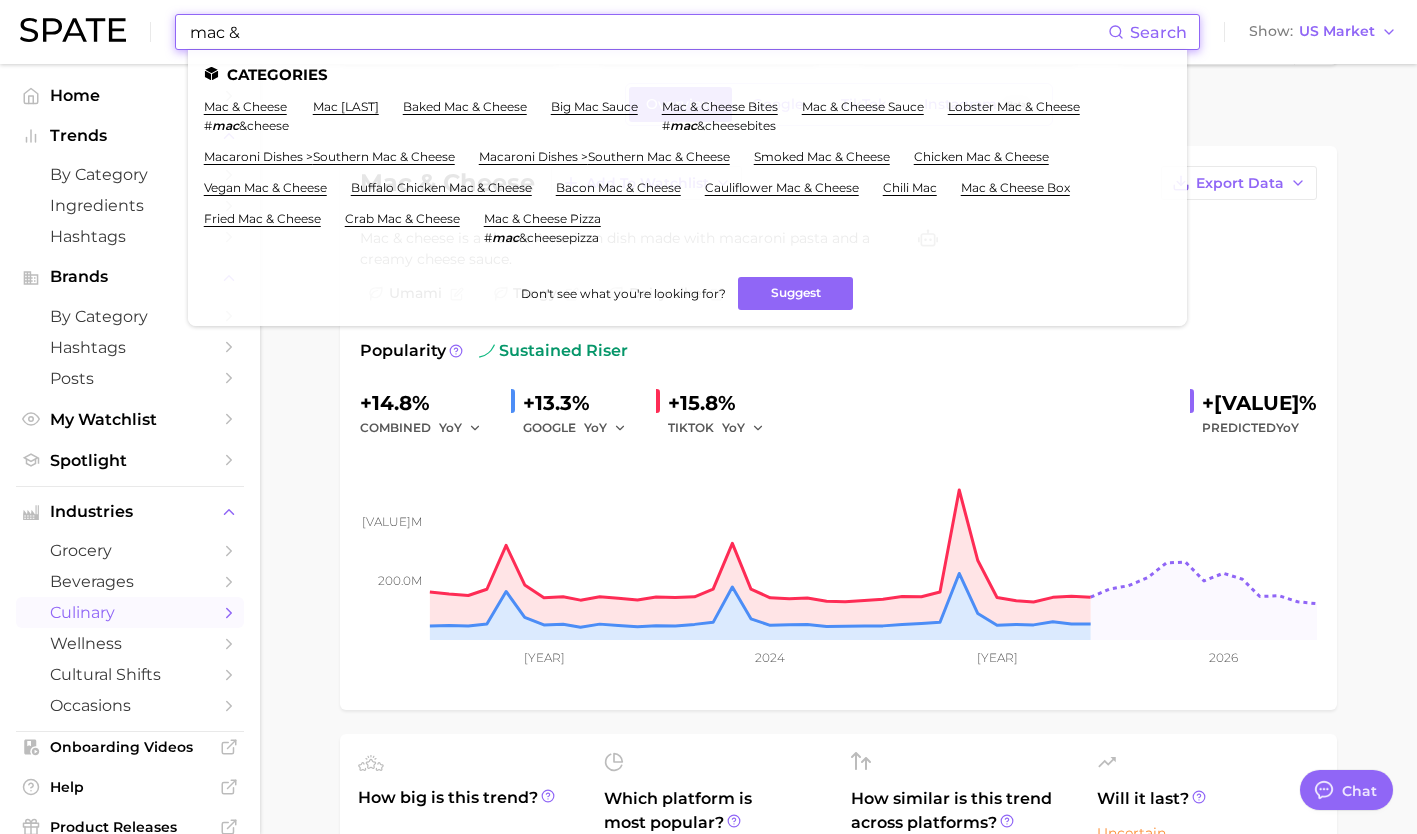drag, startPoint x: 341, startPoint y: 21, endPoint x: 143, endPoint y: 36, distance: 198.56737 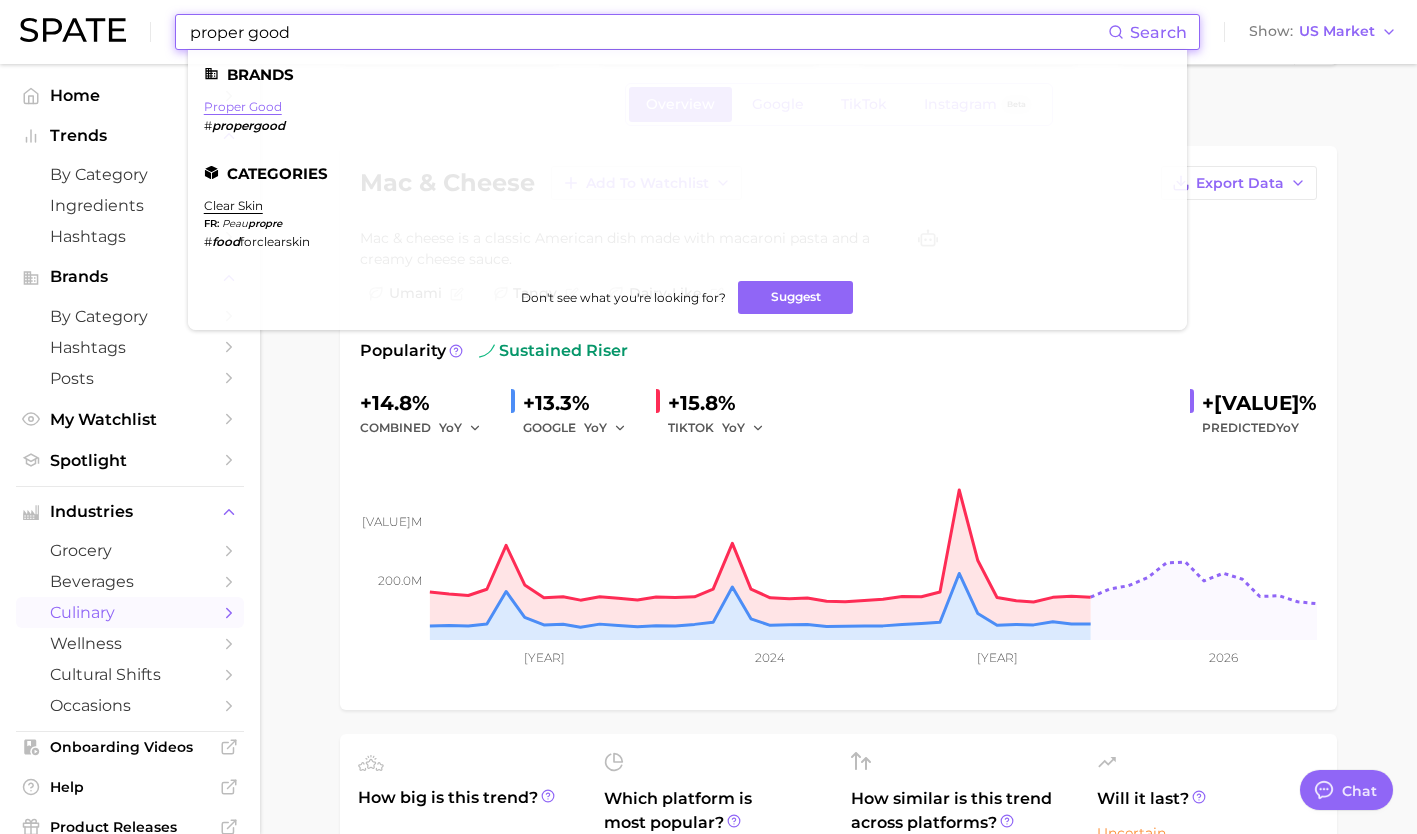 type on "proper good" 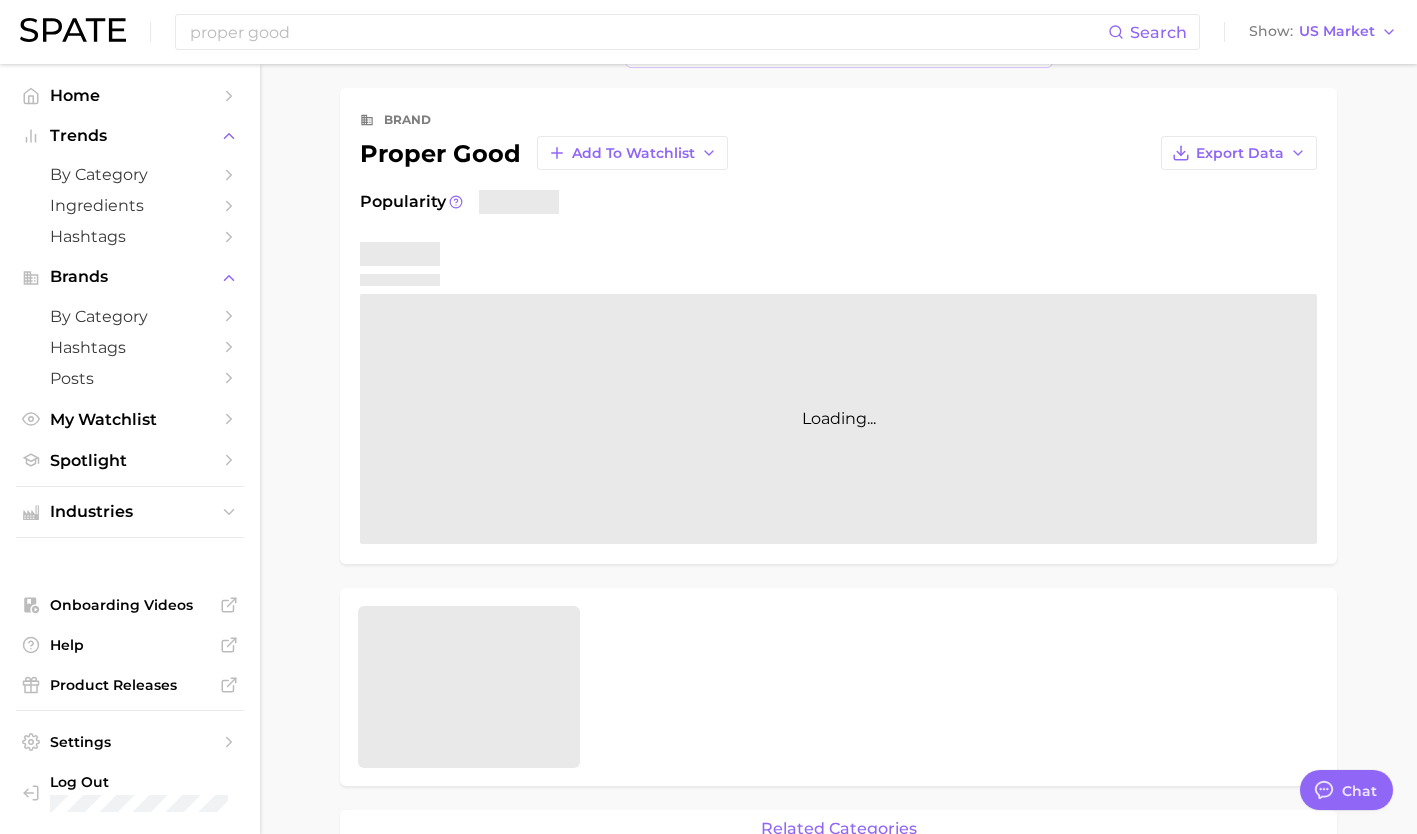 scroll, scrollTop: 0, scrollLeft: 0, axis: both 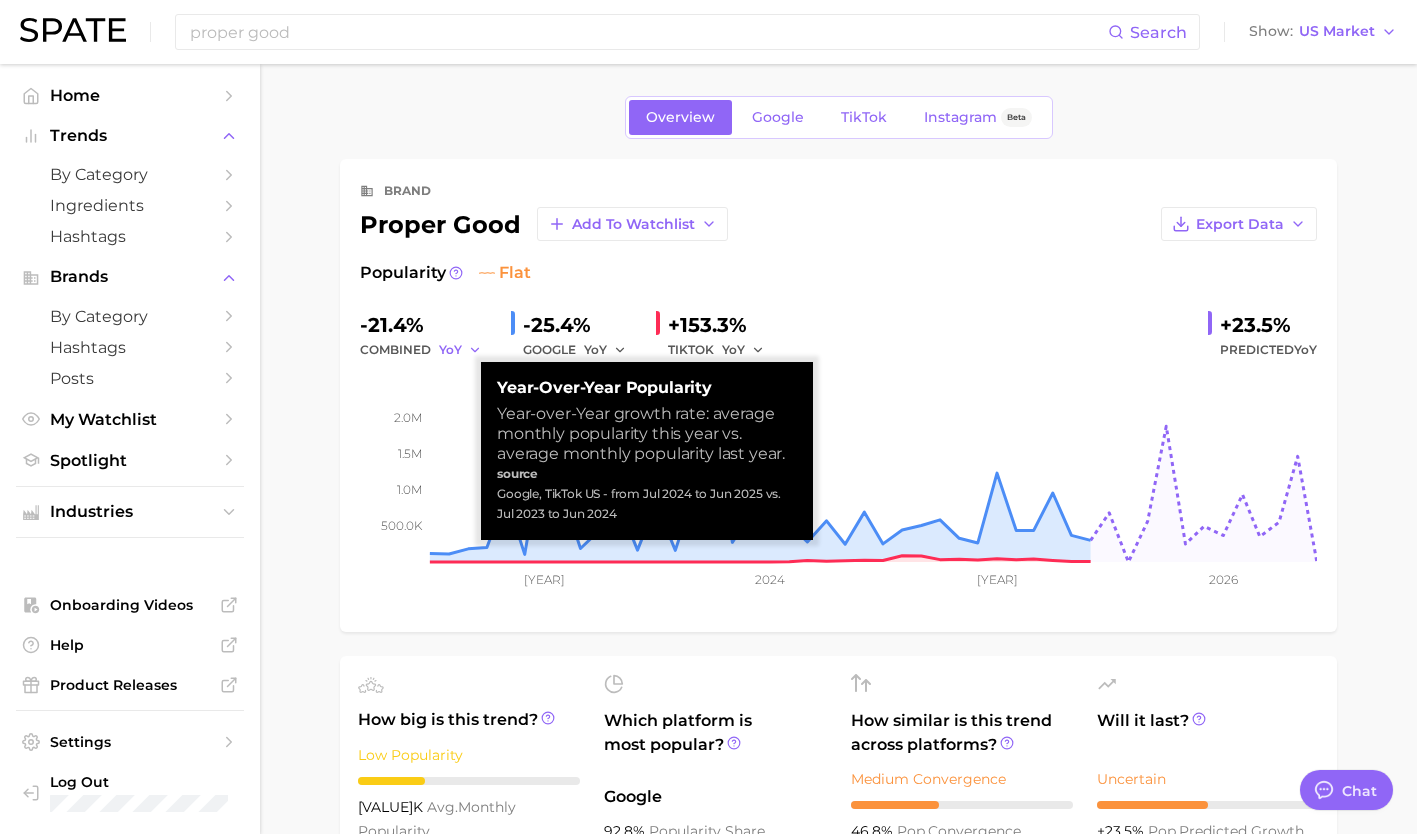 click 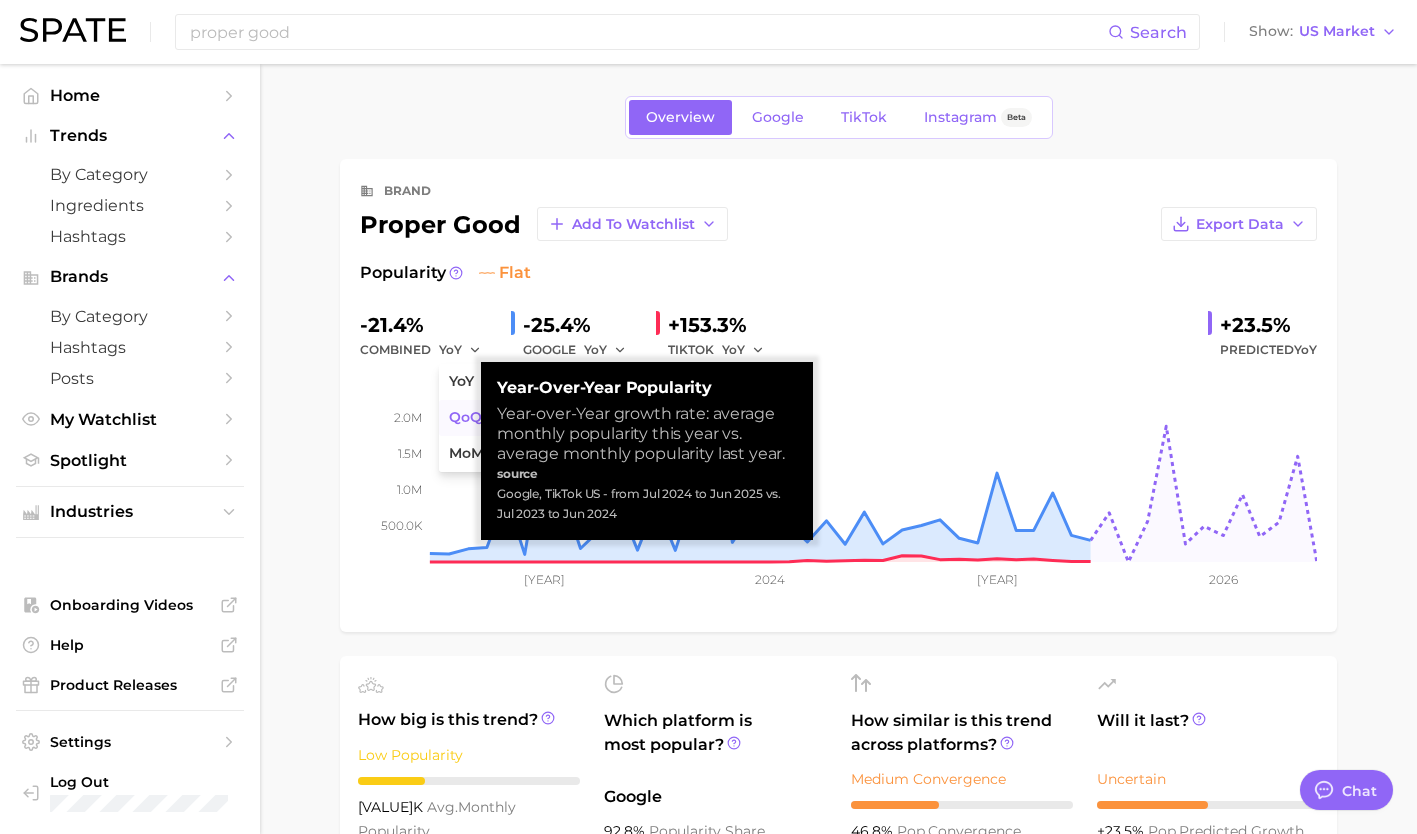 click on "QoQ" at bounding box center [465, 417] 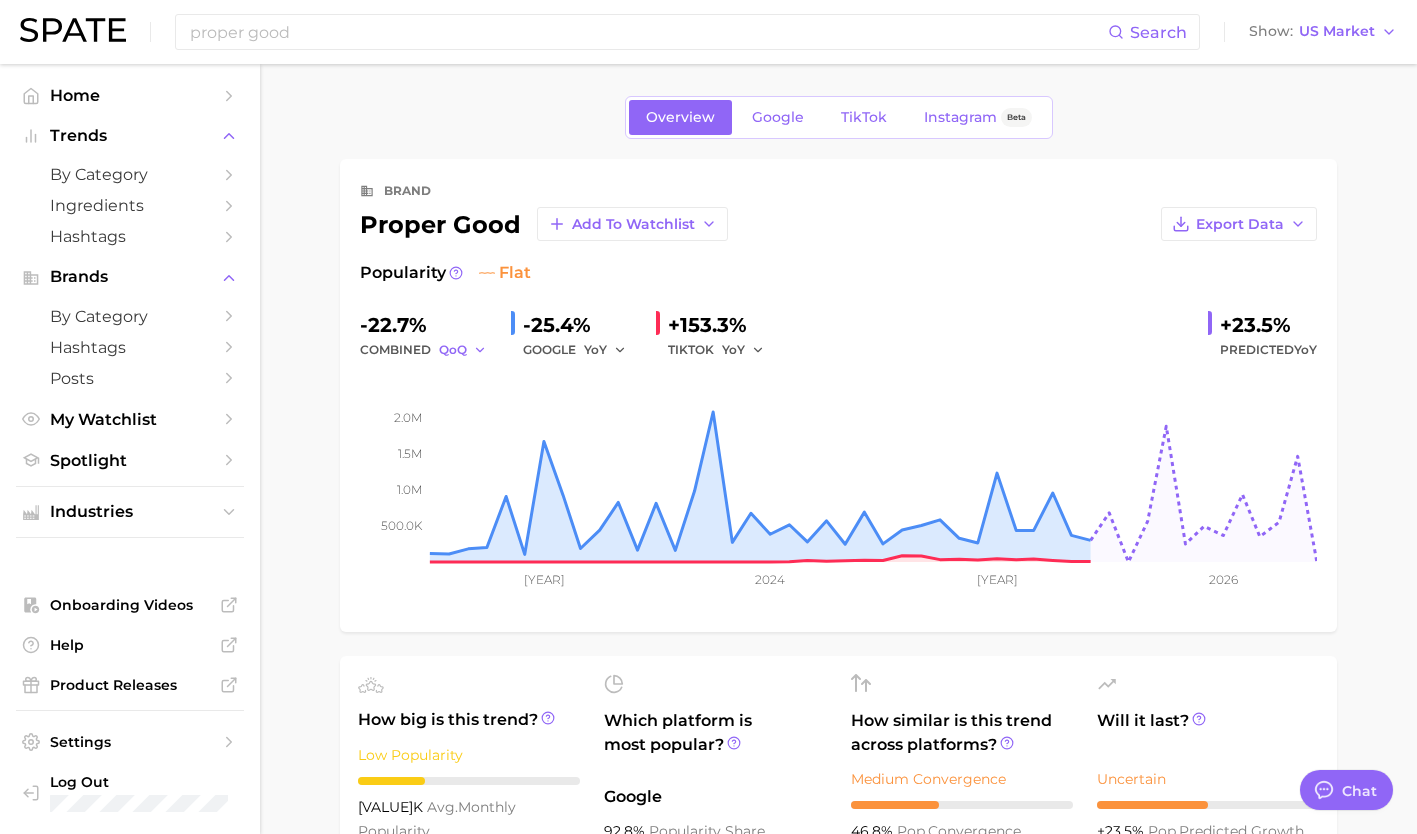 click on "QoQ" at bounding box center (453, 349) 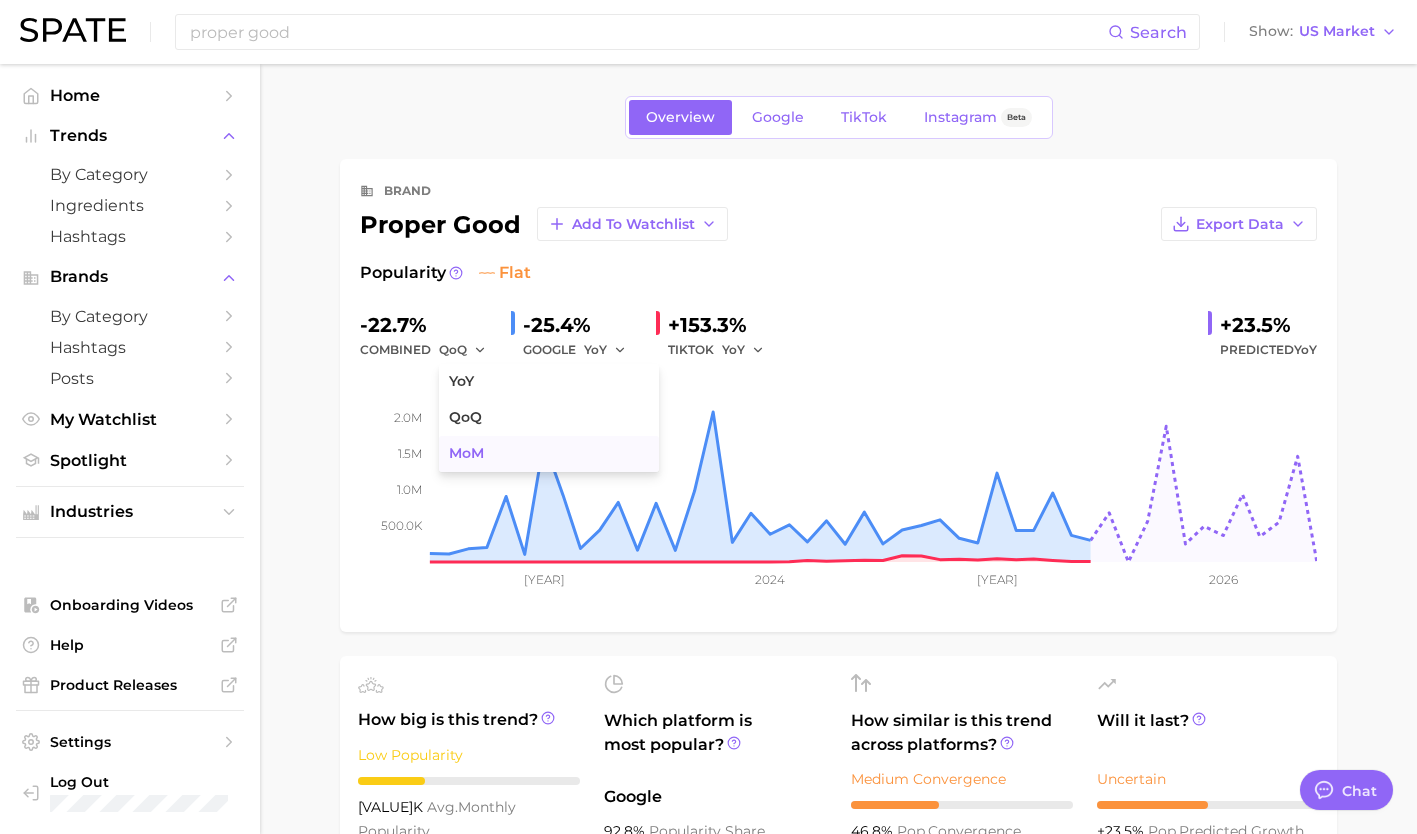 click on "MoM" at bounding box center (549, 454) 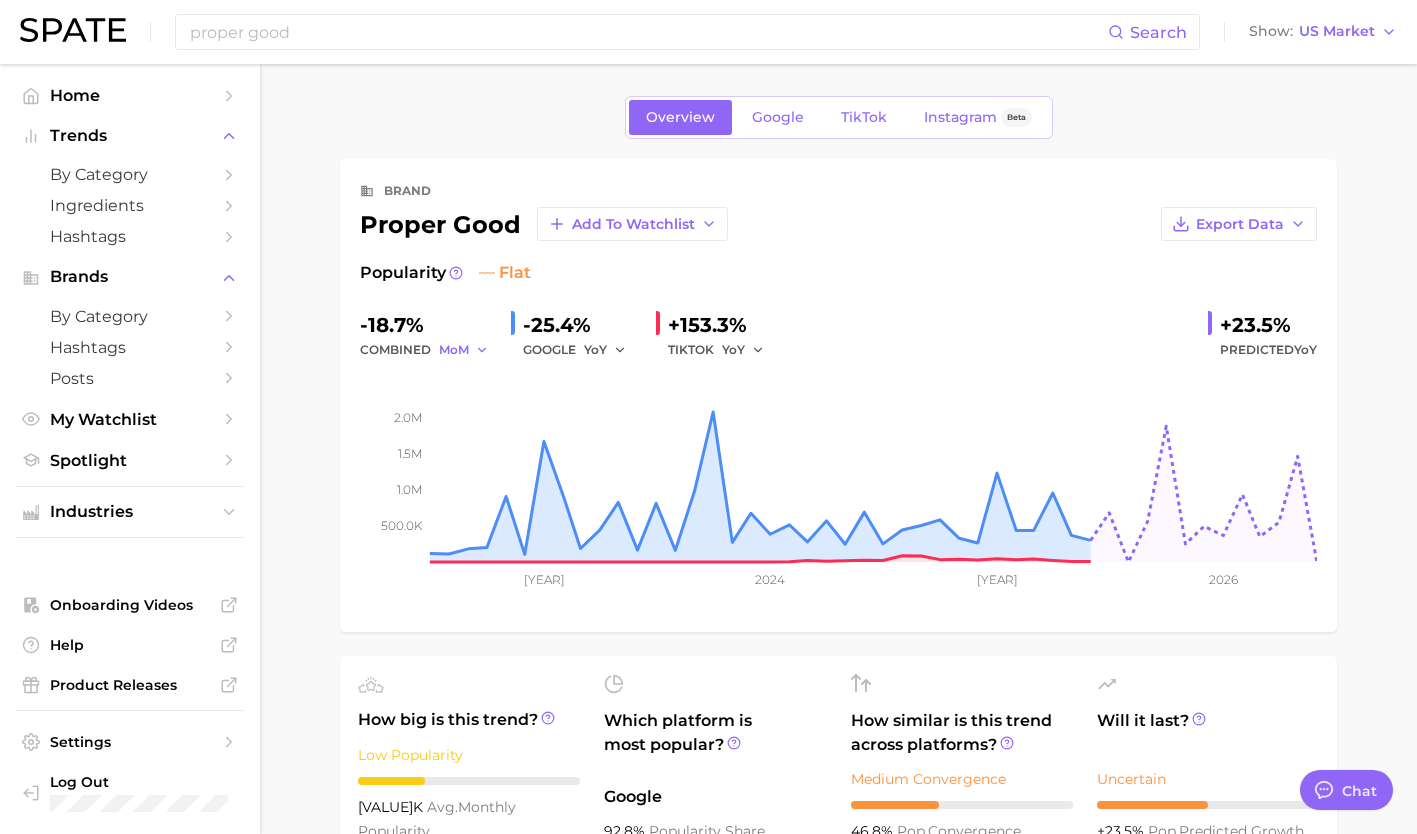 click on "MoM" at bounding box center [454, 349] 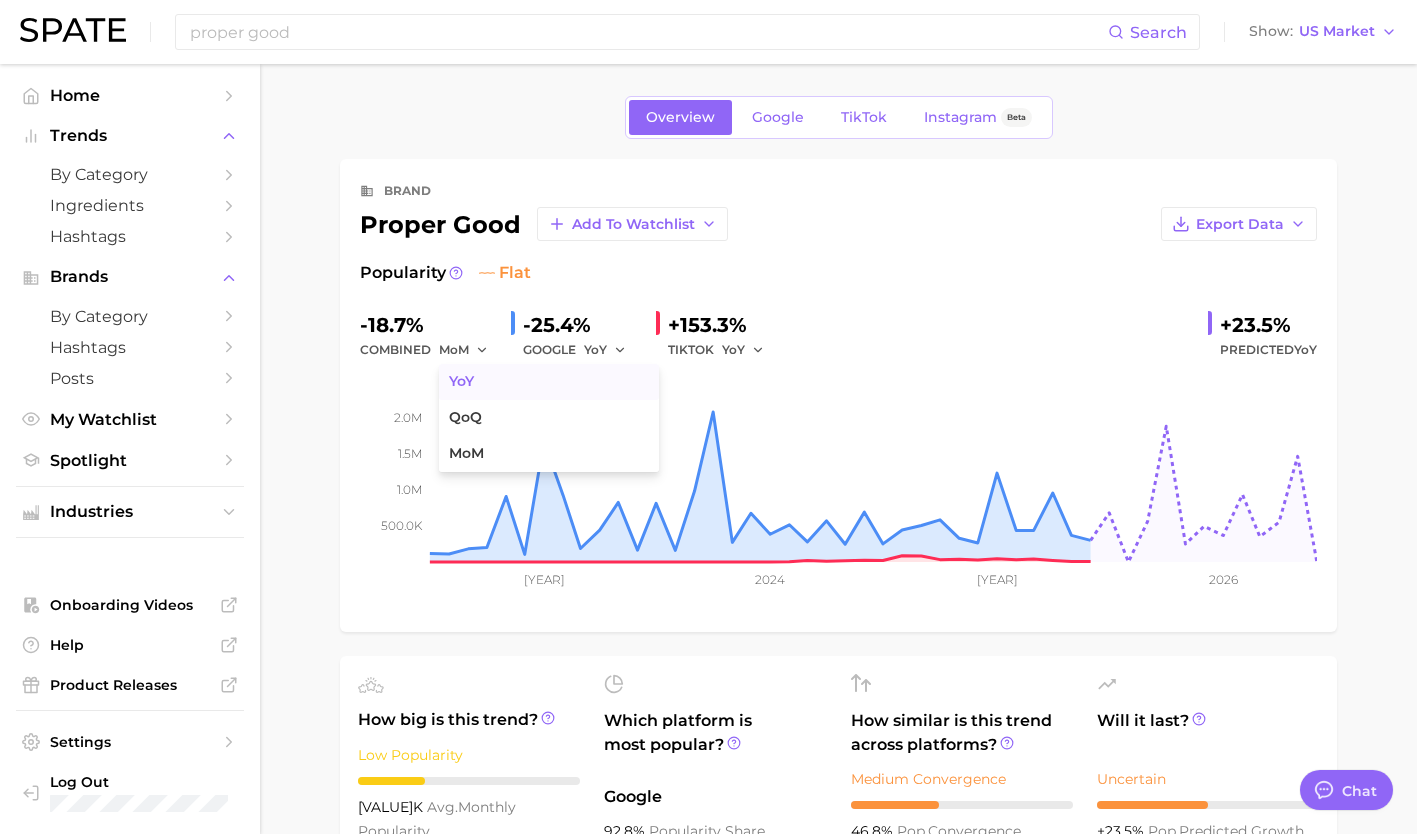 click on "YoY" at bounding box center [549, 382] 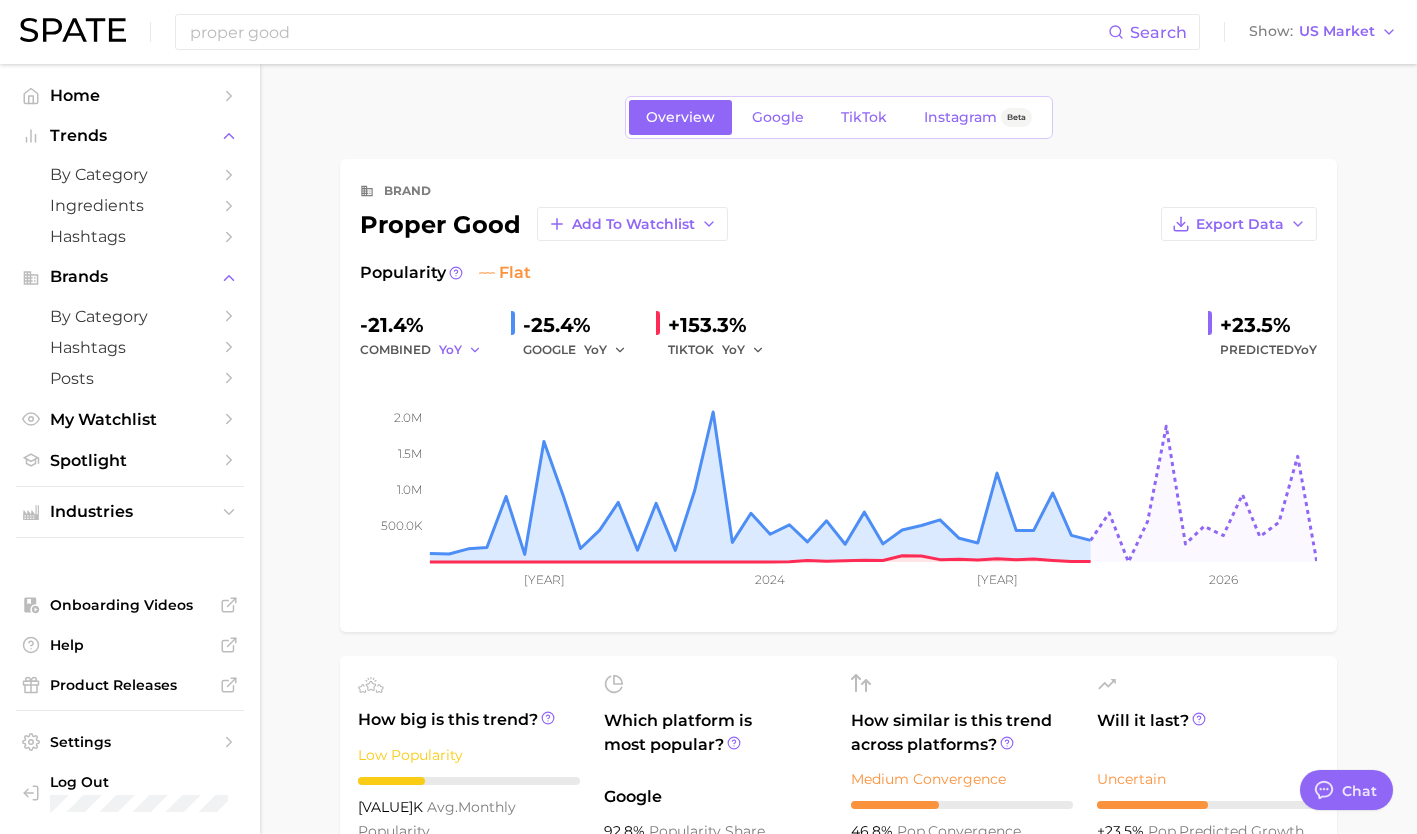 click on "YoY" at bounding box center [460, 350] 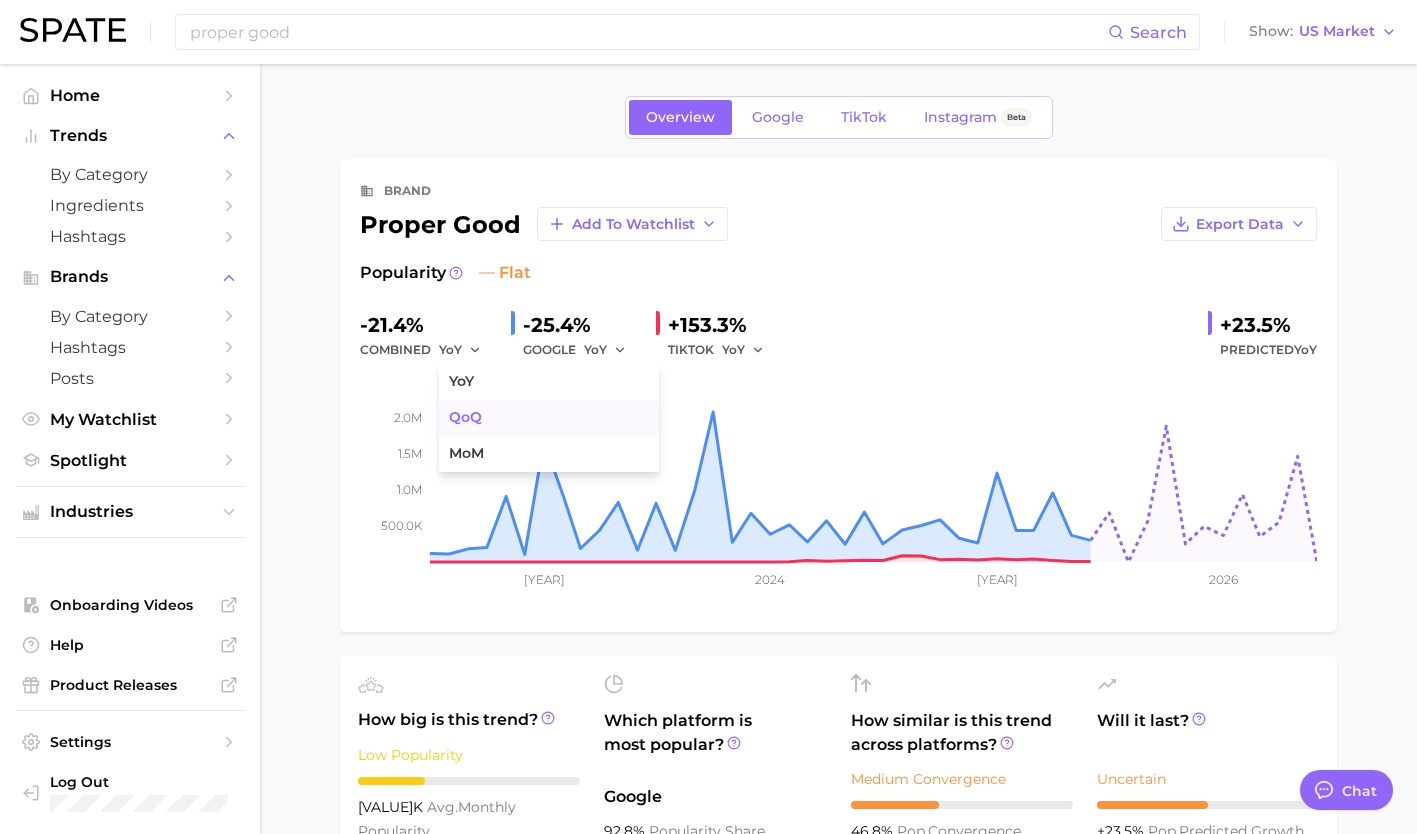 click on "QoQ" at bounding box center (549, 418) 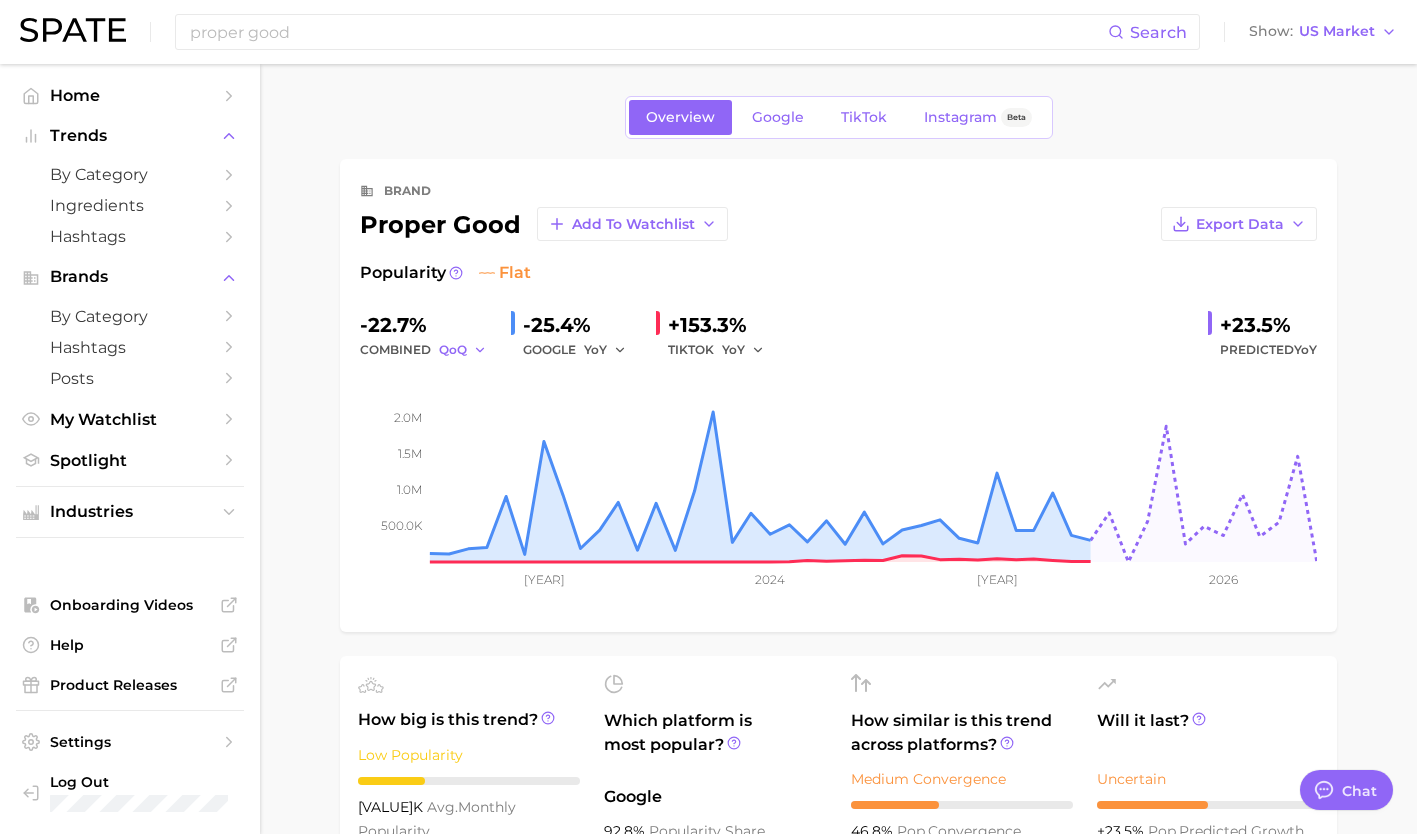 click on "QoQ" at bounding box center (453, 349) 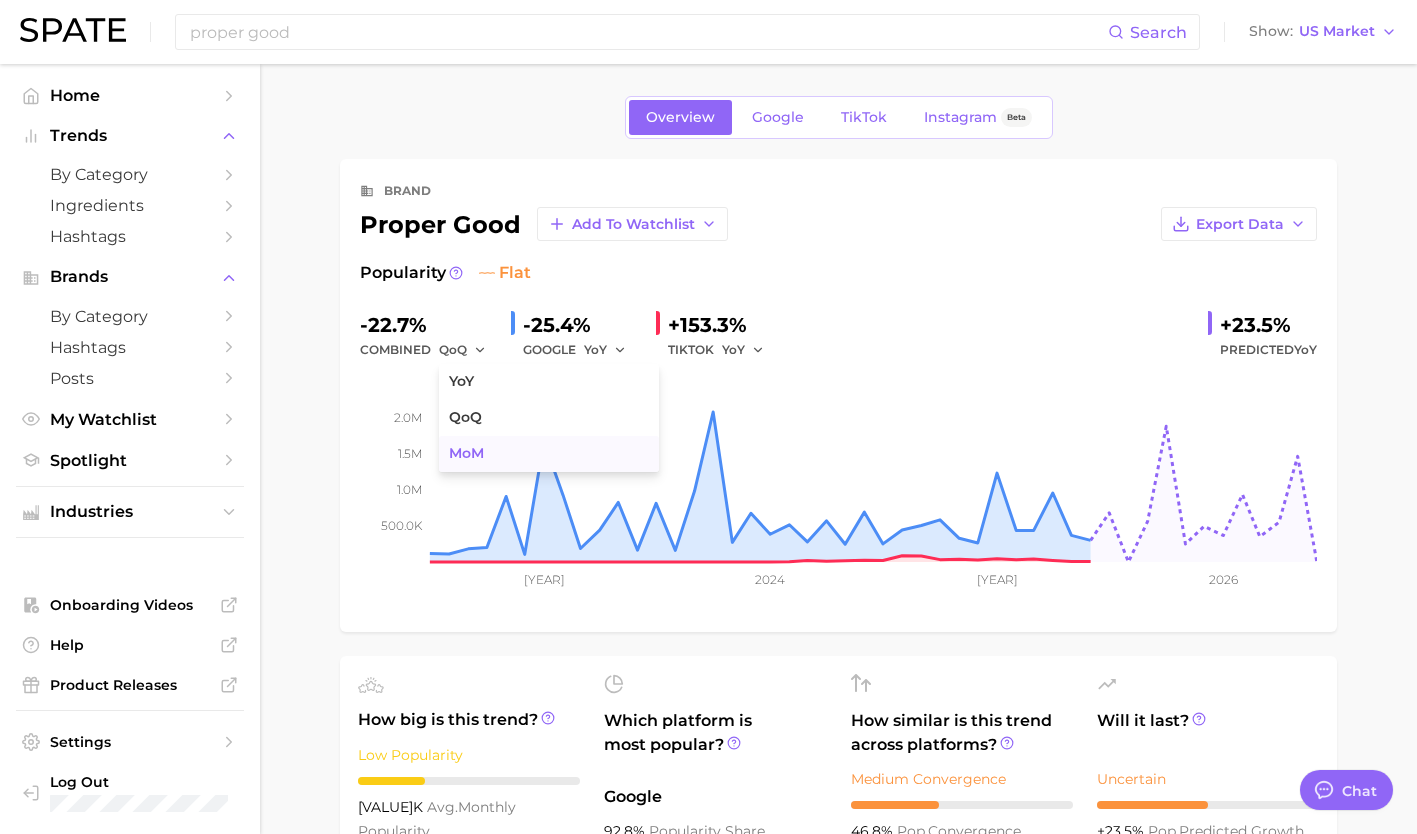 click on "MoM" at bounding box center (466, 453) 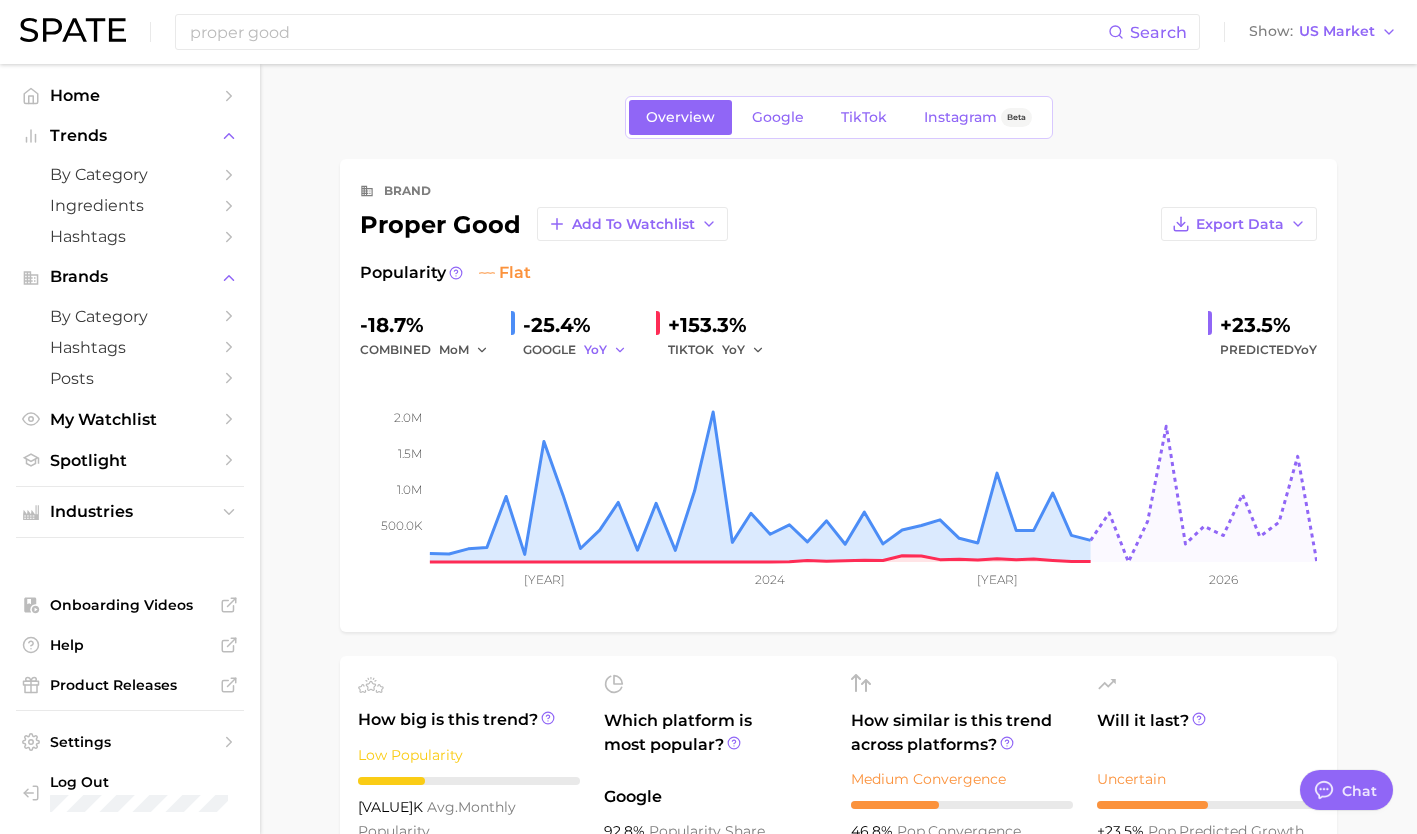 click on "YoY" at bounding box center (595, 349) 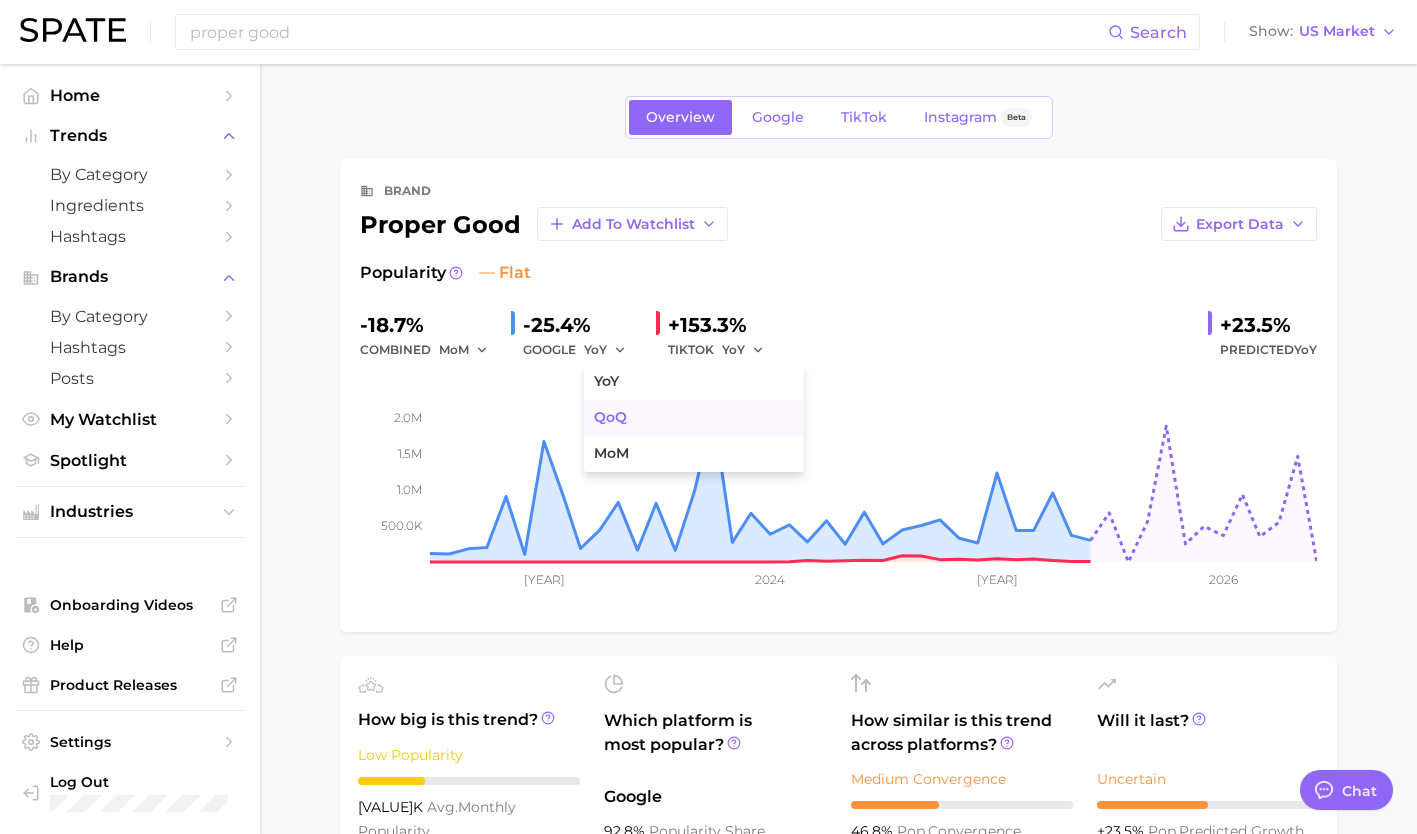 click on "QoQ" at bounding box center (610, 417) 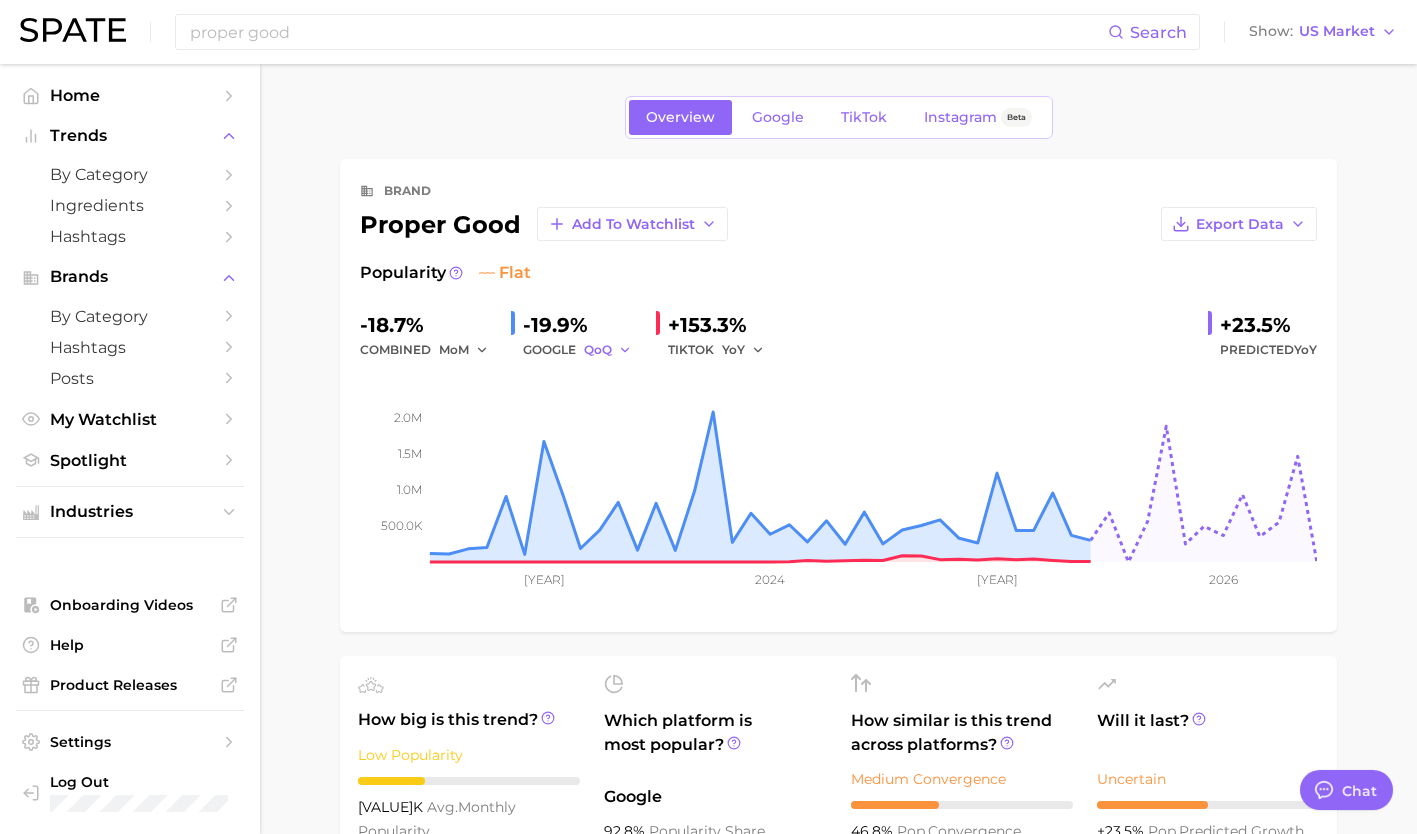 click on "QoQ" at bounding box center [608, 350] 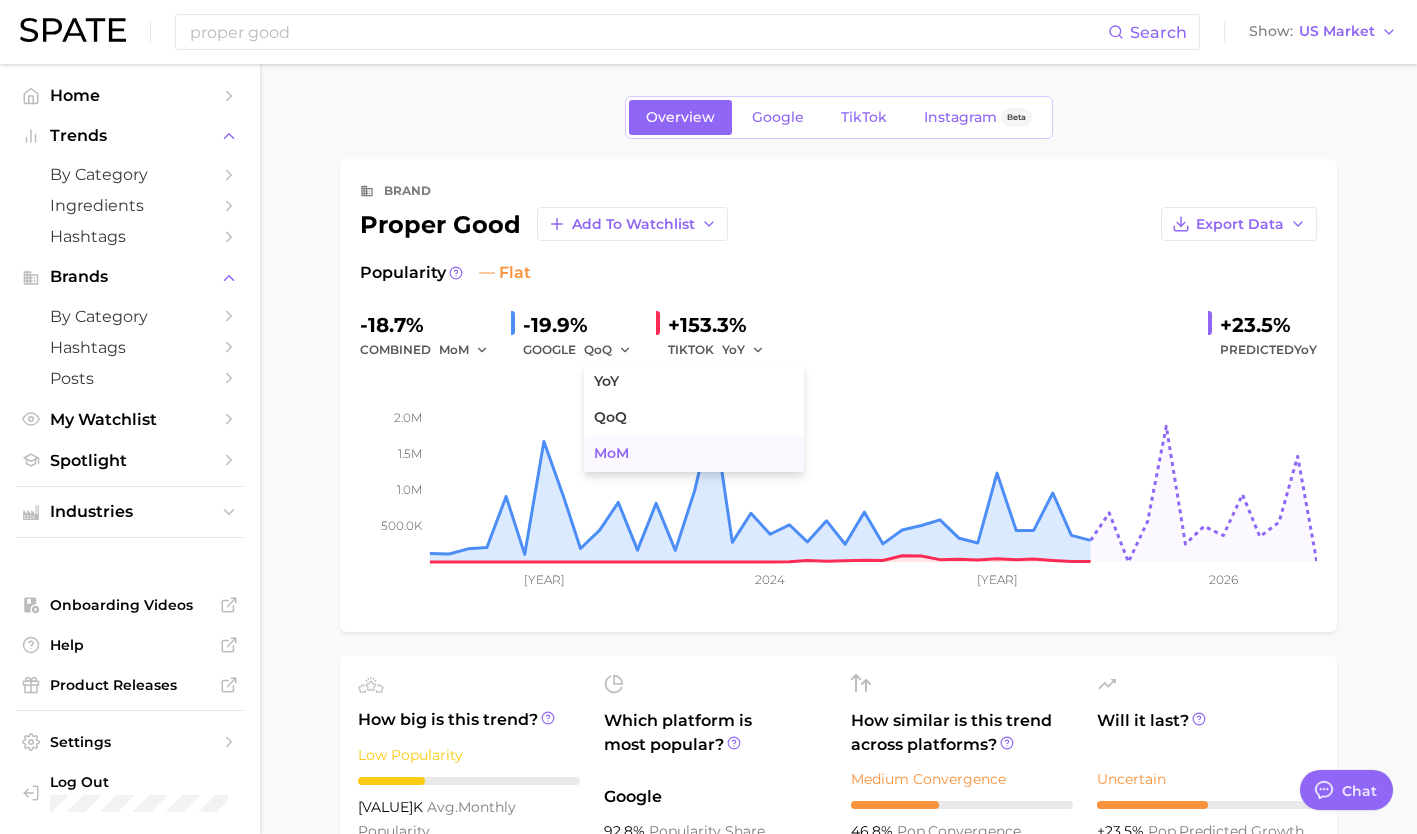 click on "MoM" at bounding box center (611, 453) 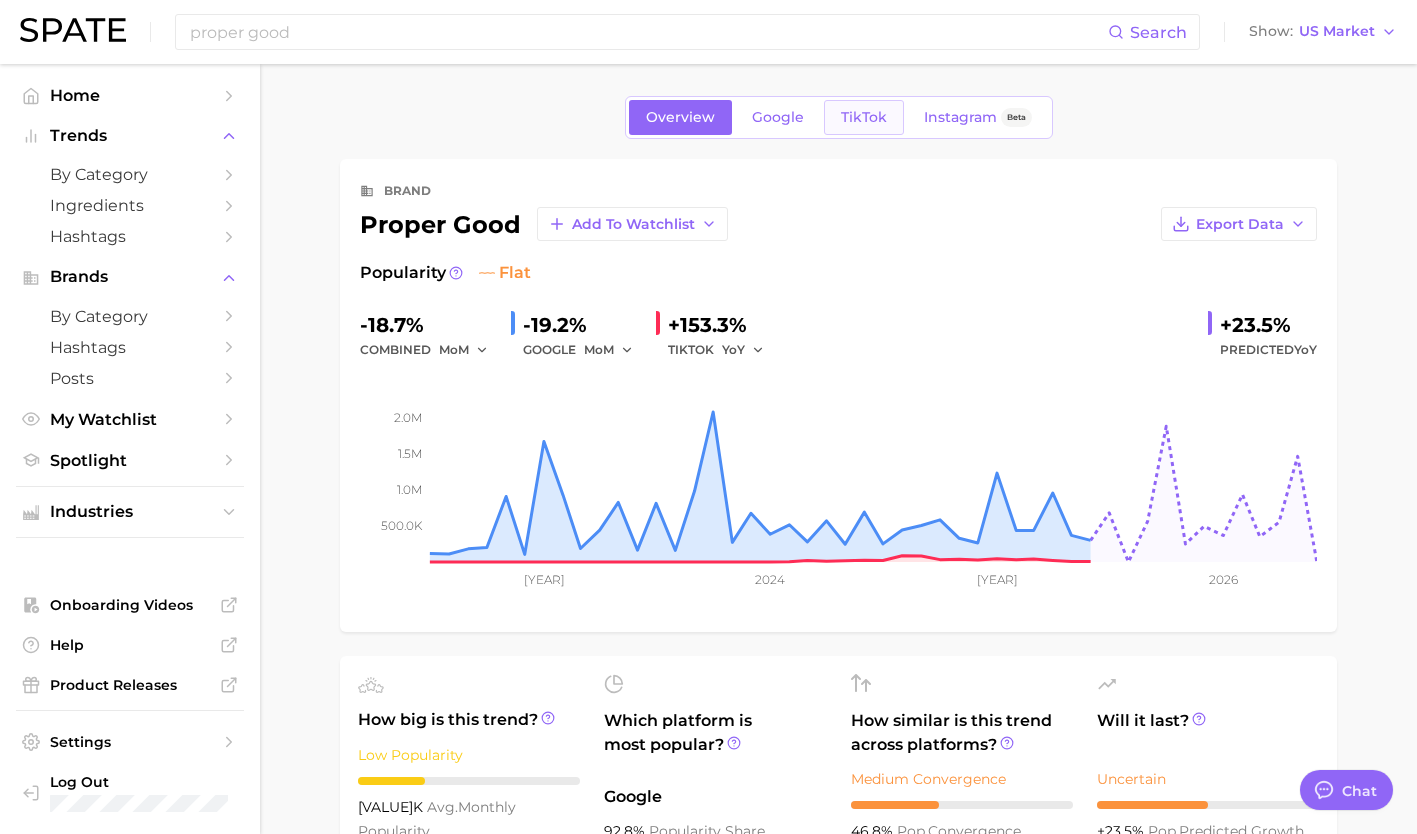 click on "TikTok" at bounding box center (864, 117) 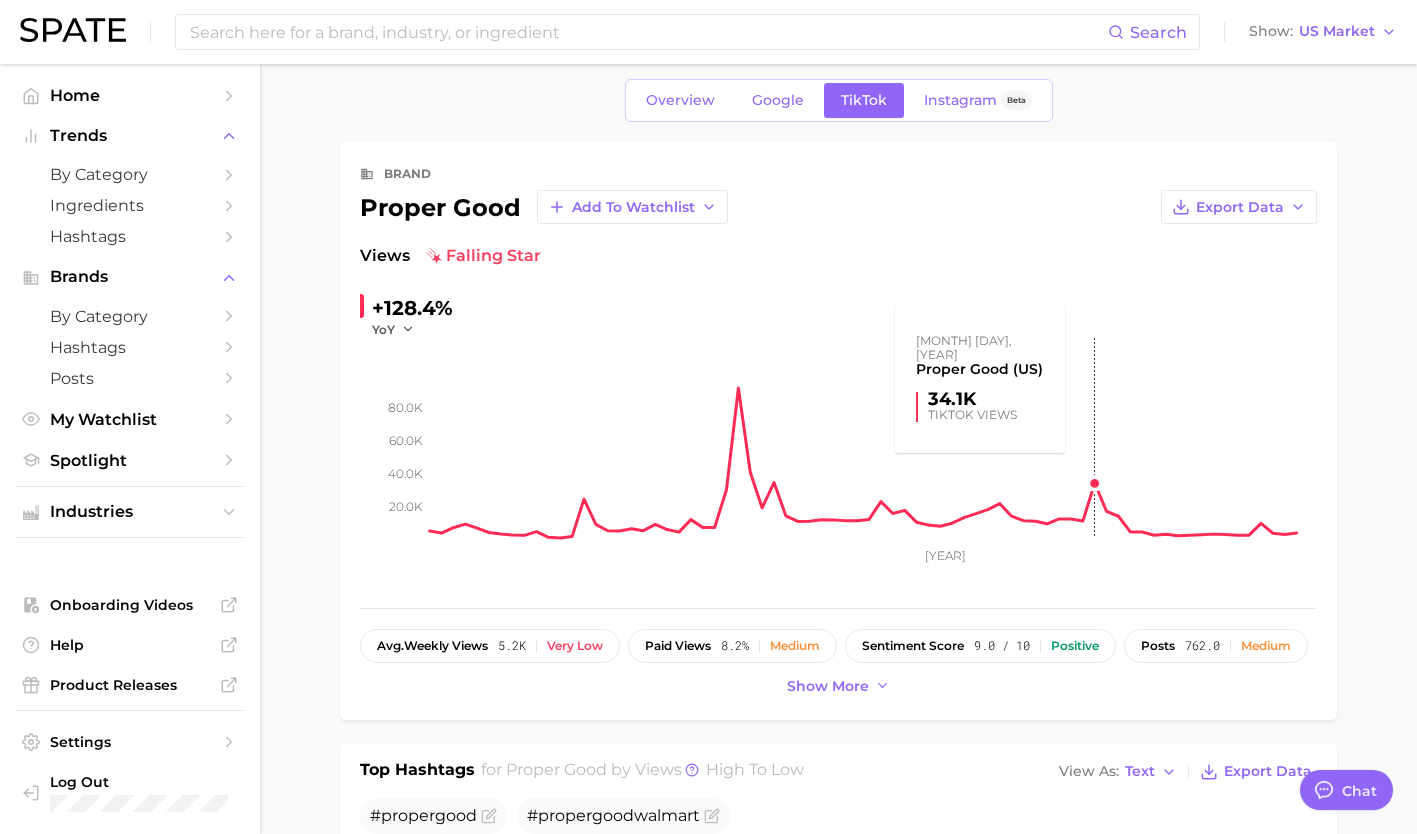 scroll, scrollTop: 18, scrollLeft: 0, axis: vertical 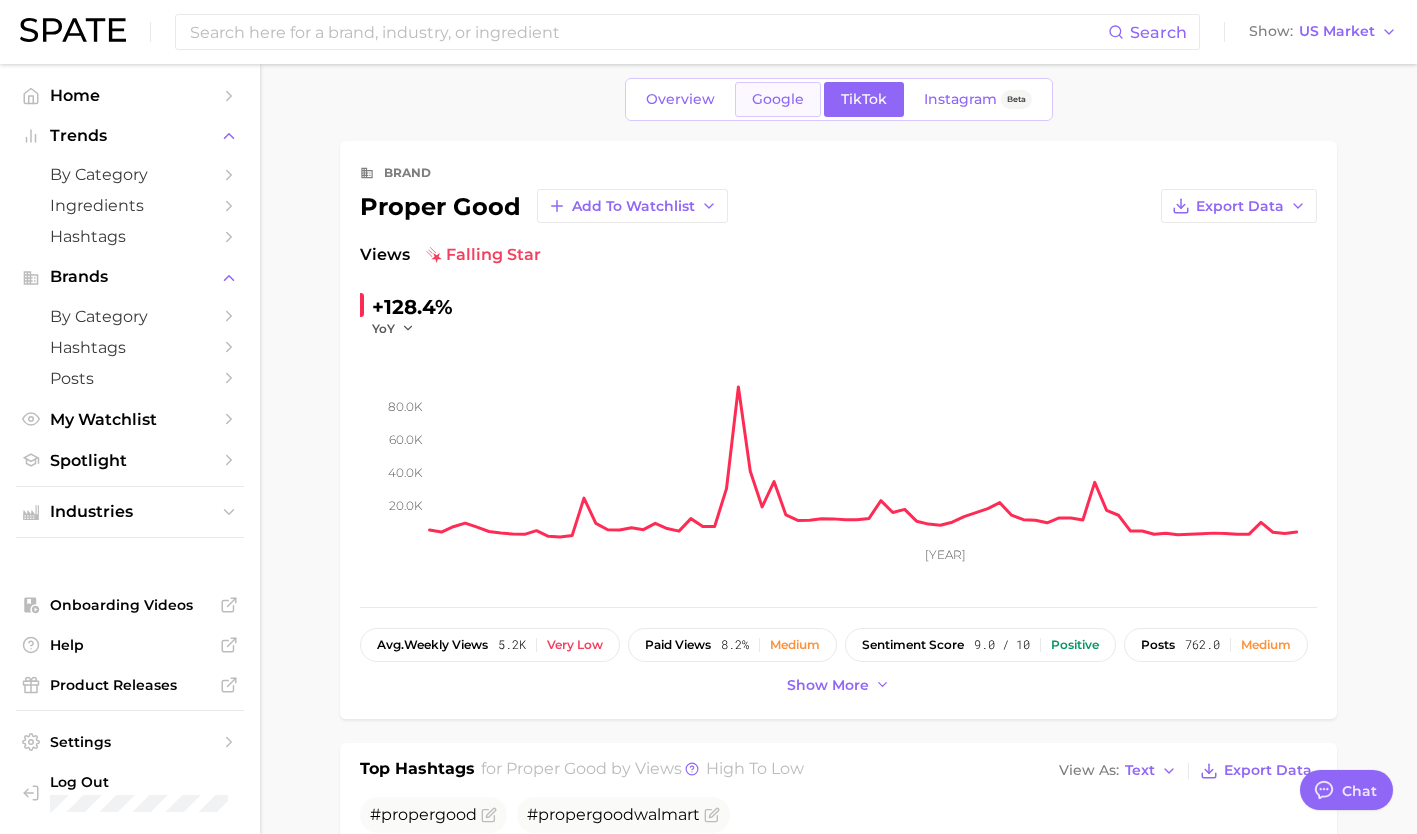 click on "Google" at bounding box center [778, 99] 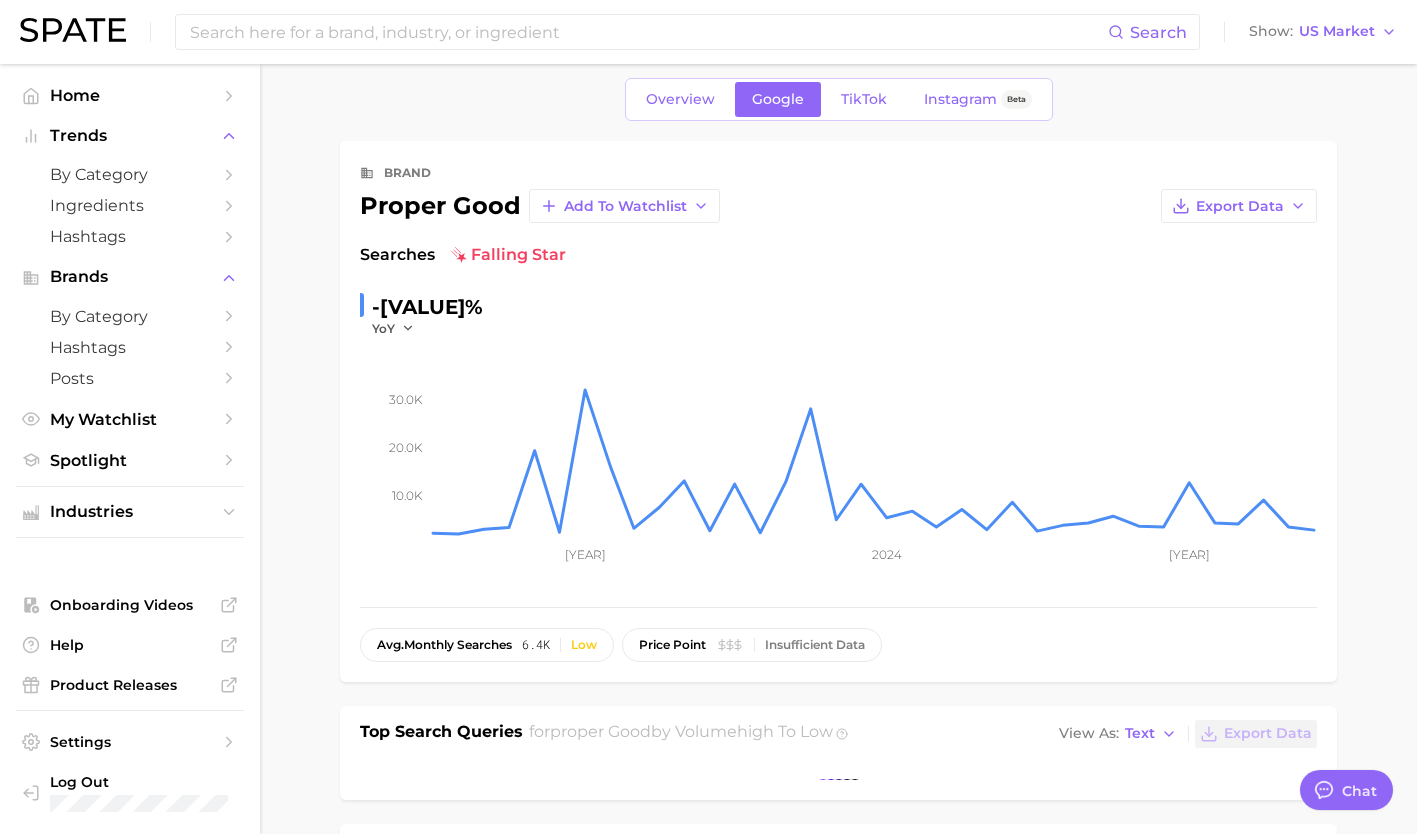 scroll, scrollTop: 0, scrollLeft: 0, axis: both 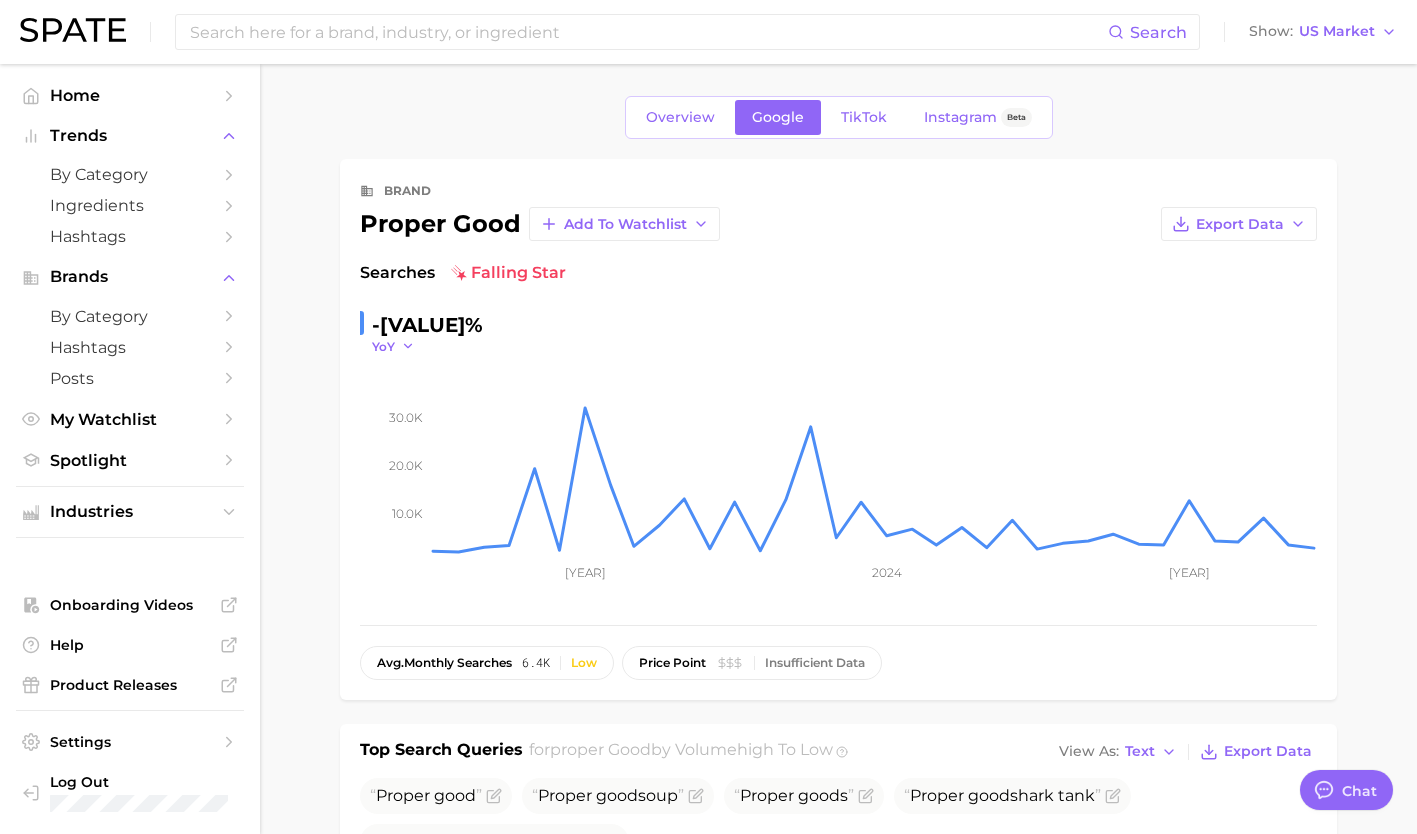 click 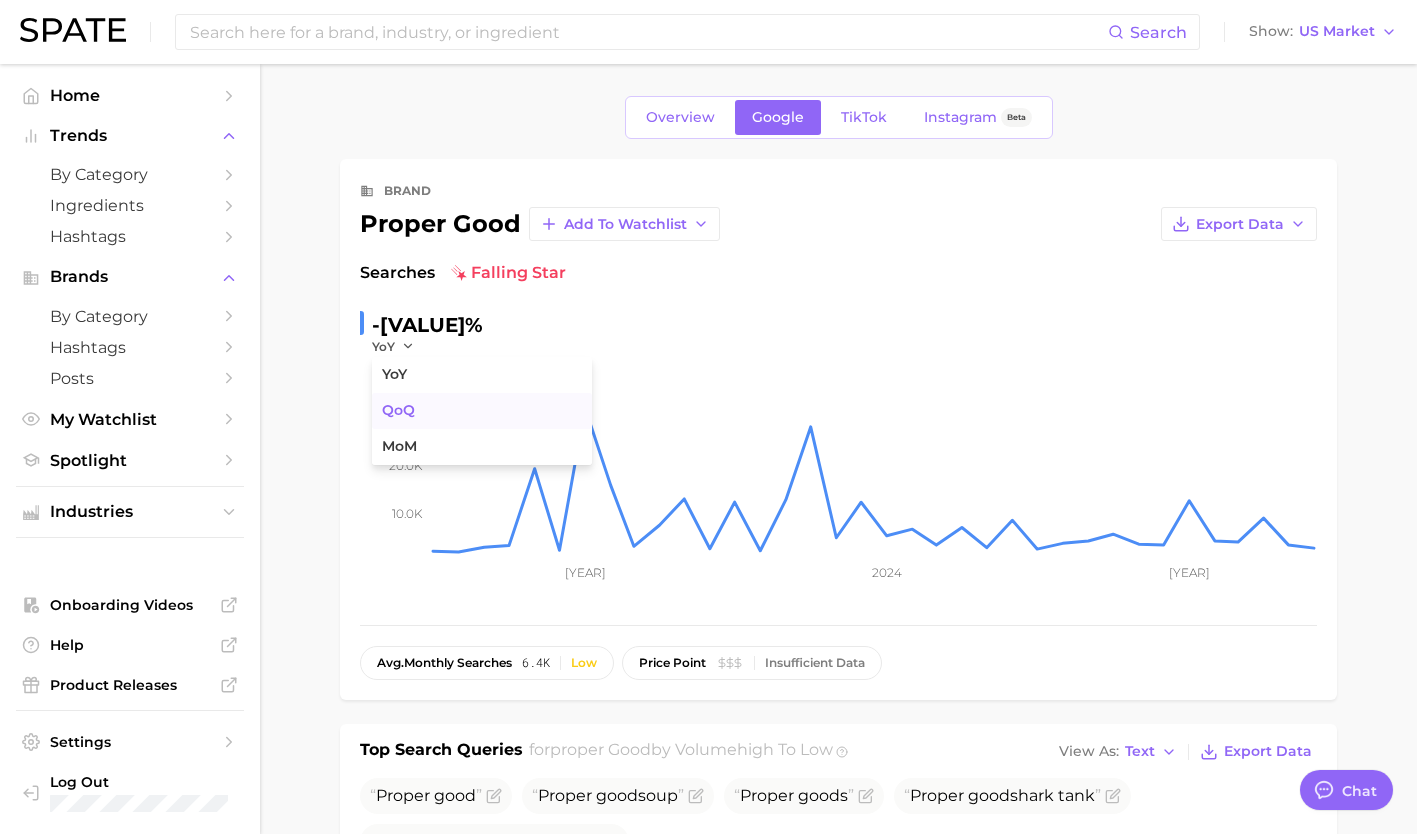 click on "QoQ" at bounding box center (482, 411) 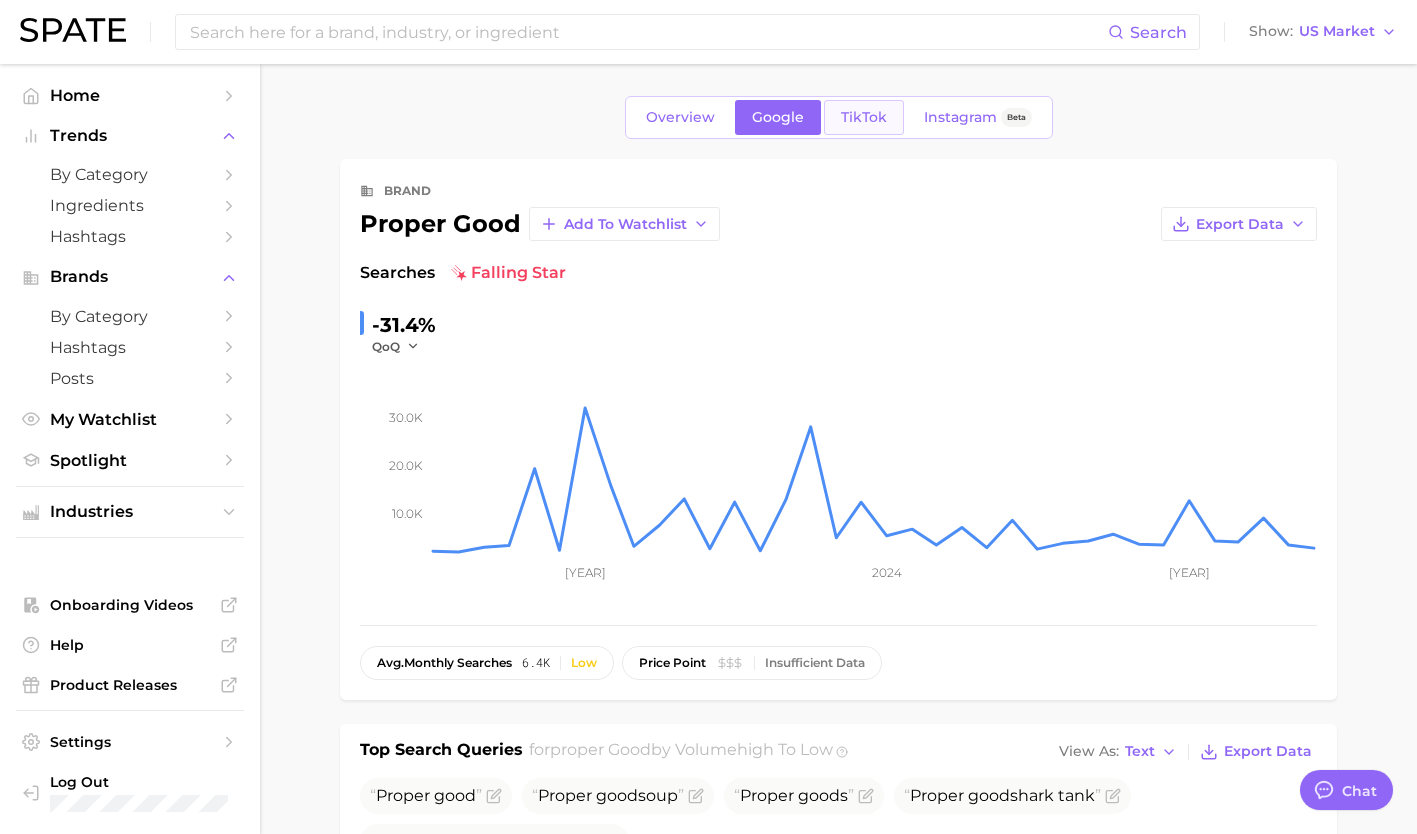 click on "TikTok" at bounding box center (864, 117) 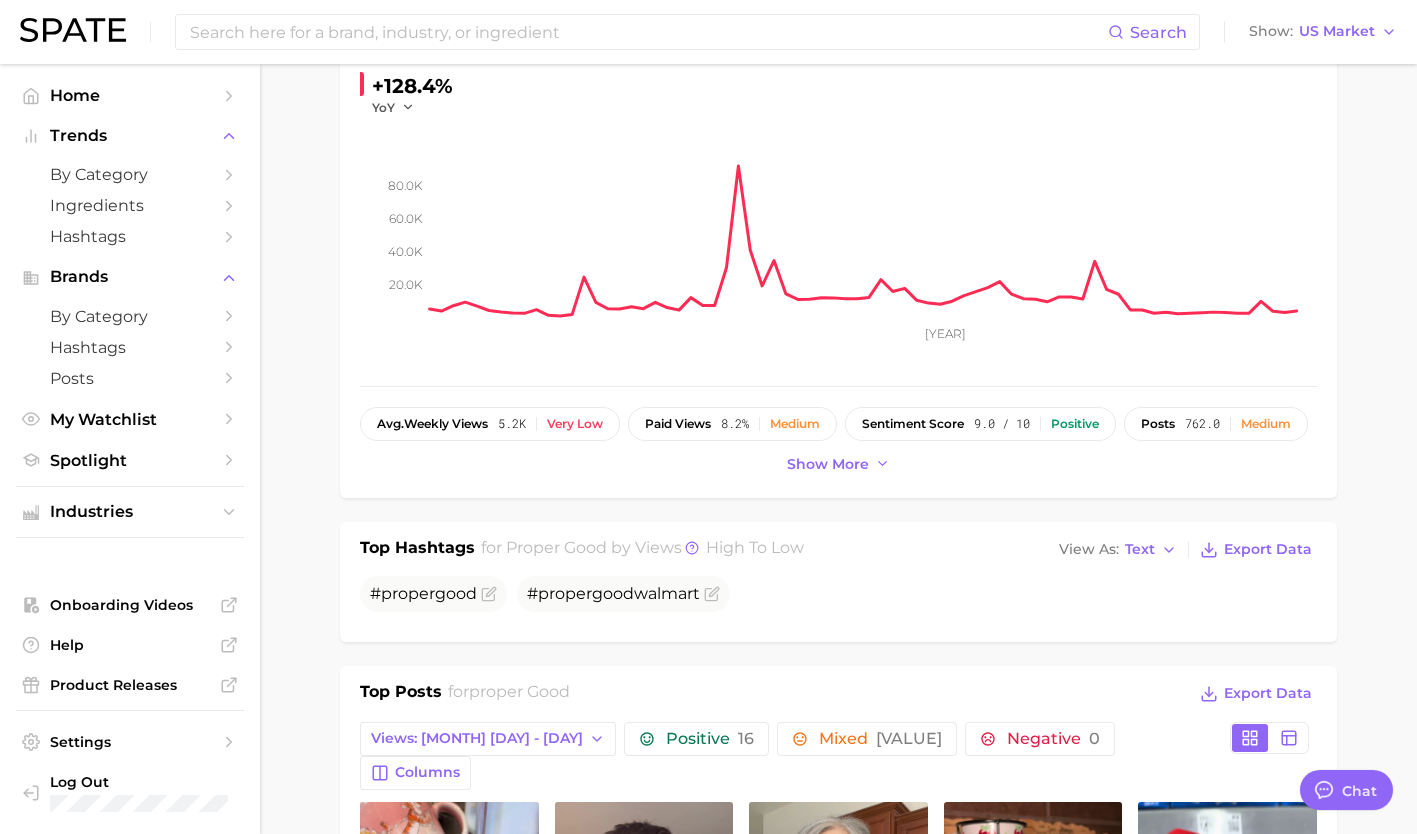 scroll, scrollTop: 0, scrollLeft: 0, axis: both 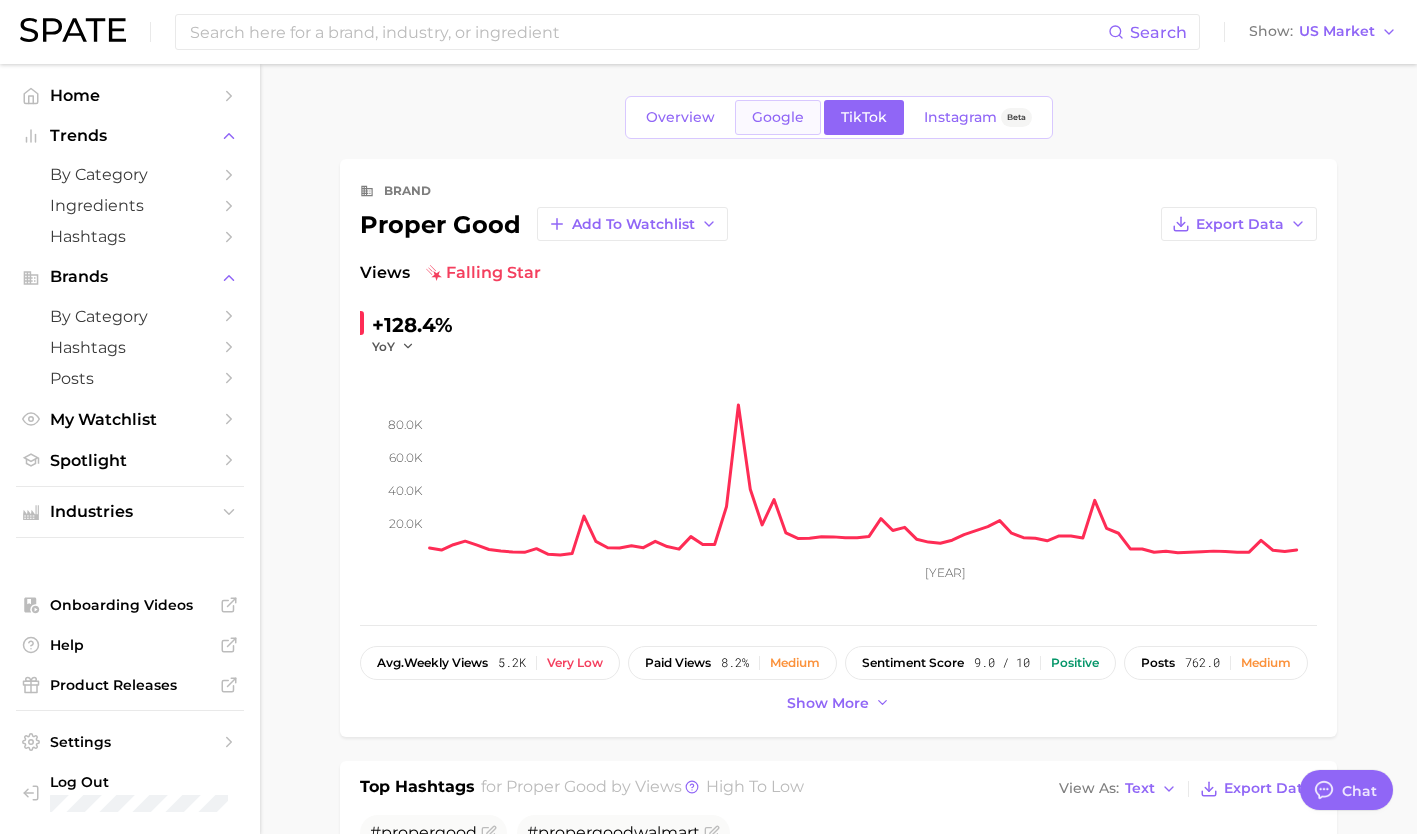click on "Google" at bounding box center [778, 117] 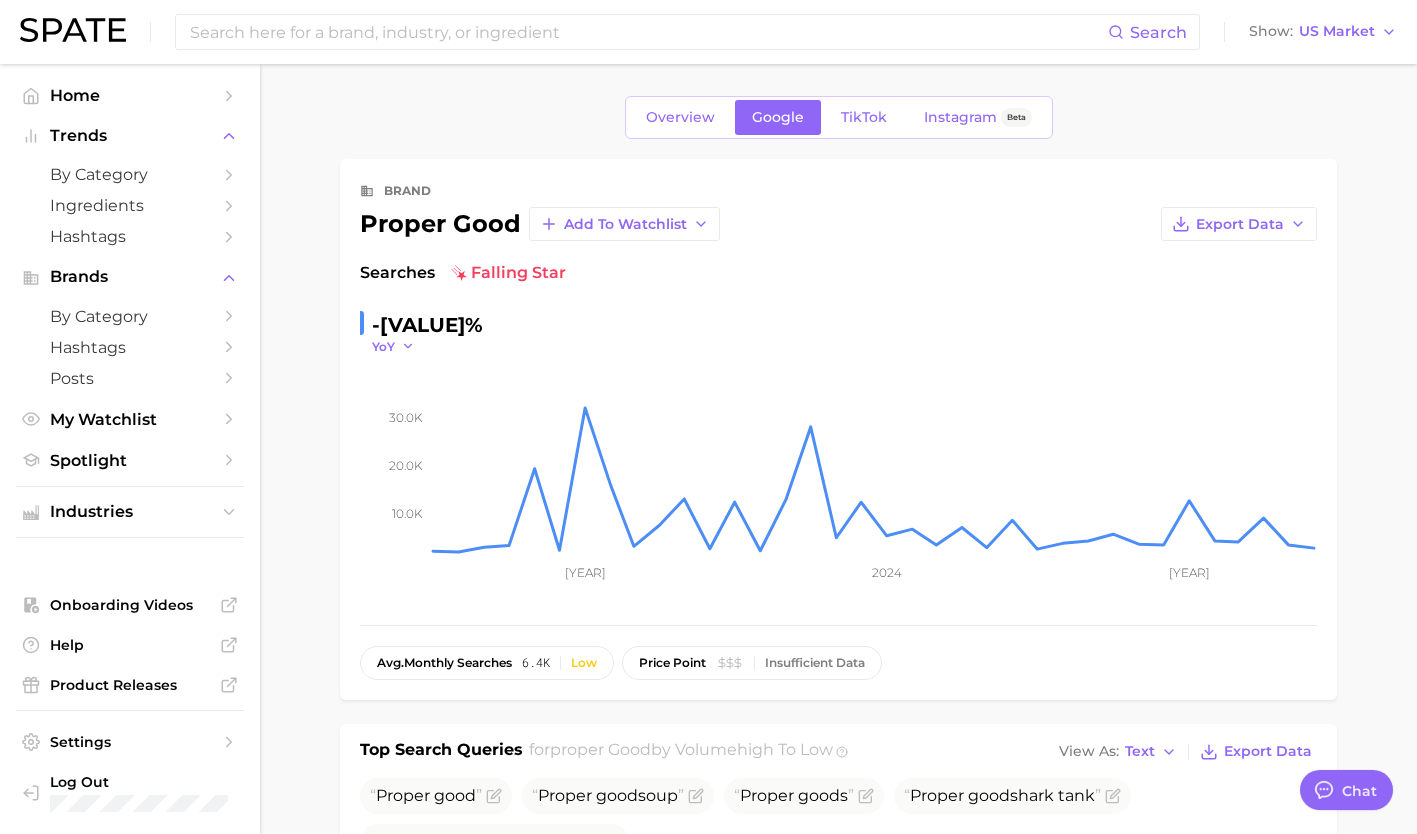 click 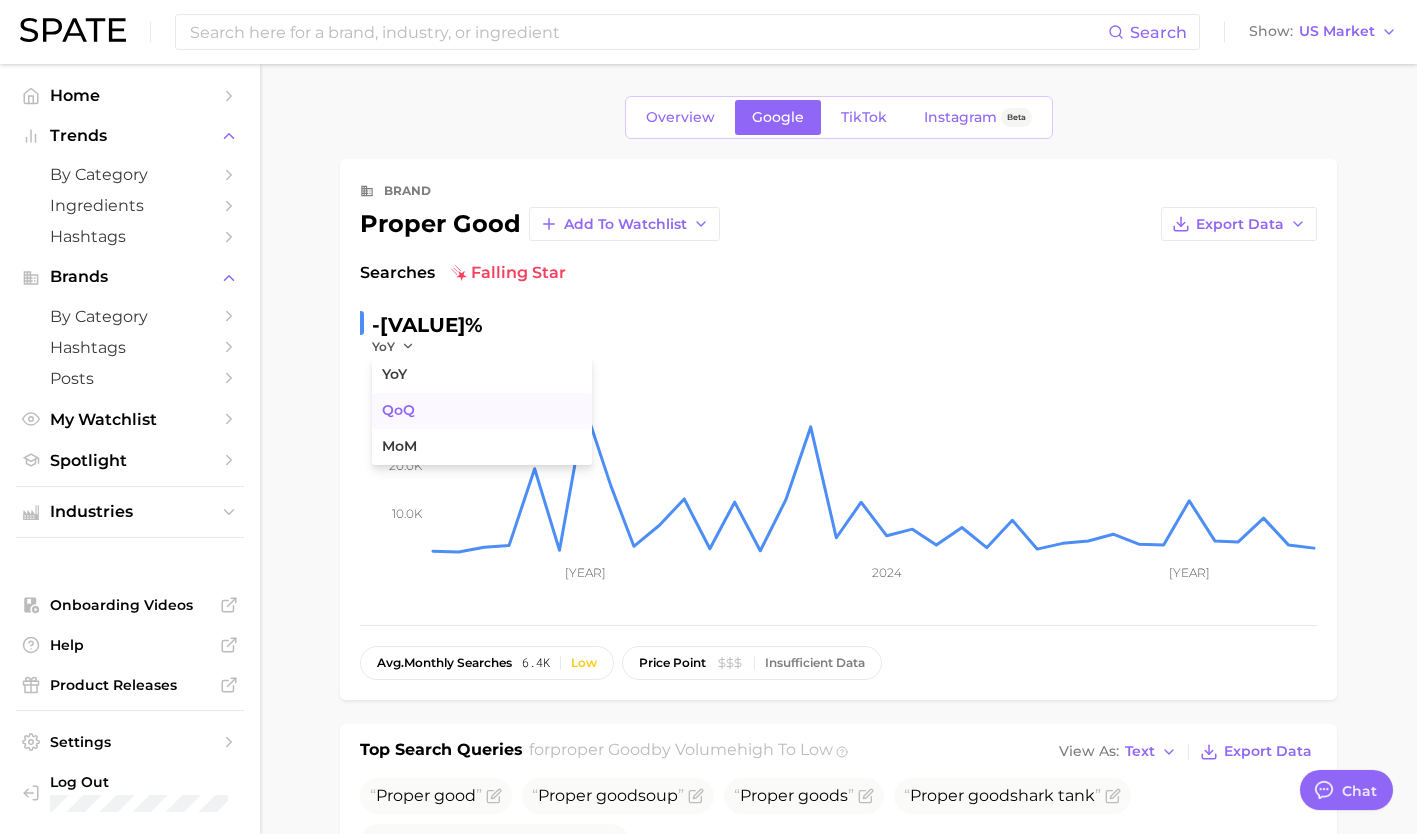 click on "QoQ" at bounding box center (398, 410) 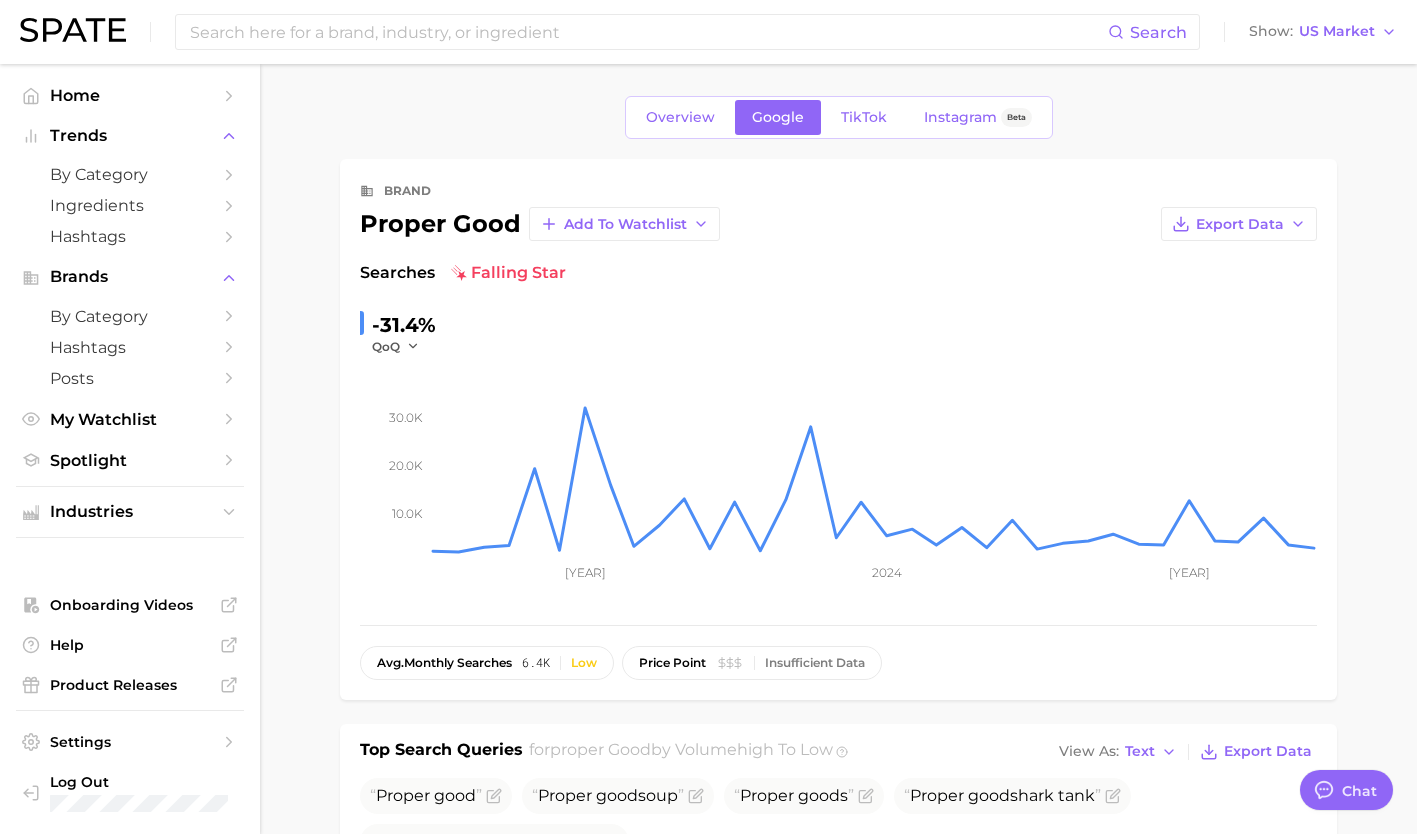 scroll, scrollTop: 300, scrollLeft: 0, axis: vertical 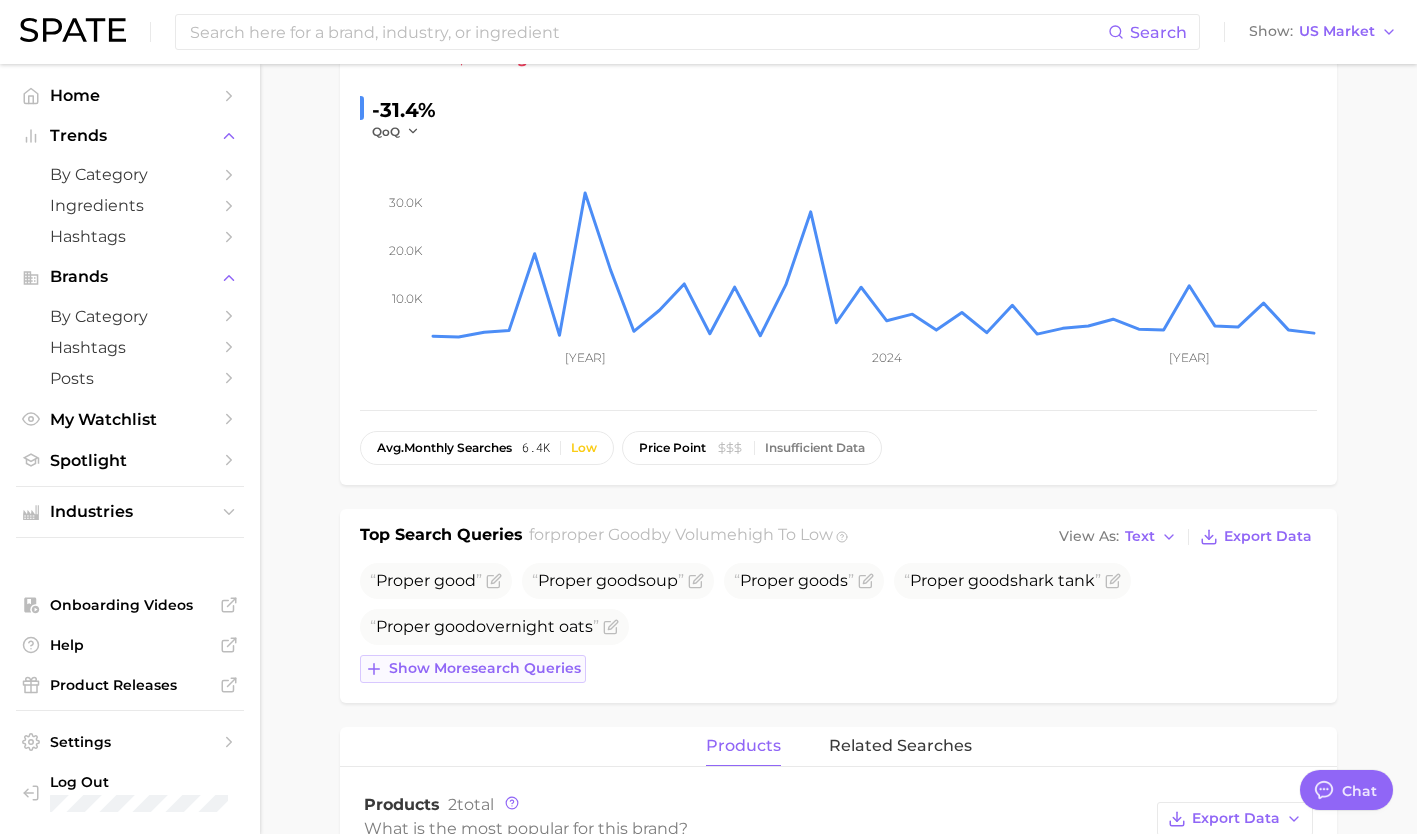 click on "Show more  search queries" at bounding box center [485, 668] 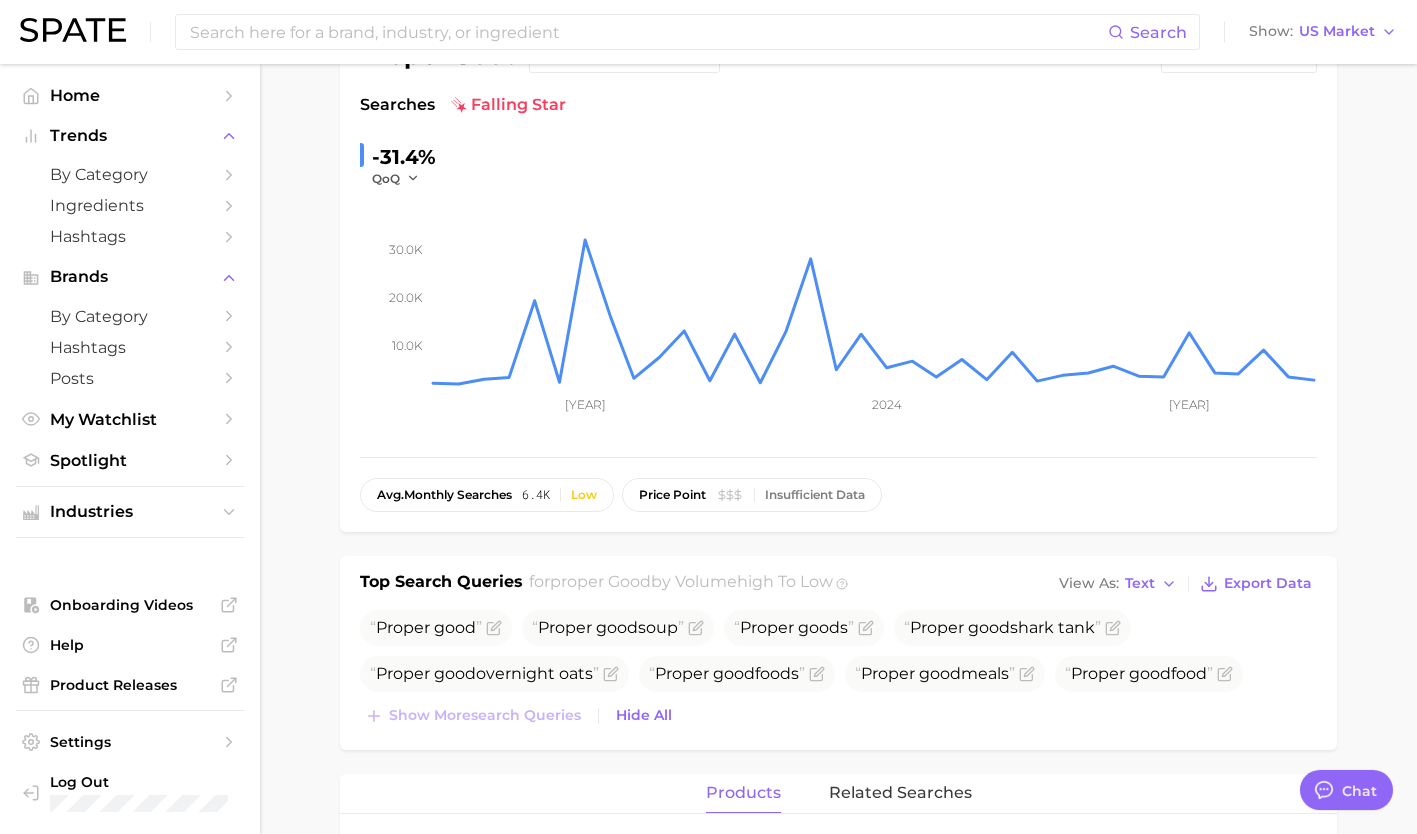 scroll, scrollTop: 0, scrollLeft: 0, axis: both 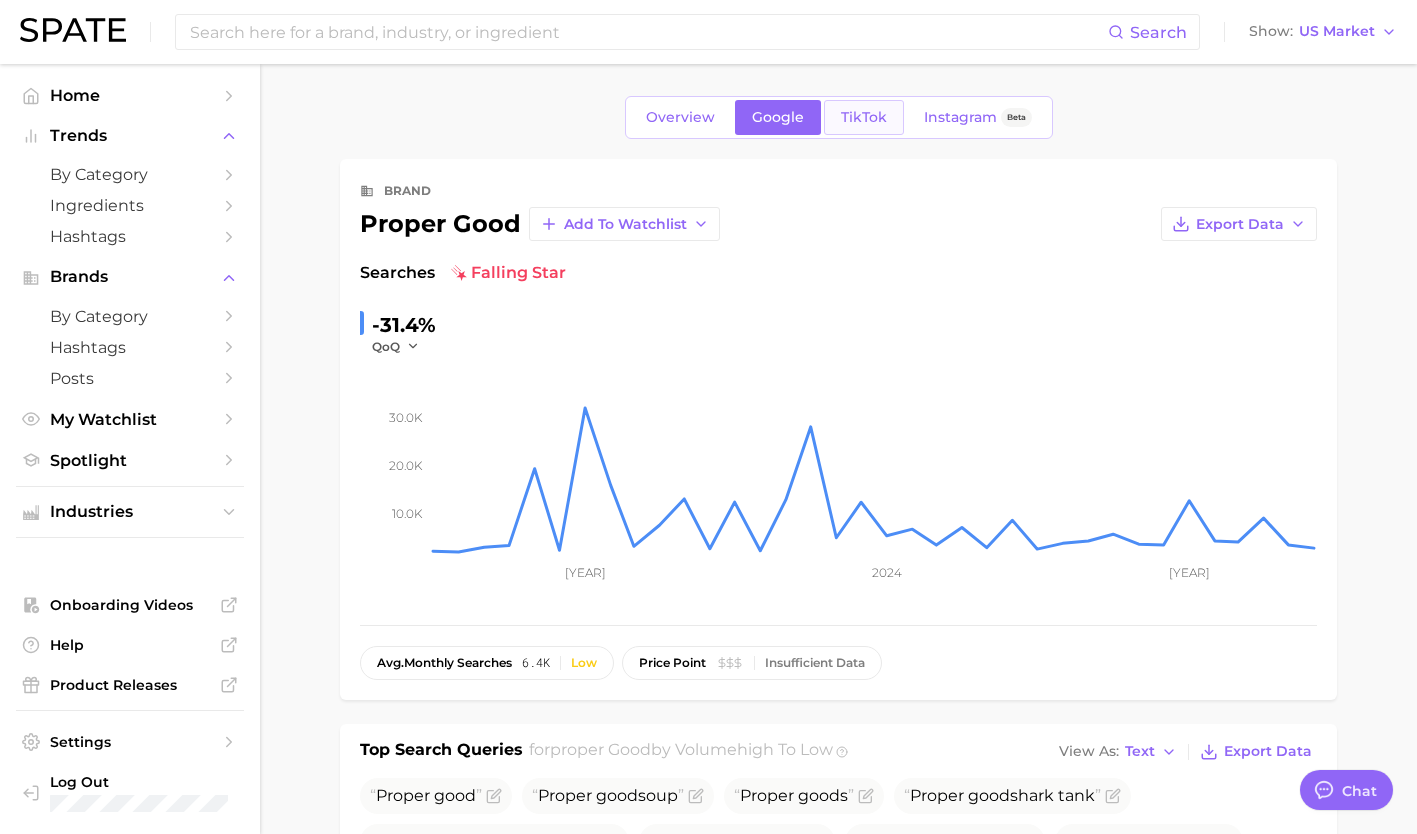 click on "TikTok" at bounding box center [864, 117] 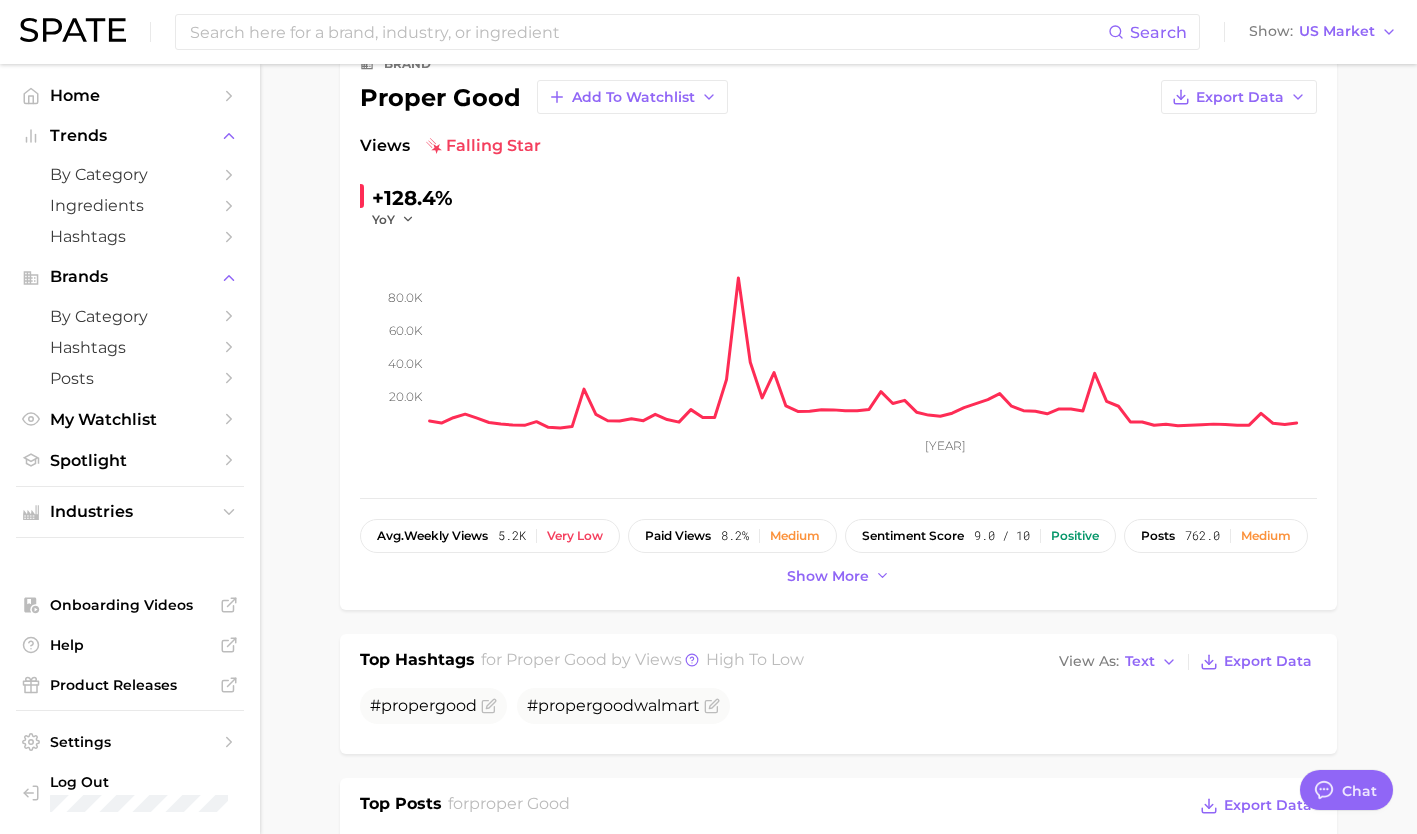 scroll, scrollTop: 0, scrollLeft: 0, axis: both 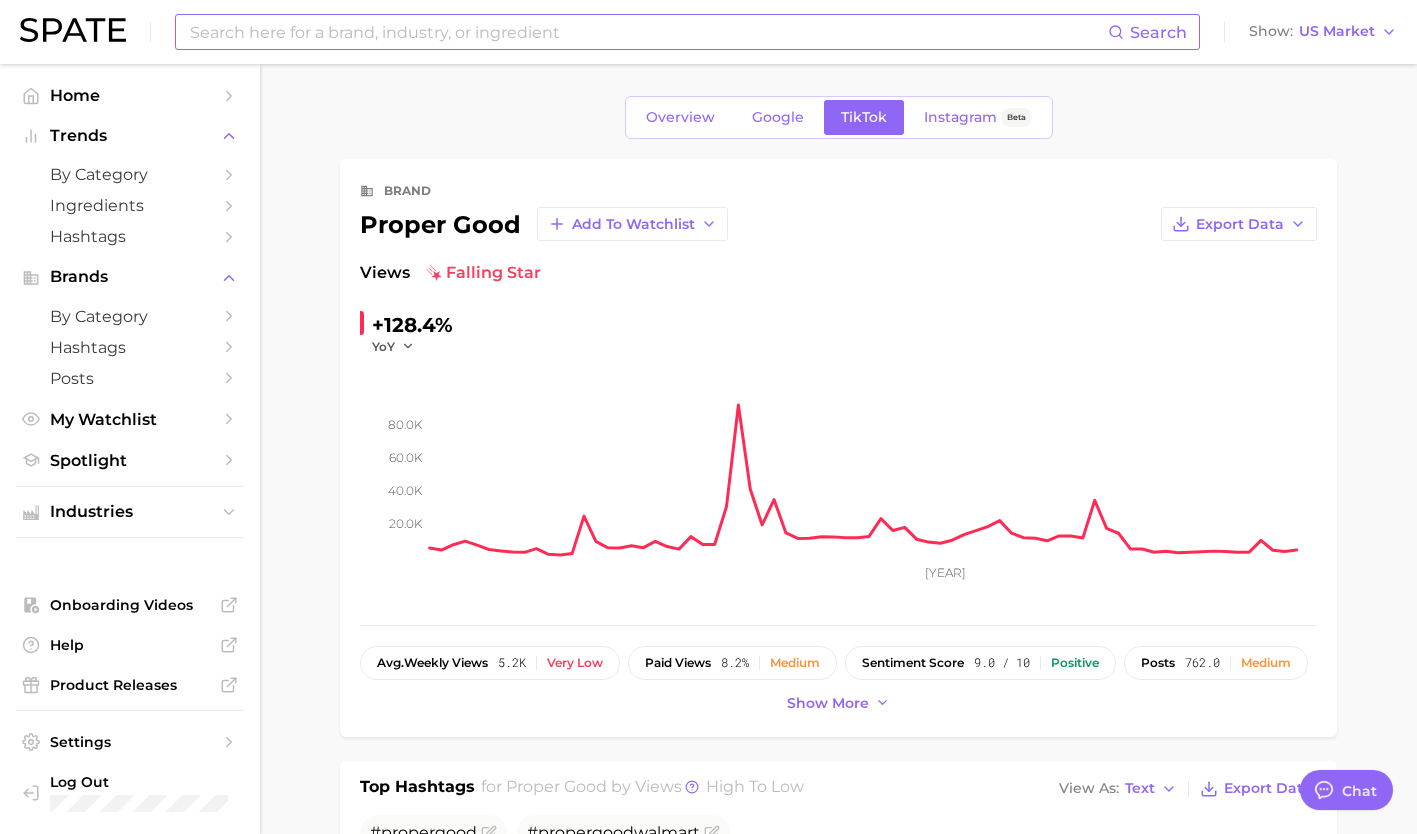 click at bounding box center [648, 32] 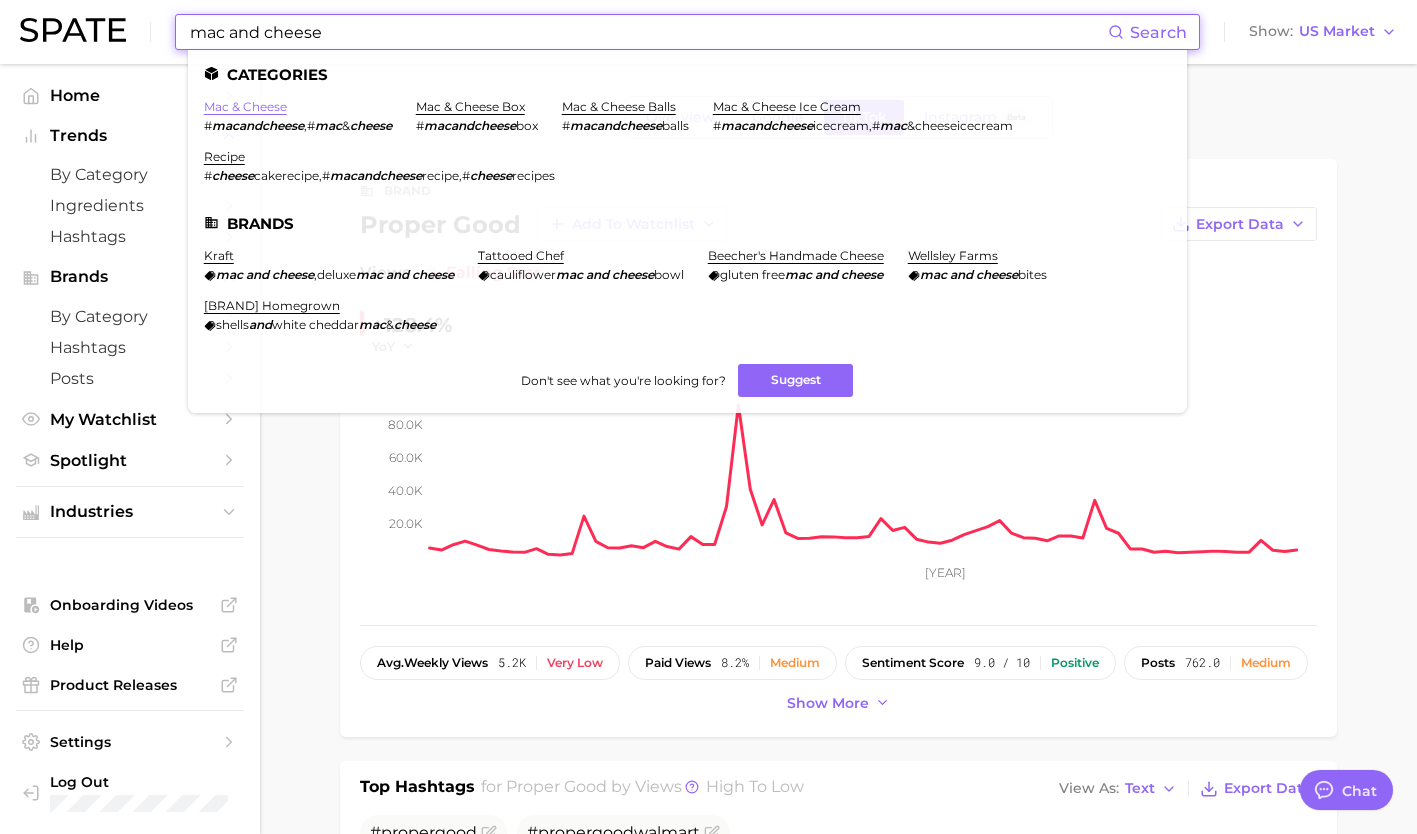 type on "mac and cheese" 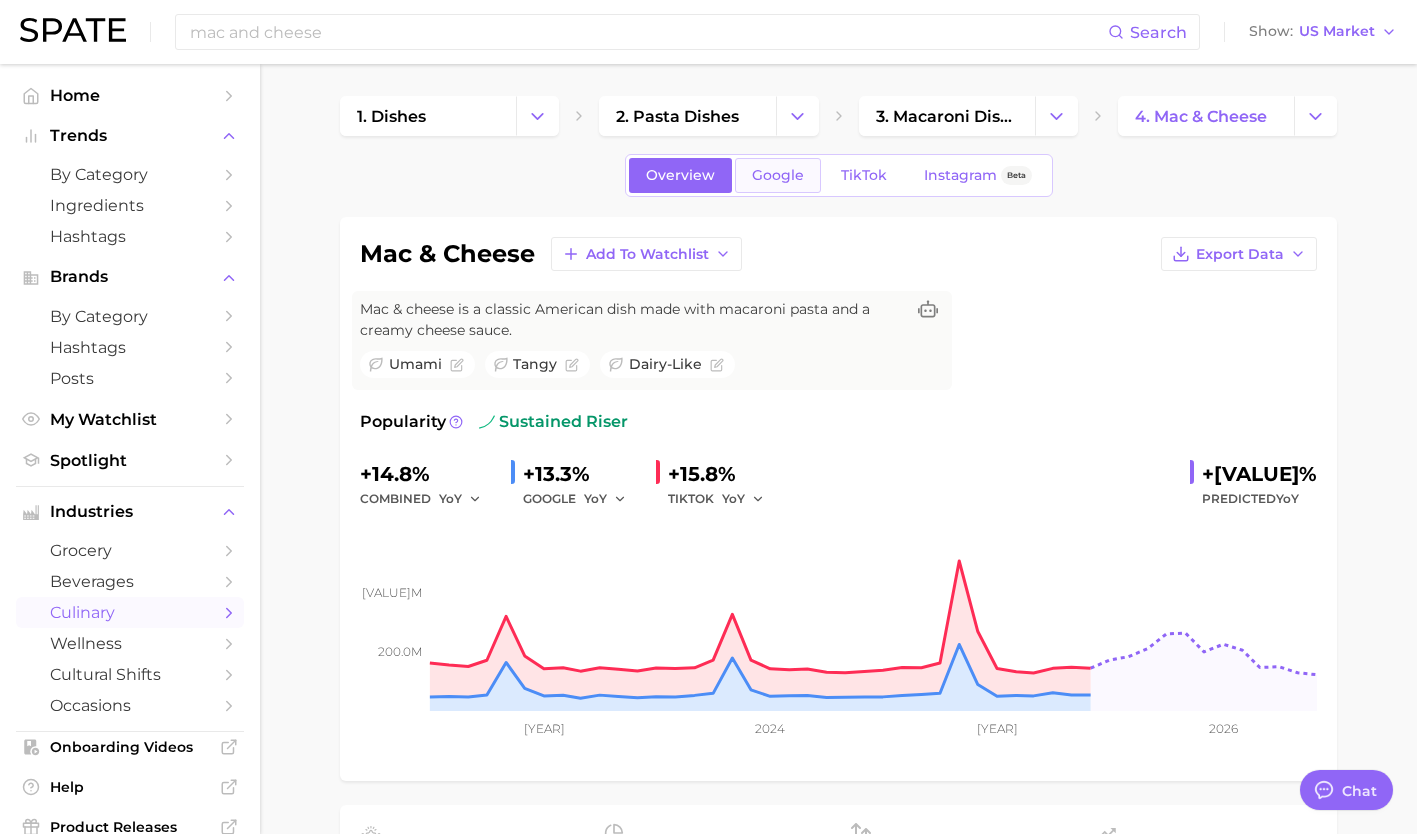 click on "Google" at bounding box center (778, 175) 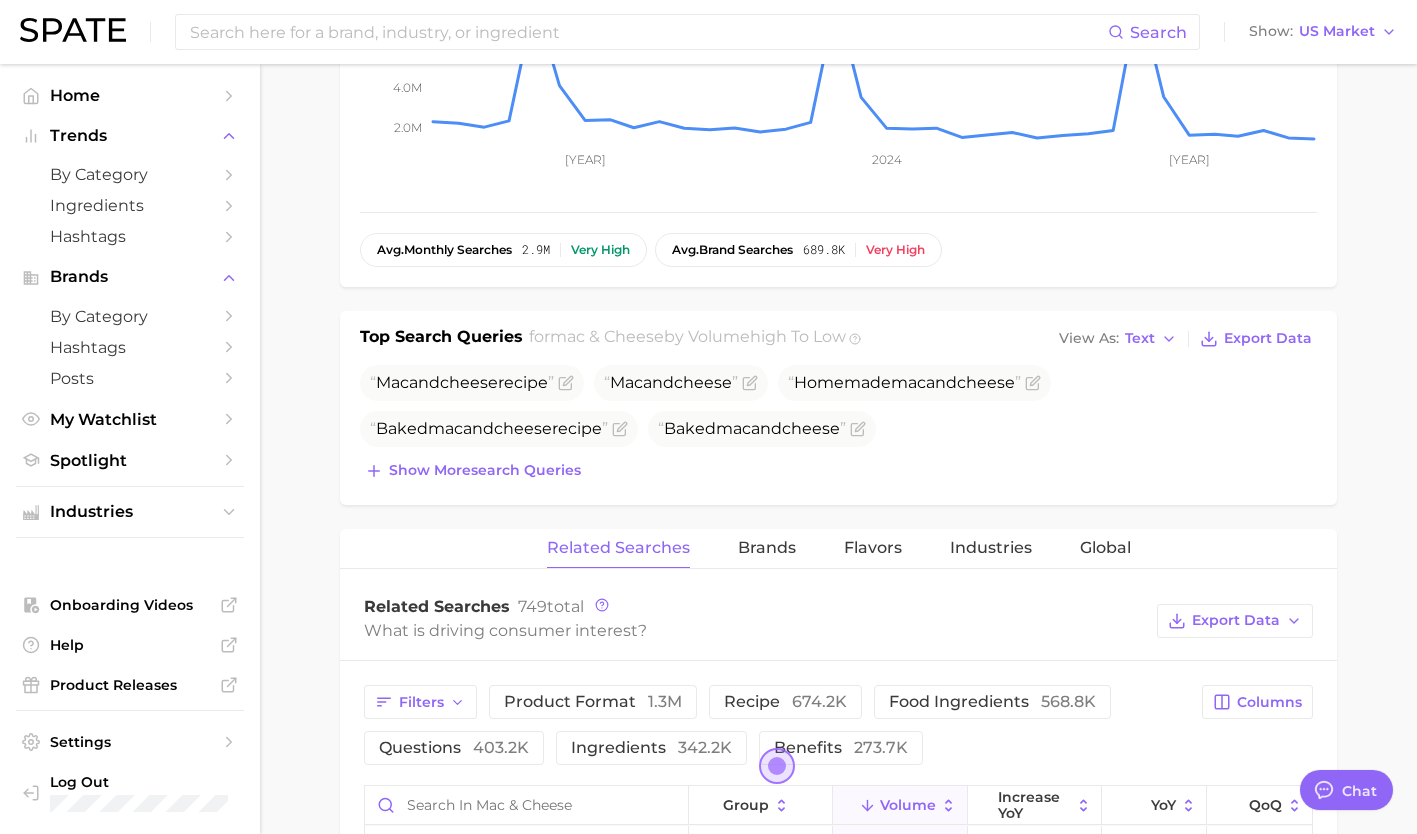 scroll, scrollTop: 580, scrollLeft: 0, axis: vertical 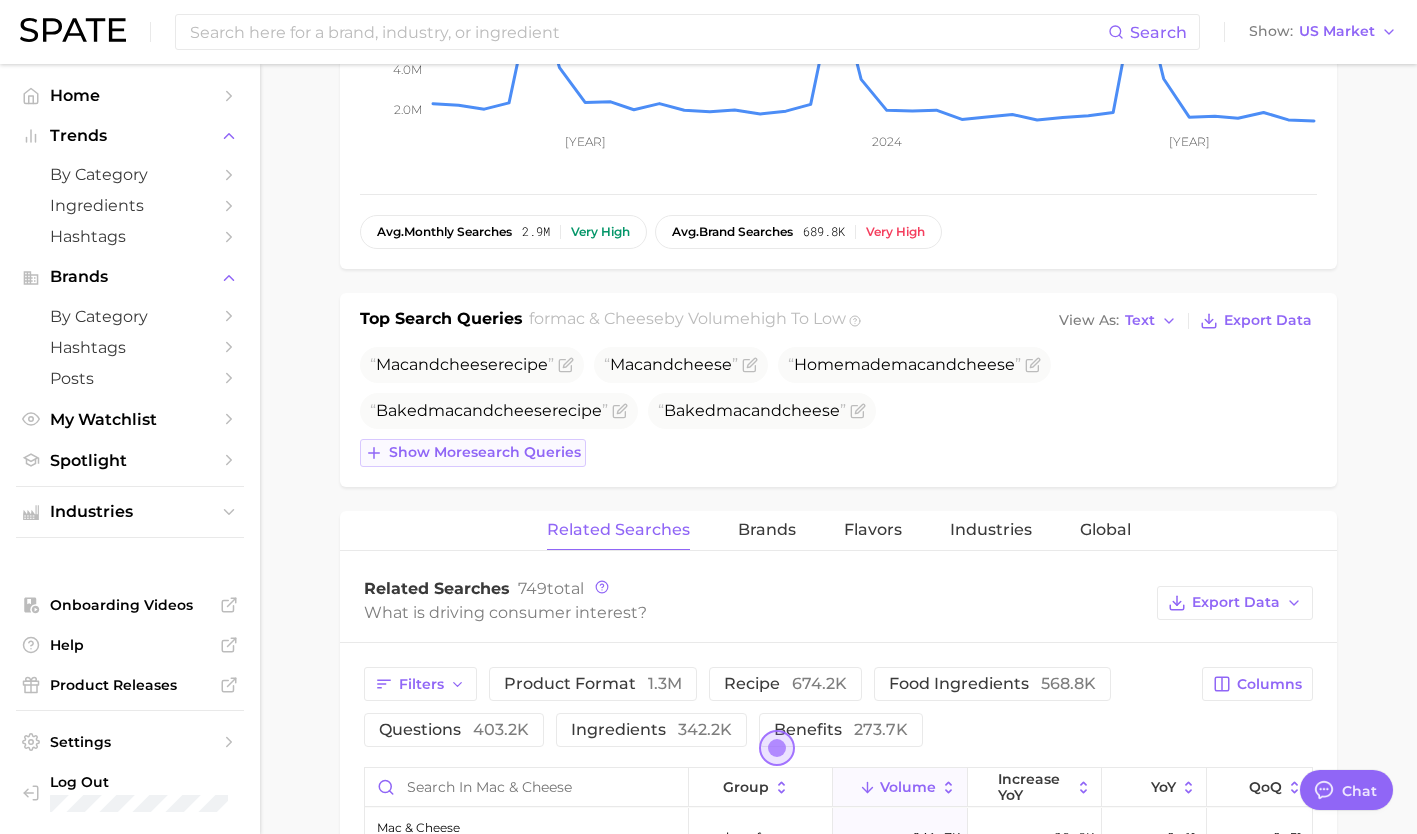 click on "Show more  search queries" at bounding box center (485, 452) 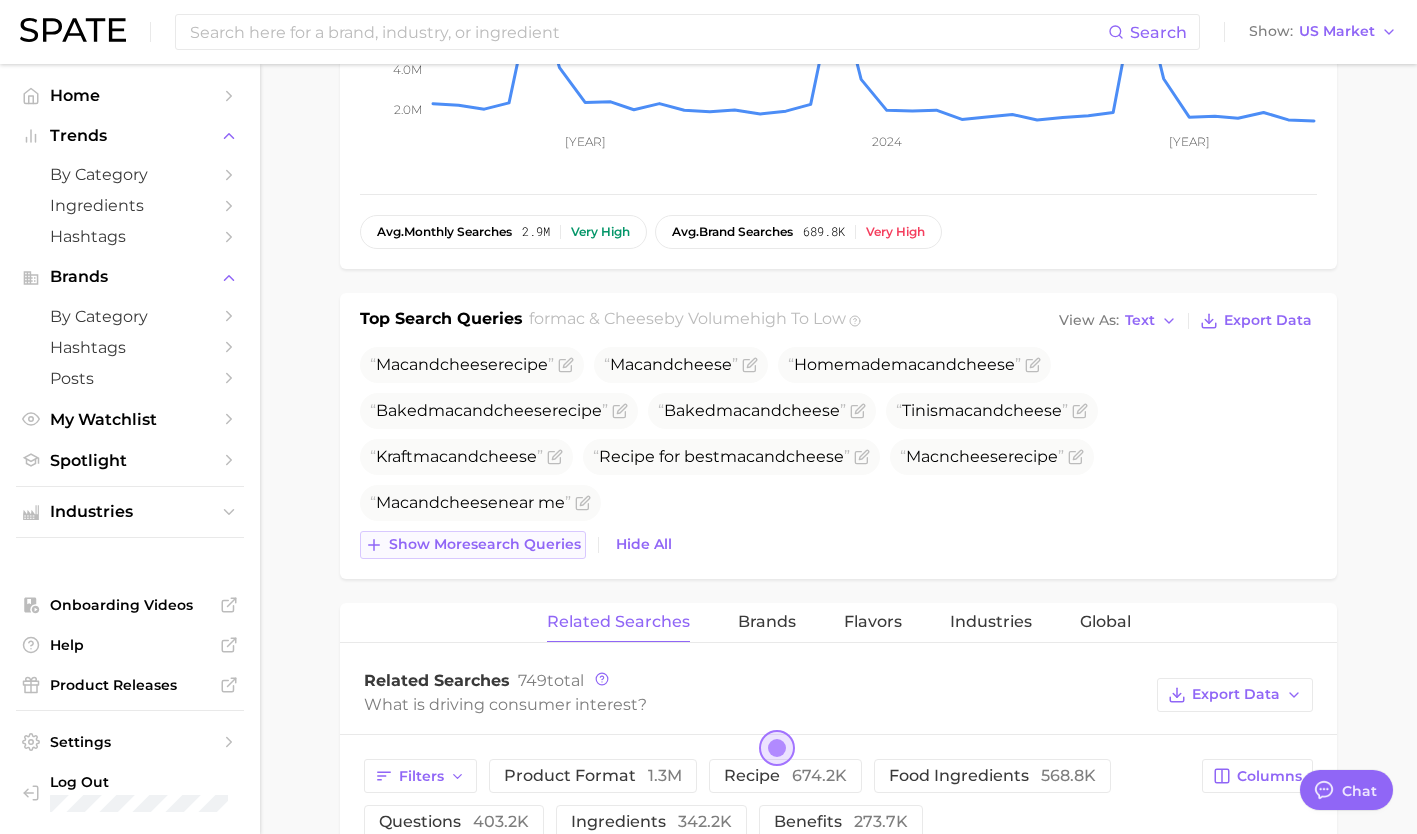 click on "Show more  search queries" at bounding box center [485, 544] 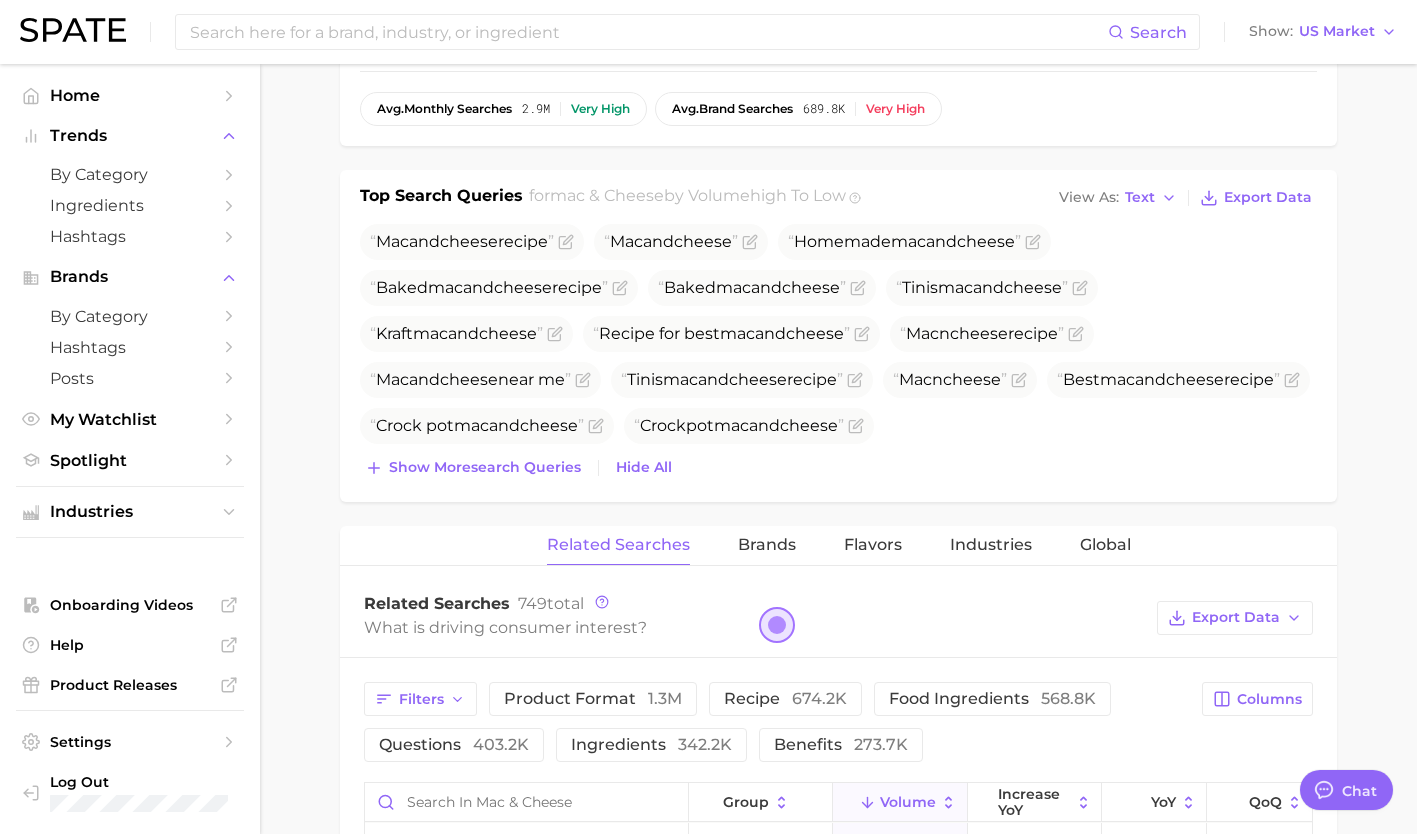 scroll, scrollTop: 705, scrollLeft: 0, axis: vertical 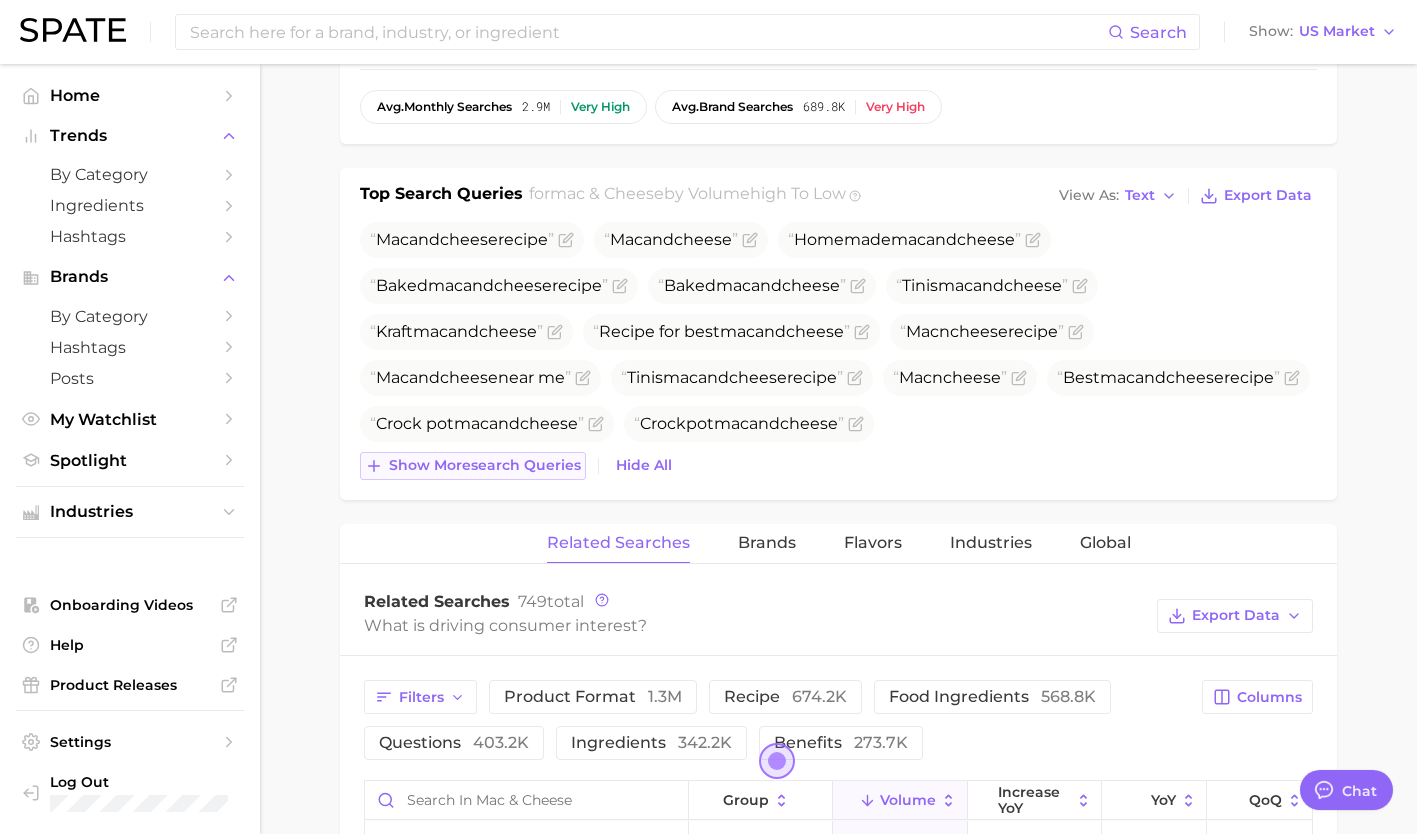 click on "Show more  search queries" at bounding box center [485, 465] 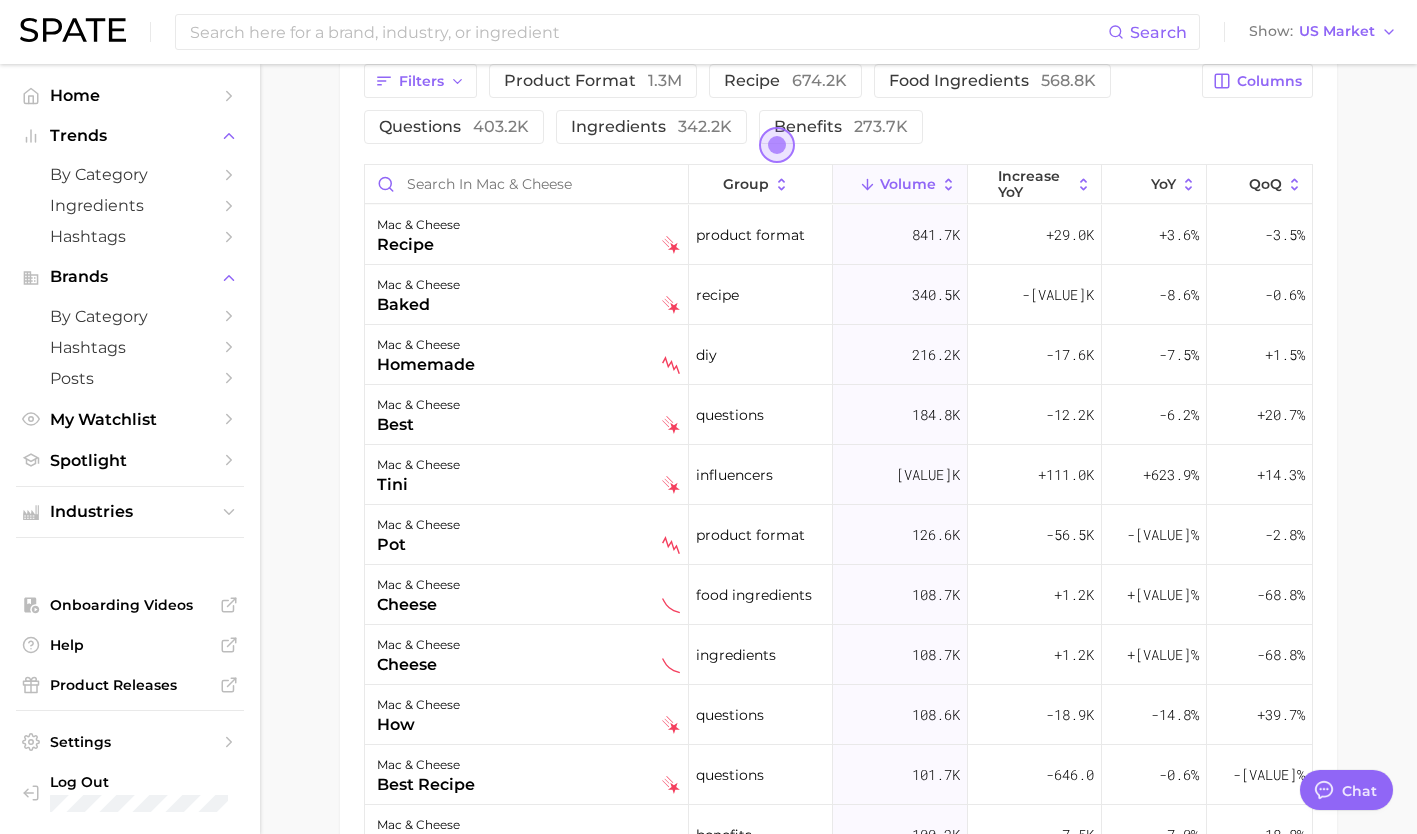 scroll, scrollTop: 1415, scrollLeft: 0, axis: vertical 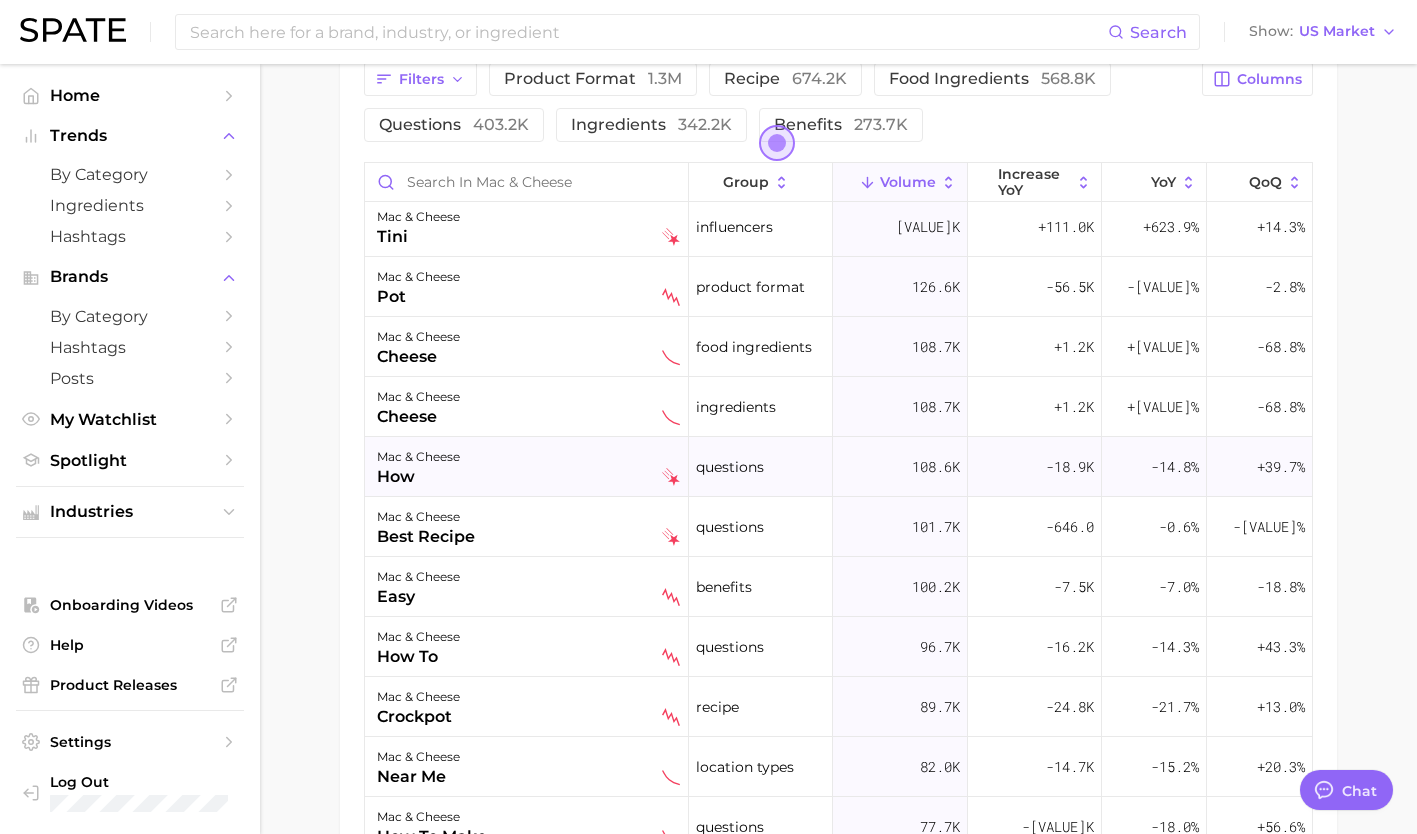 click on "mac & cheese how" at bounding box center (528, 467) 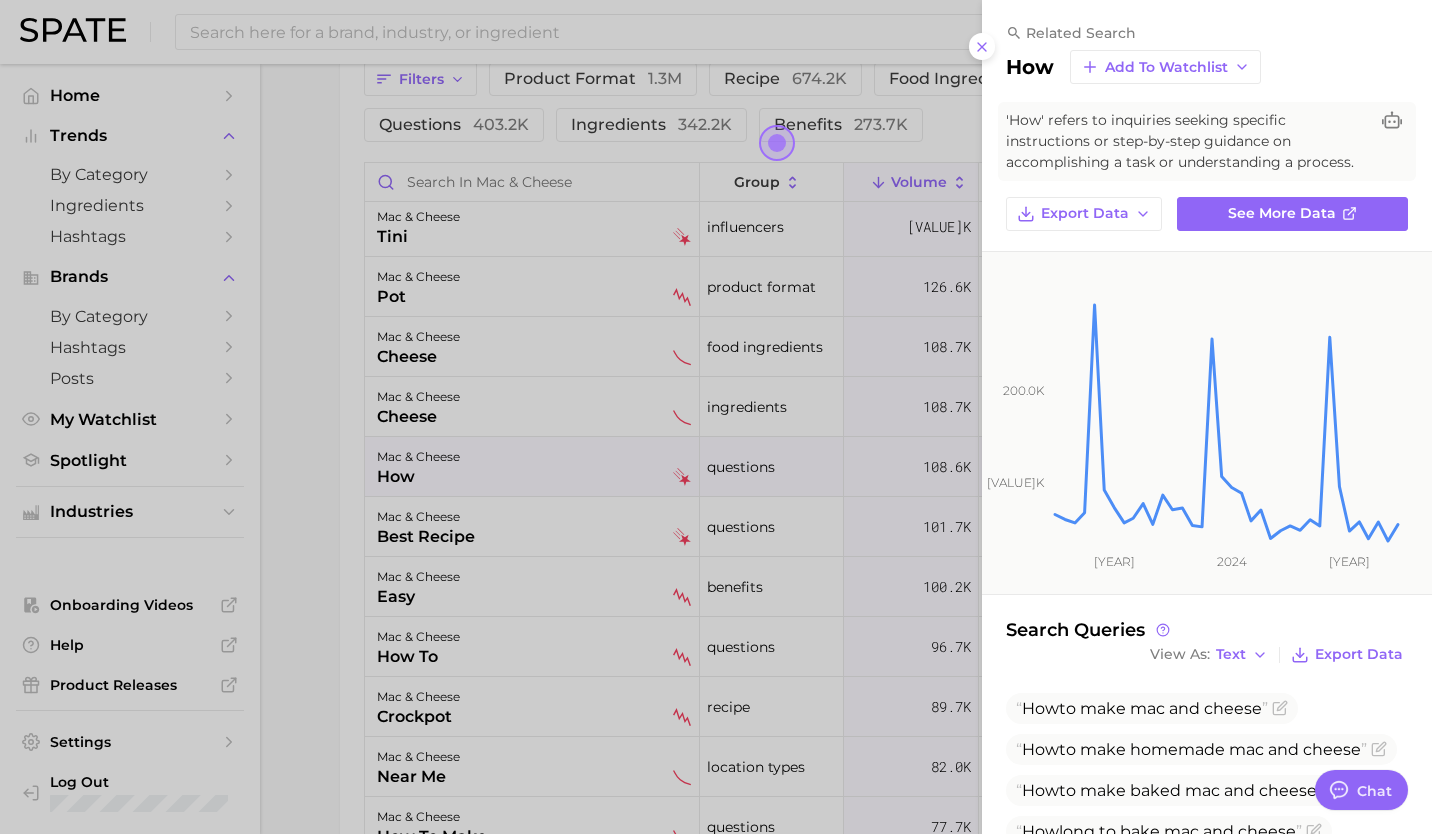 click at bounding box center [716, 417] 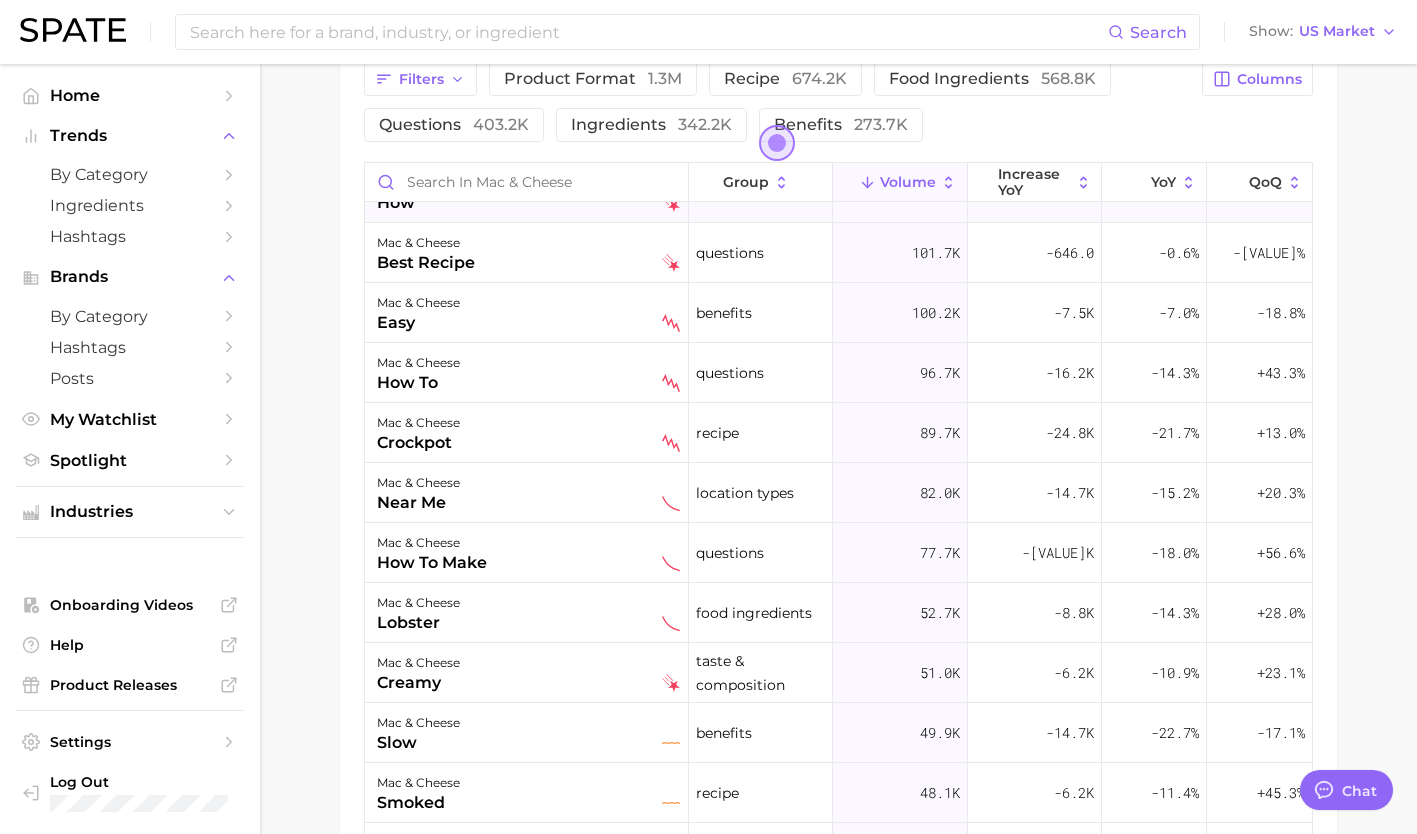 scroll, scrollTop: 0, scrollLeft: 0, axis: both 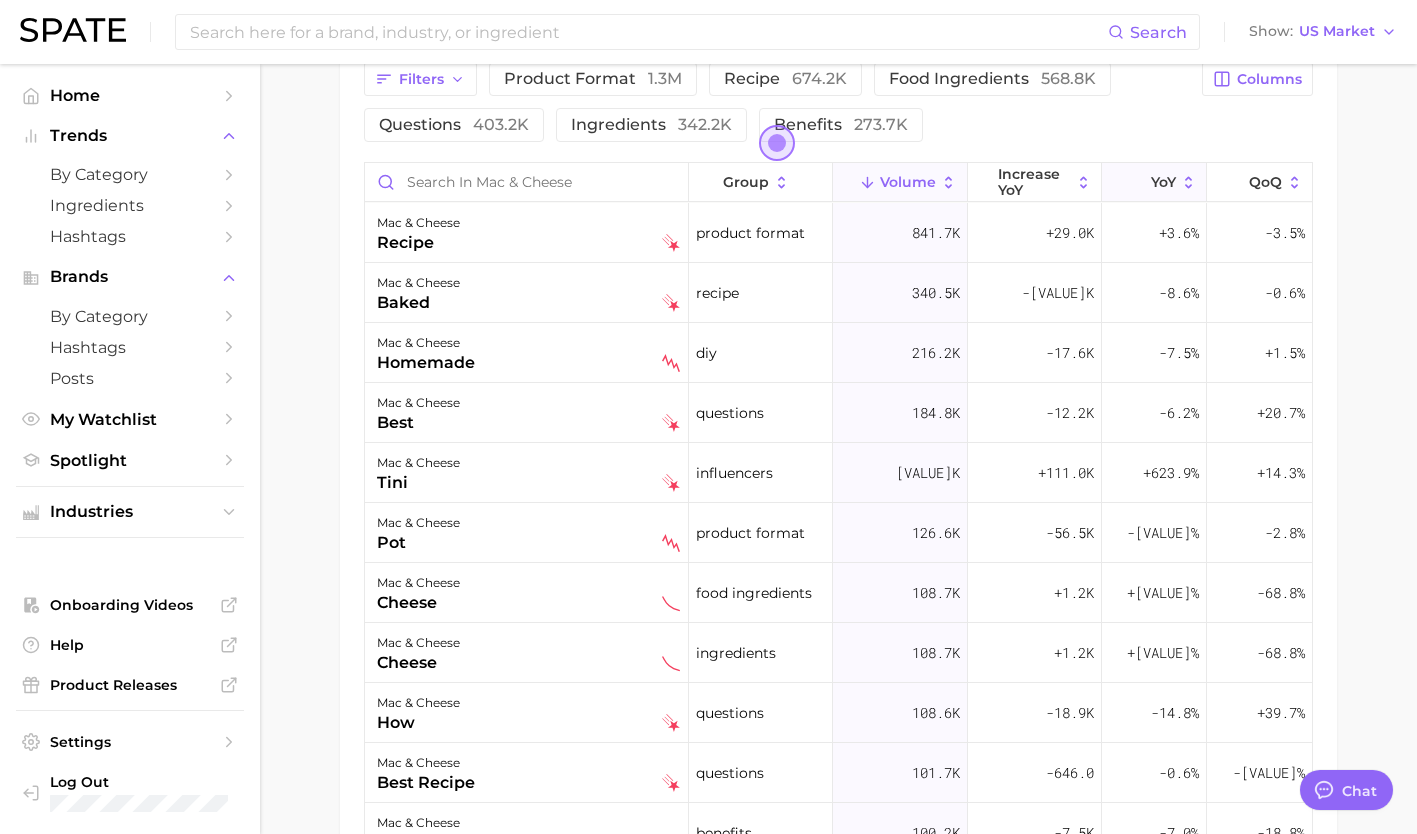 click on "YoY" at bounding box center (1154, 182) 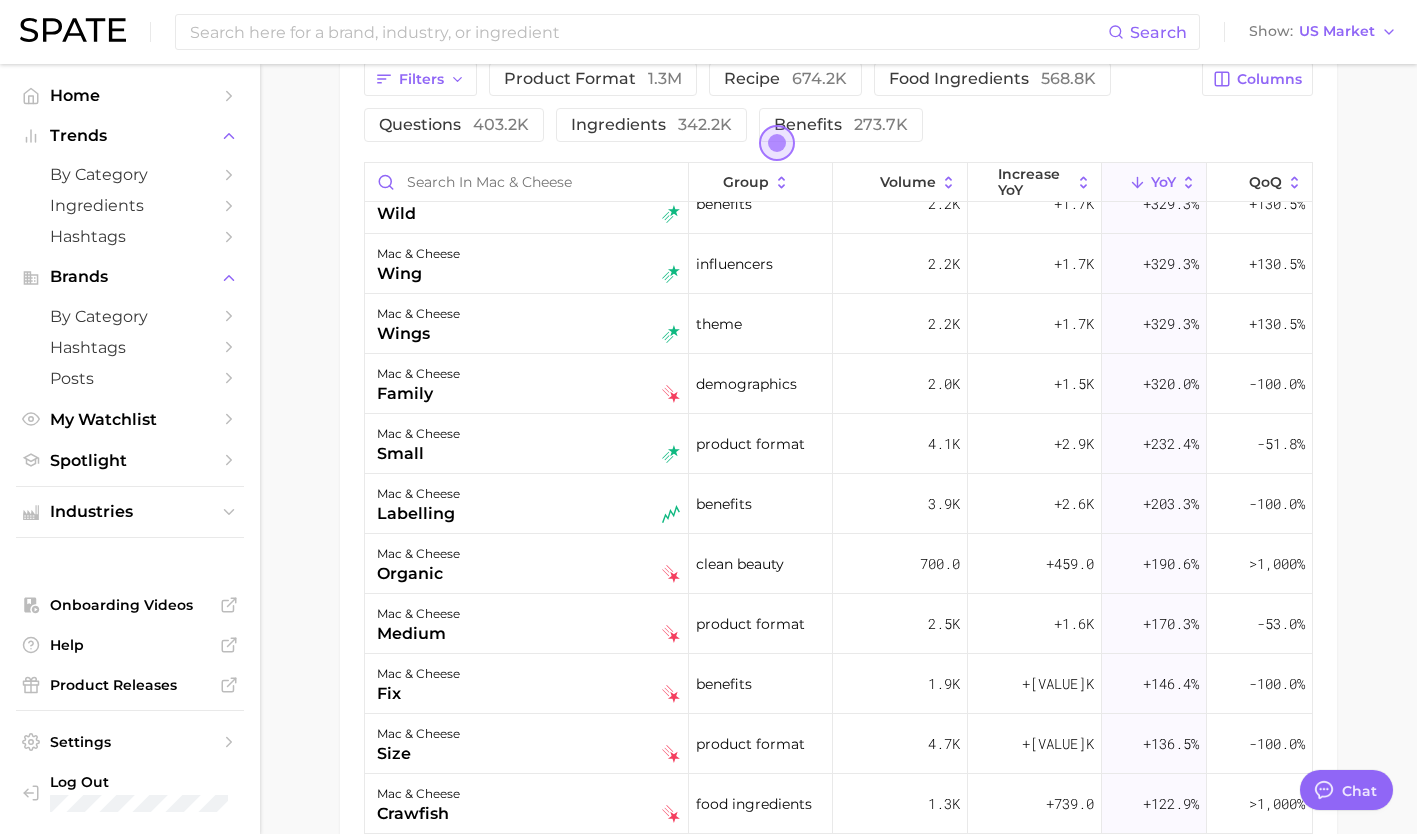 scroll, scrollTop: 330, scrollLeft: 0, axis: vertical 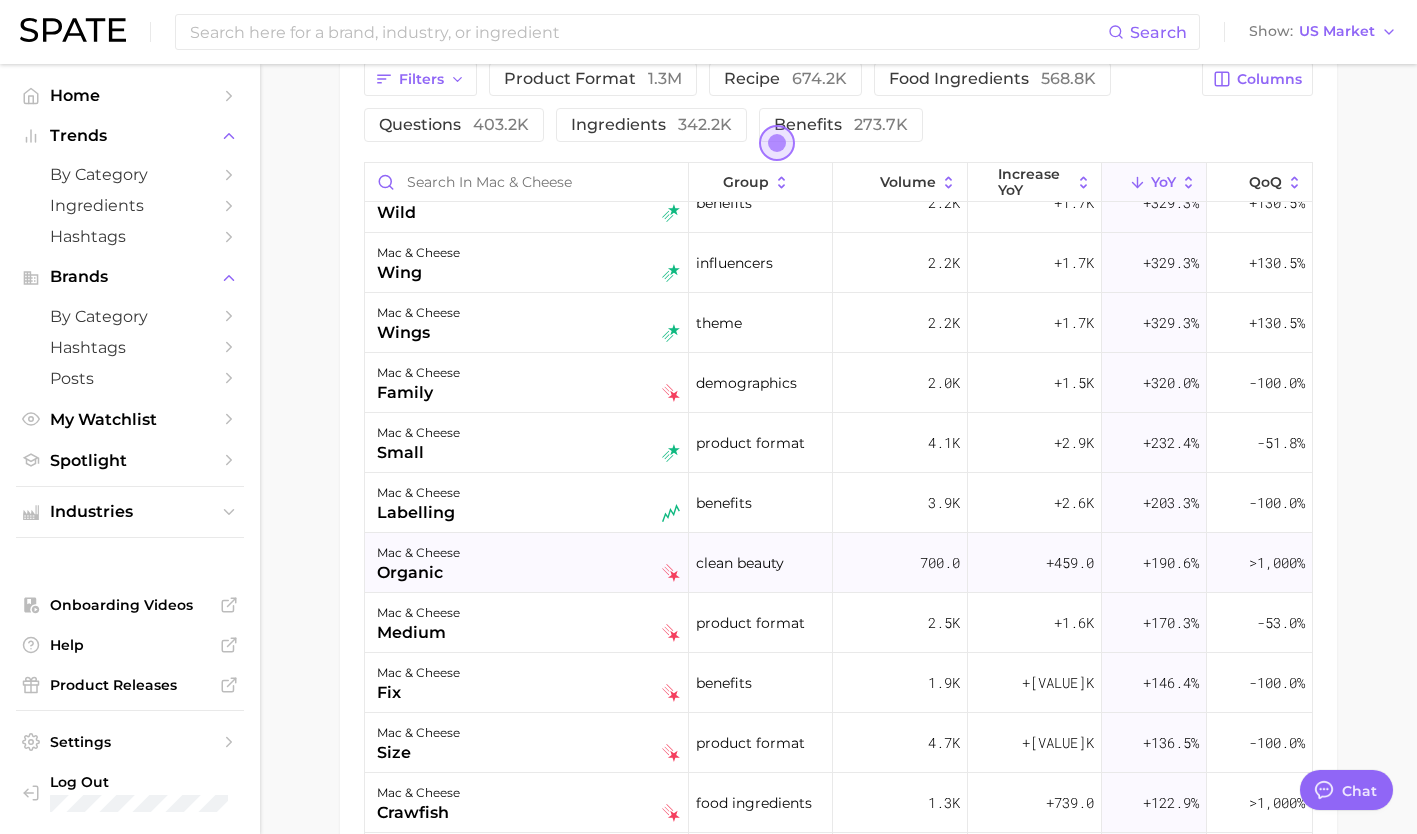 click on "mac & cheese organic" at bounding box center [527, 563] 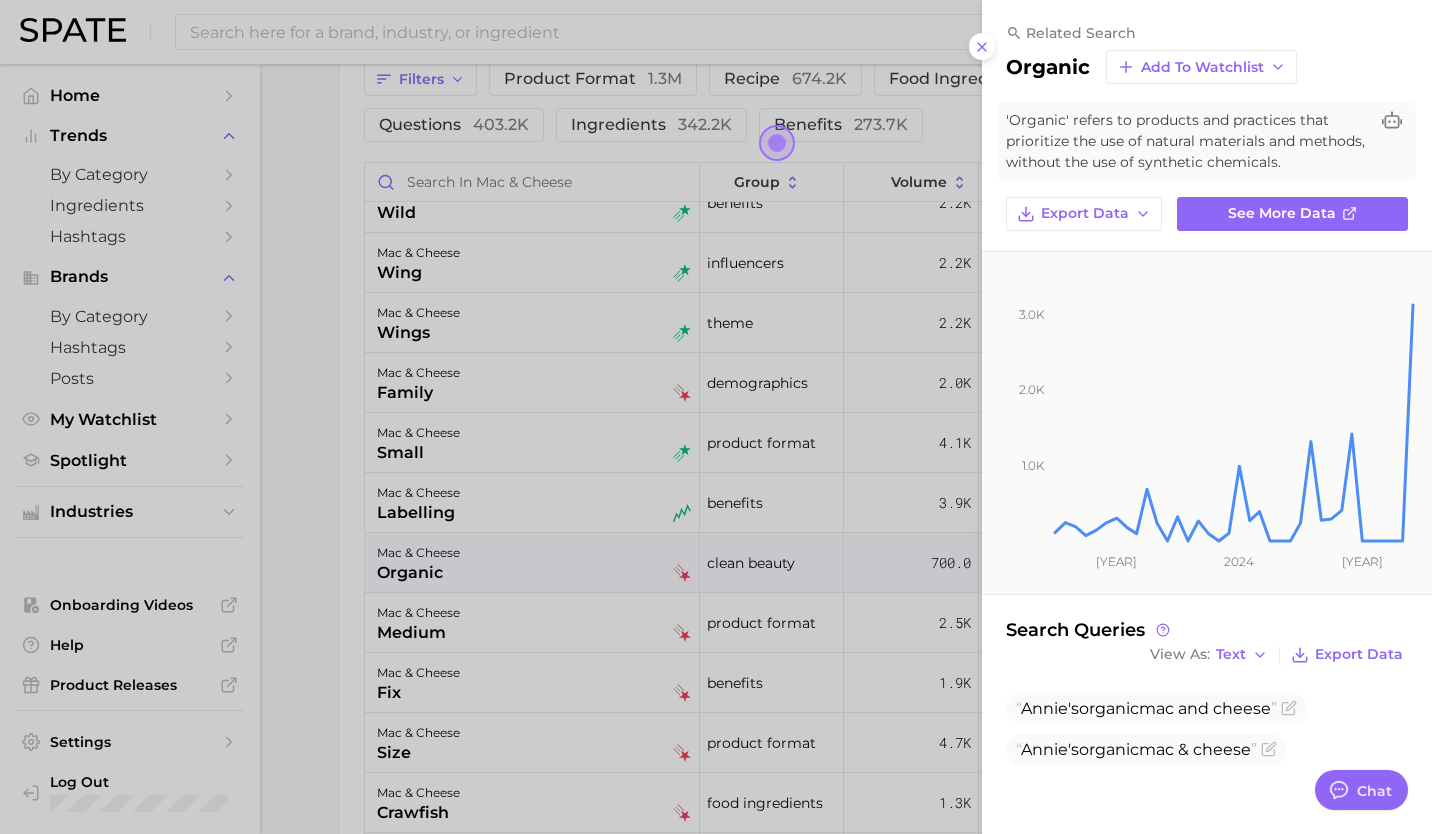click at bounding box center [716, 417] 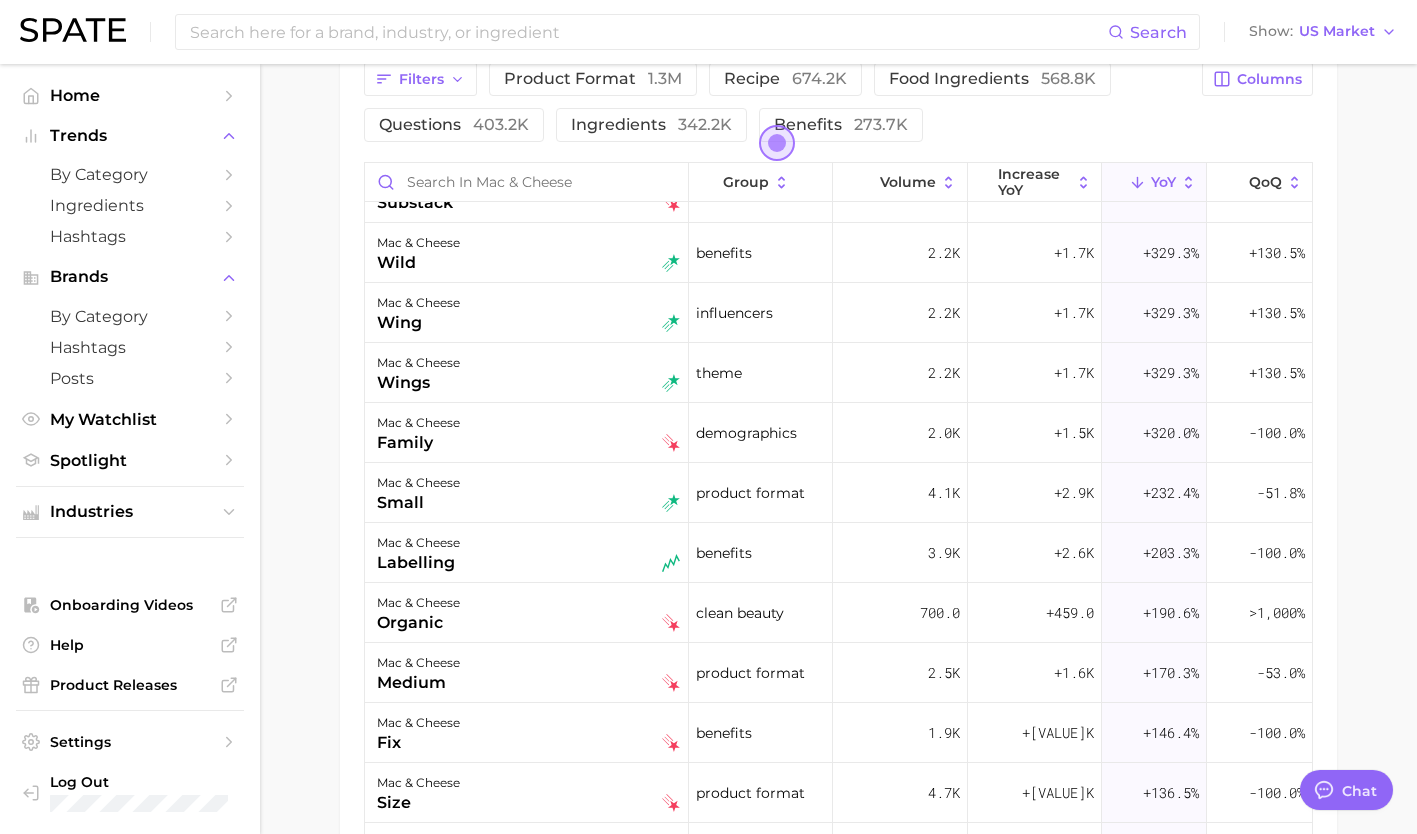 scroll, scrollTop: 0, scrollLeft: 0, axis: both 